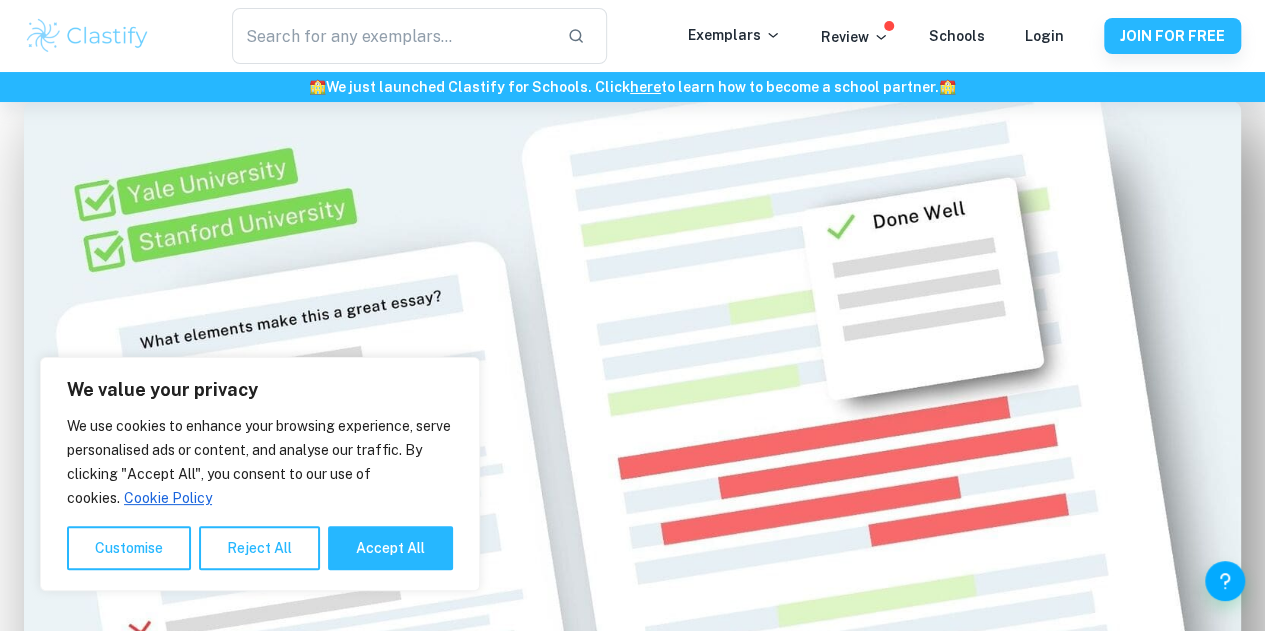 scroll, scrollTop: 1030, scrollLeft: 0, axis: vertical 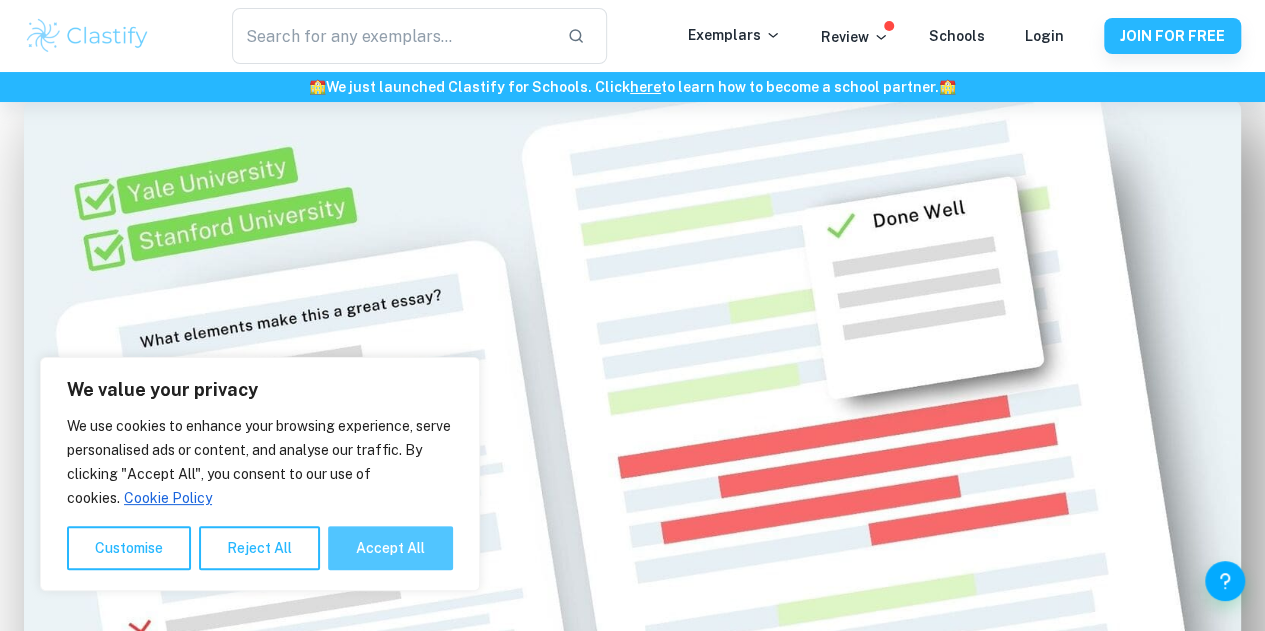 click on "Accept All" at bounding box center [390, 548] 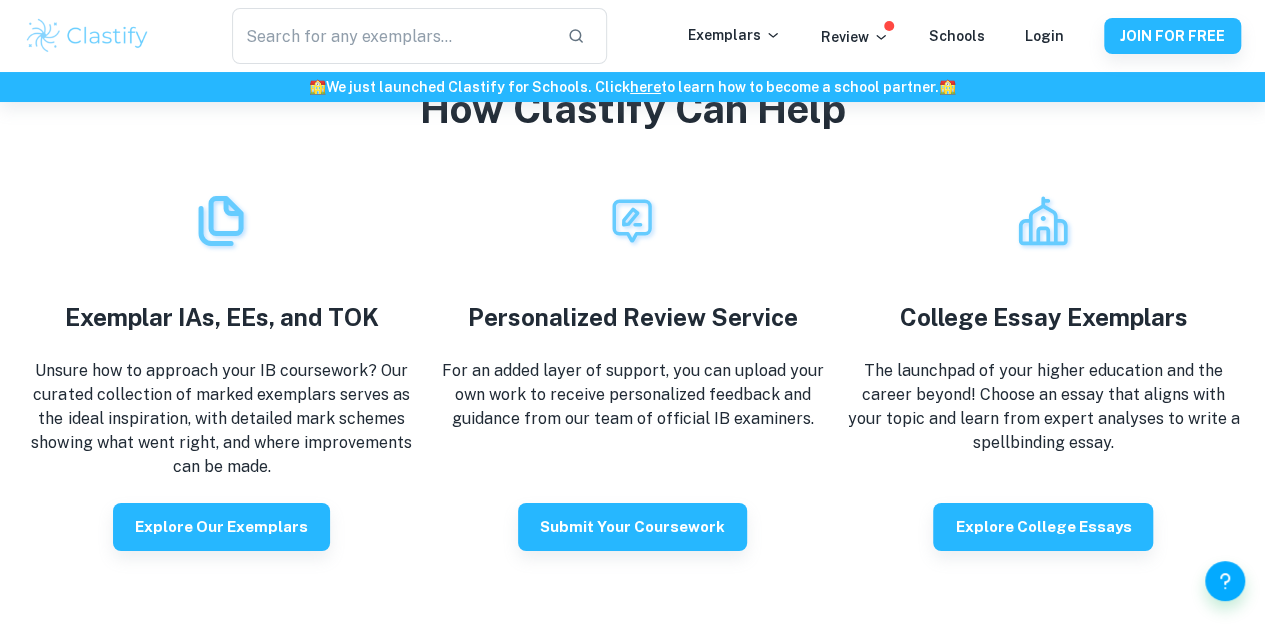 scroll, scrollTop: 3373, scrollLeft: 0, axis: vertical 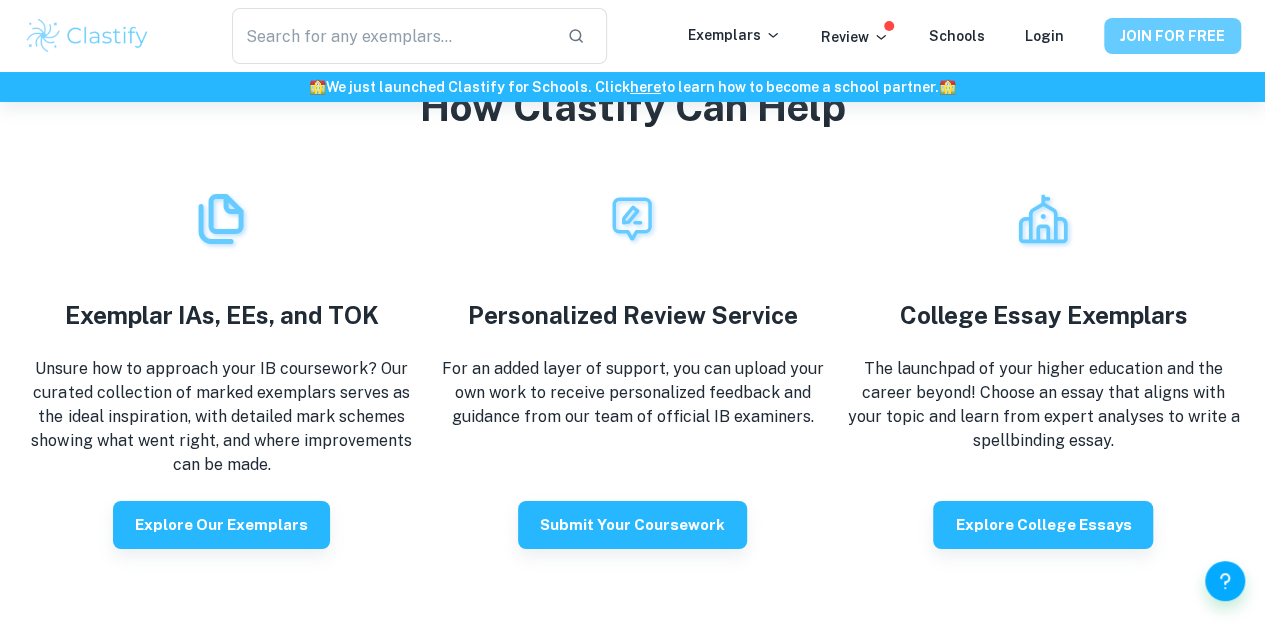 click on "JOIN FOR FREE" at bounding box center [1172, 36] 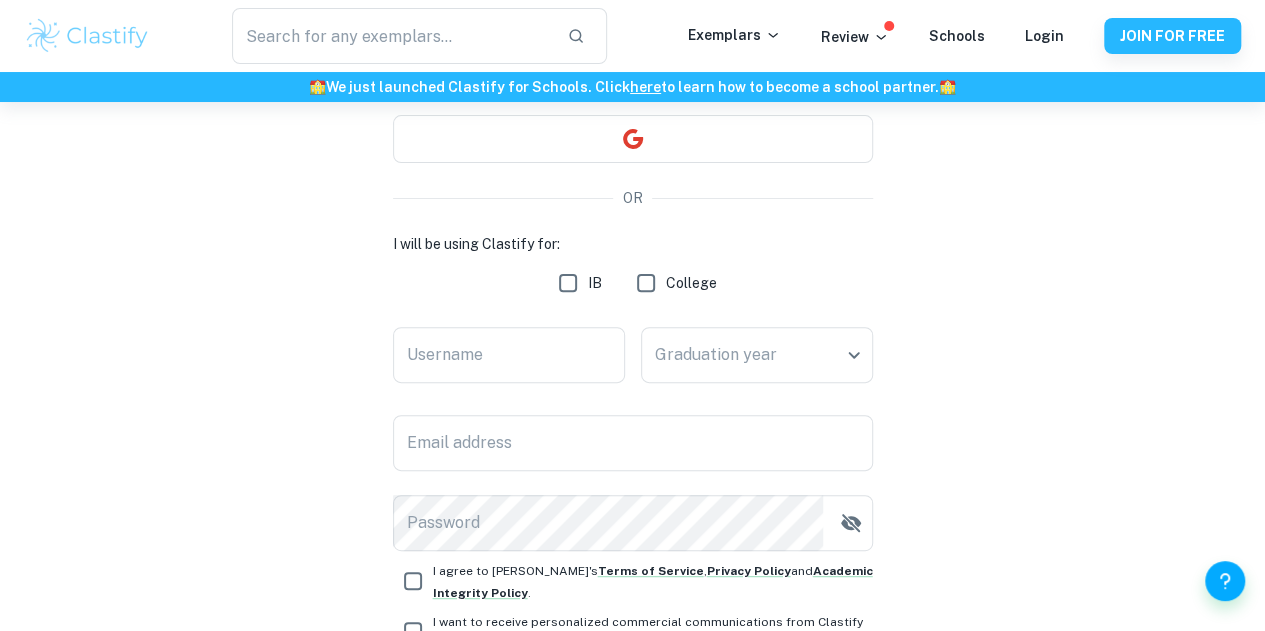 scroll, scrollTop: 194, scrollLeft: 0, axis: vertical 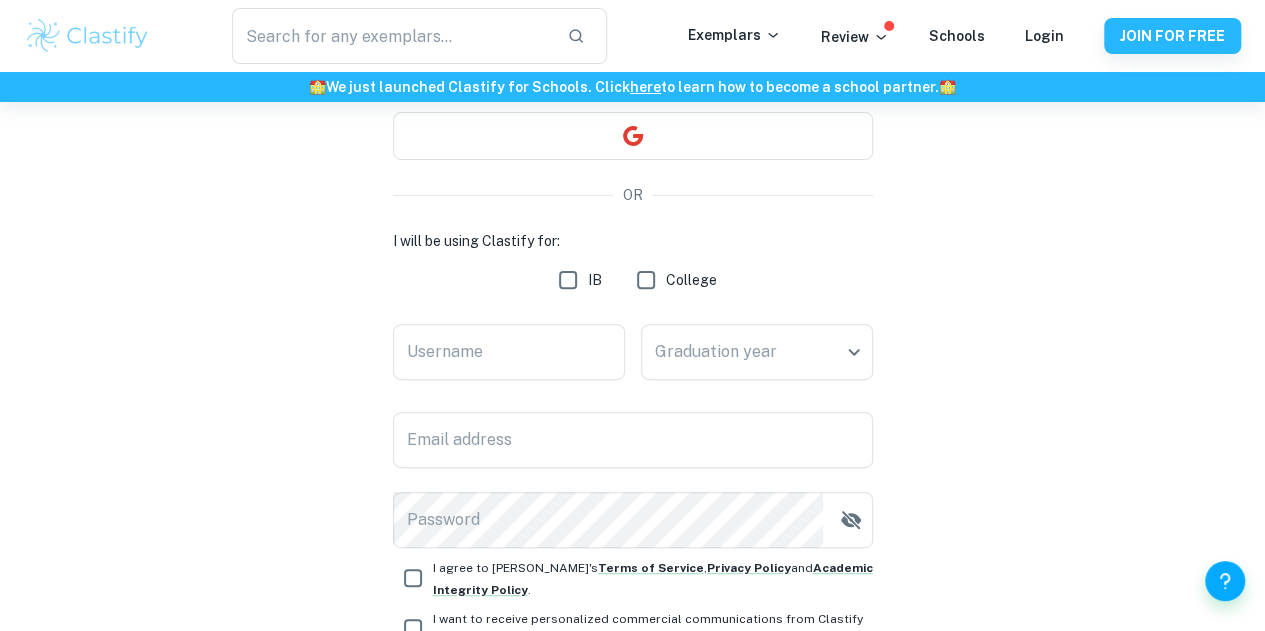 click on "IB" at bounding box center (568, 280) 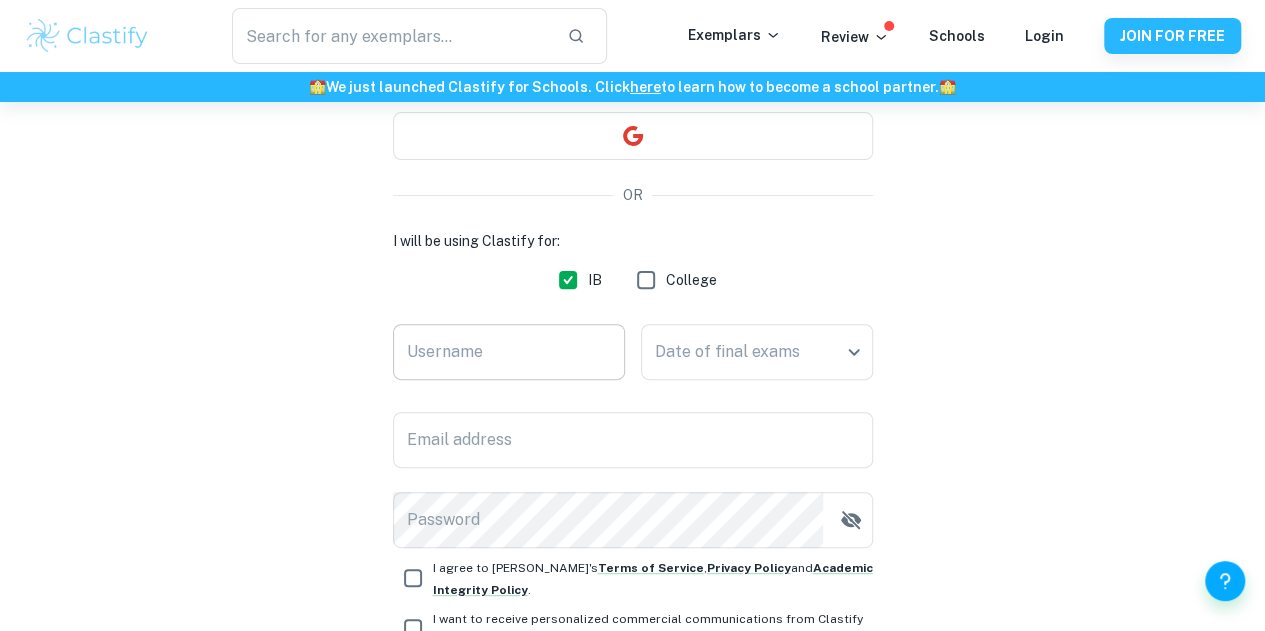click on "Username" at bounding box center [509, 352] 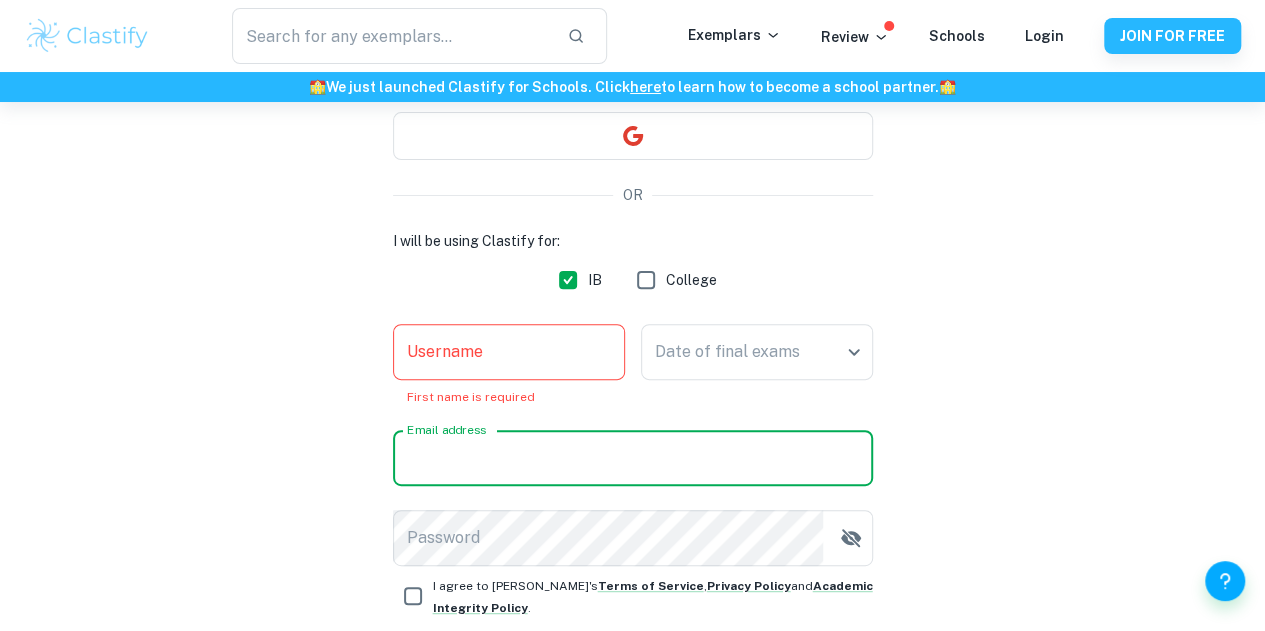 click on "Email address" at bounding box center (633, 458) 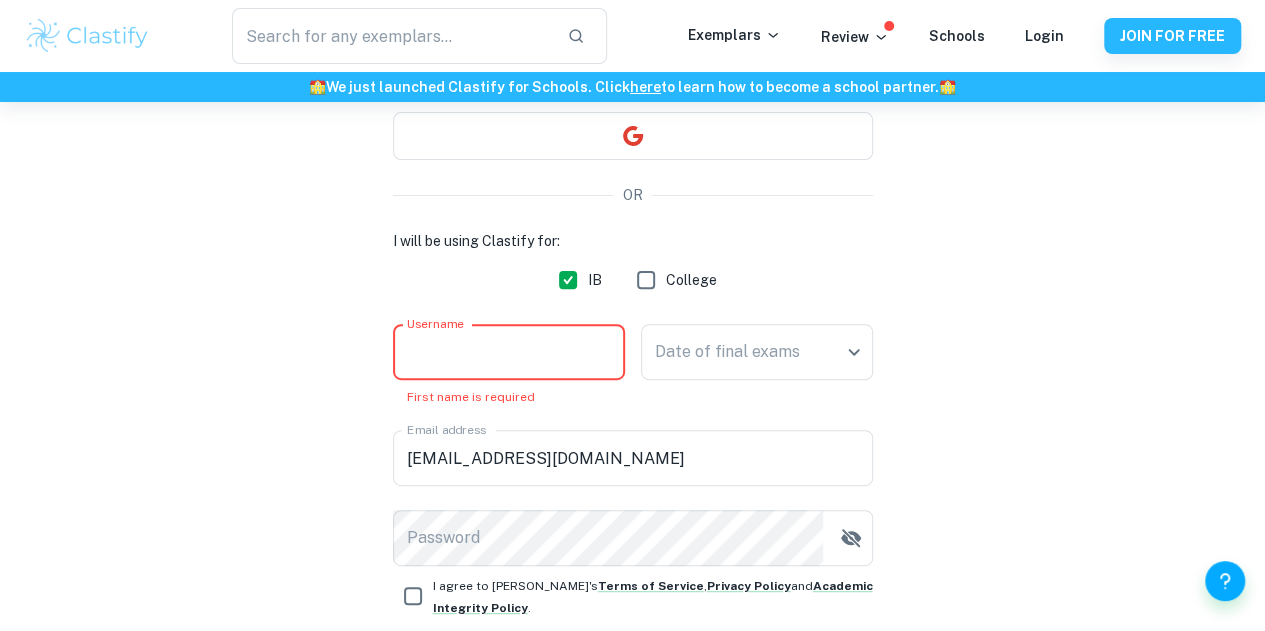 click on "Username" at bounding box center (509, 352) 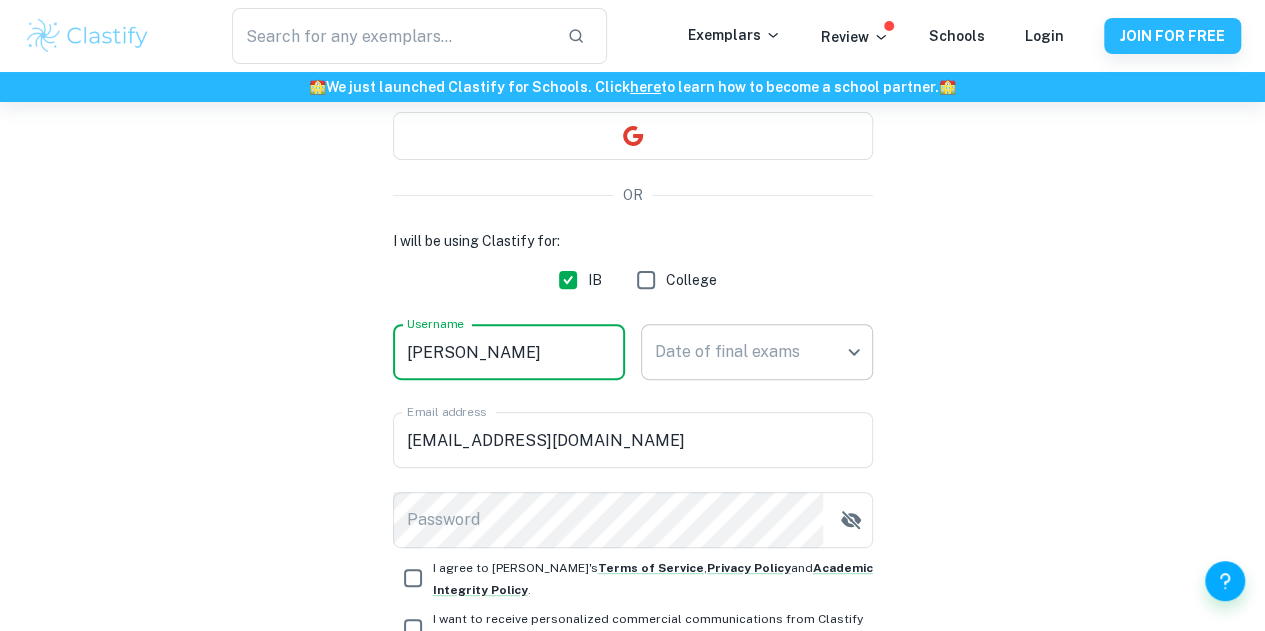 type on "Ronnie" 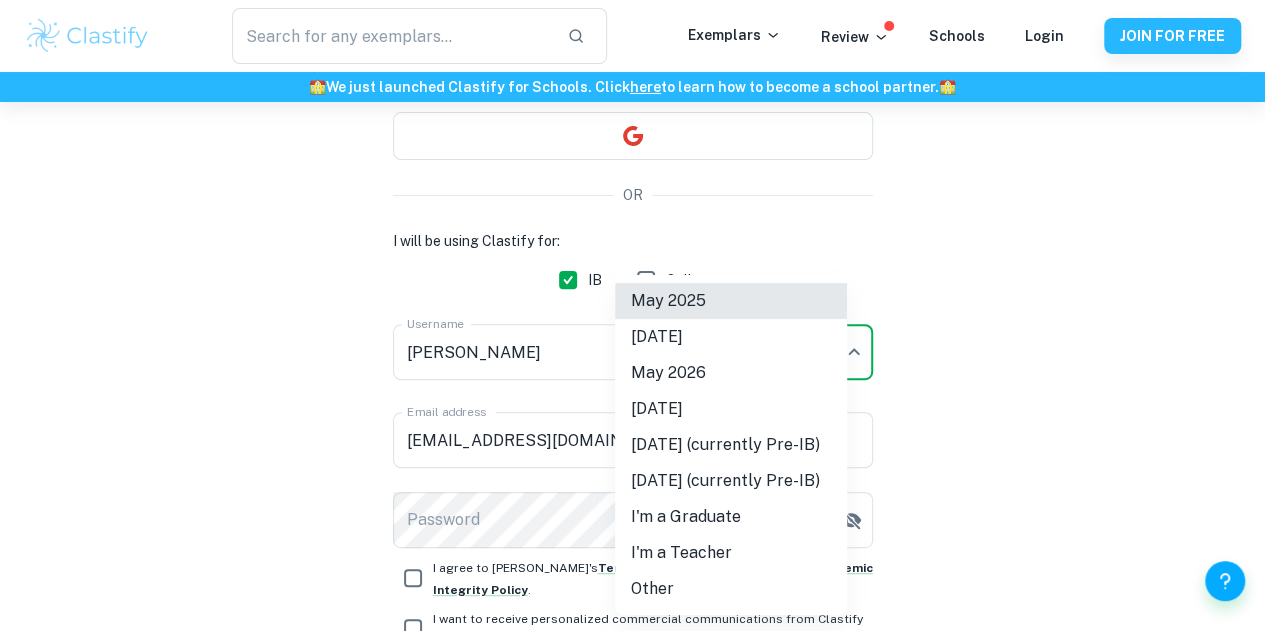 click on "November 2026" at bounding box center [731, 409] 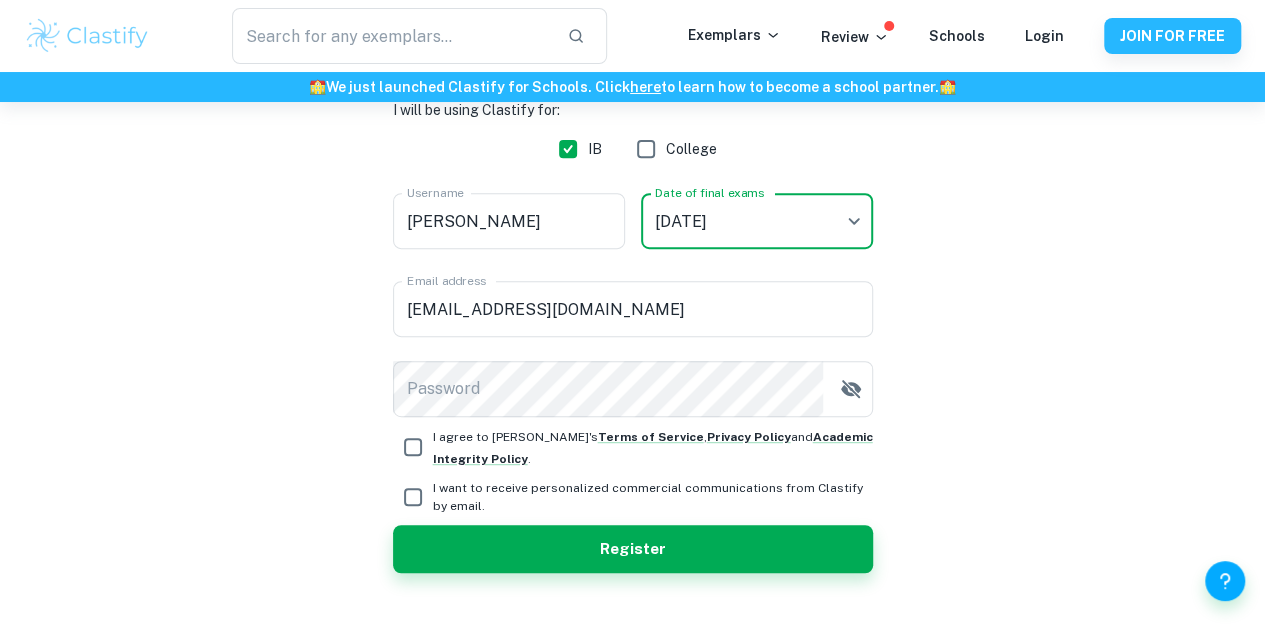 scroll, scrollTop: 362, scrollLeft: 0, axis: vertical 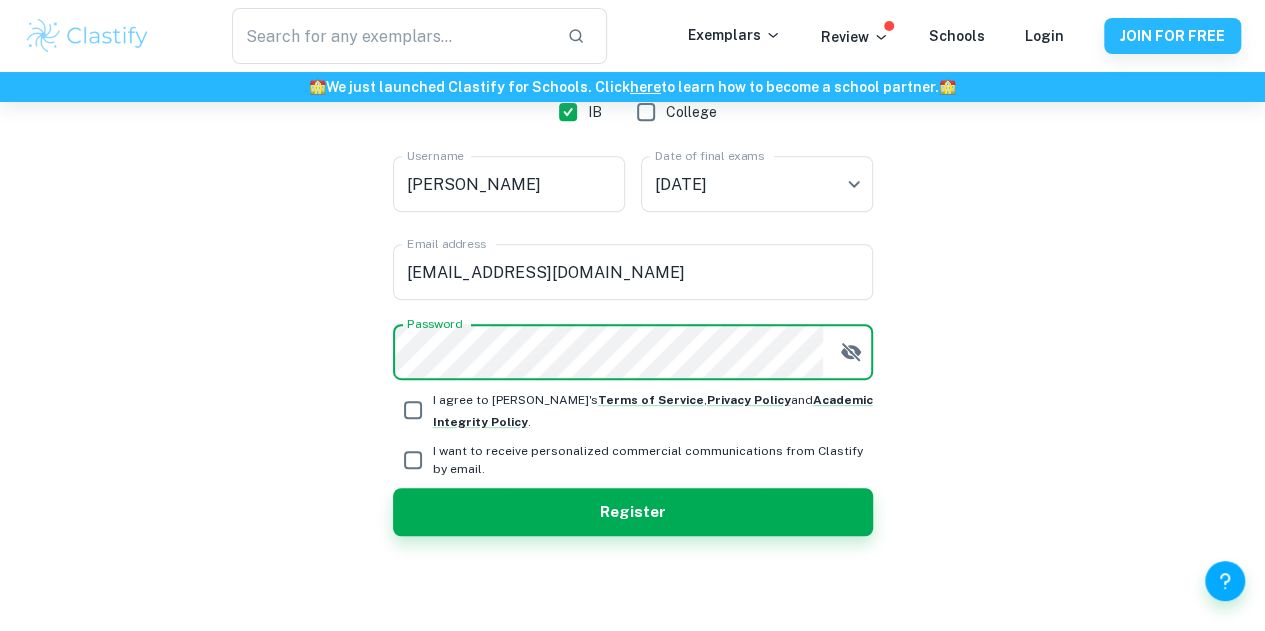 click on "I agree to Clastify's  Terms of Service ,  Privacy Policy  and  Academic Integrity Policy ." at bounding box center [413, 410] 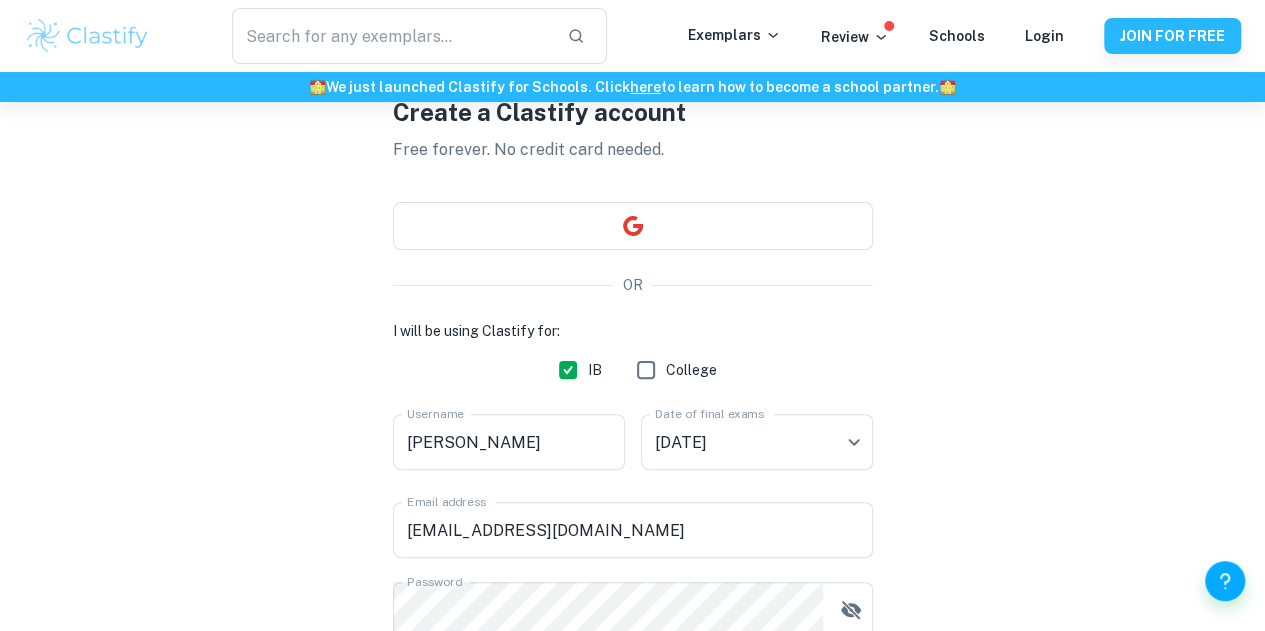 scroll, scrollTop: 362, scrollLeft: 0, axis: vertical 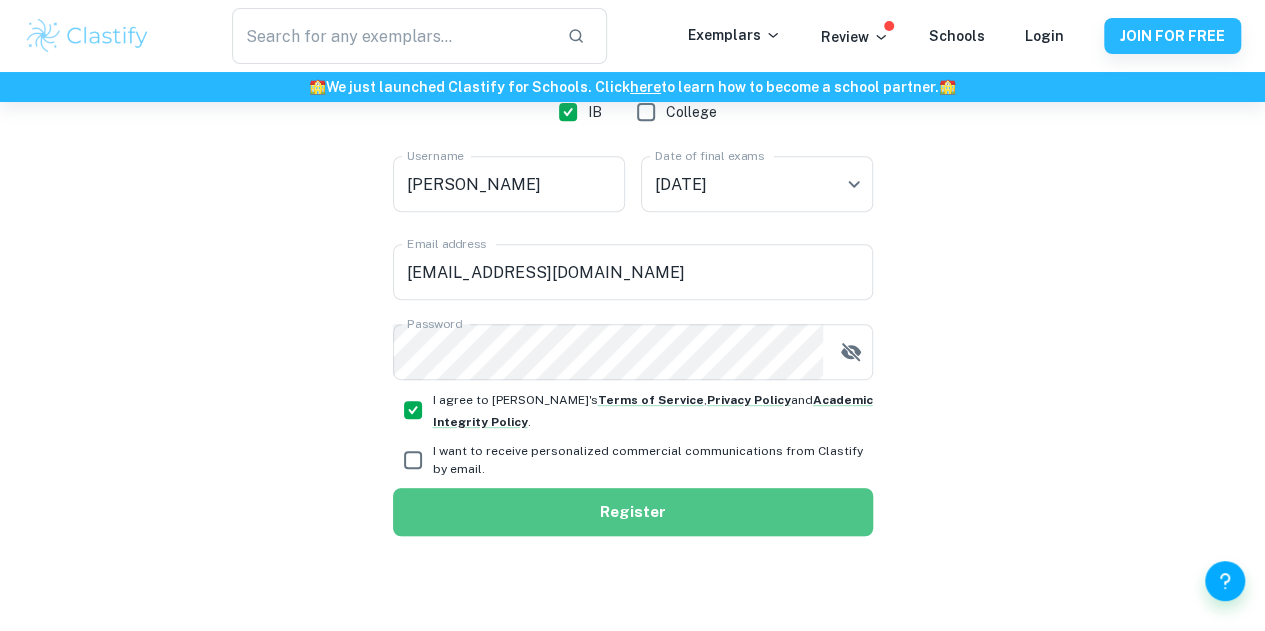 click on "Register" at bounding box center [633, 512] 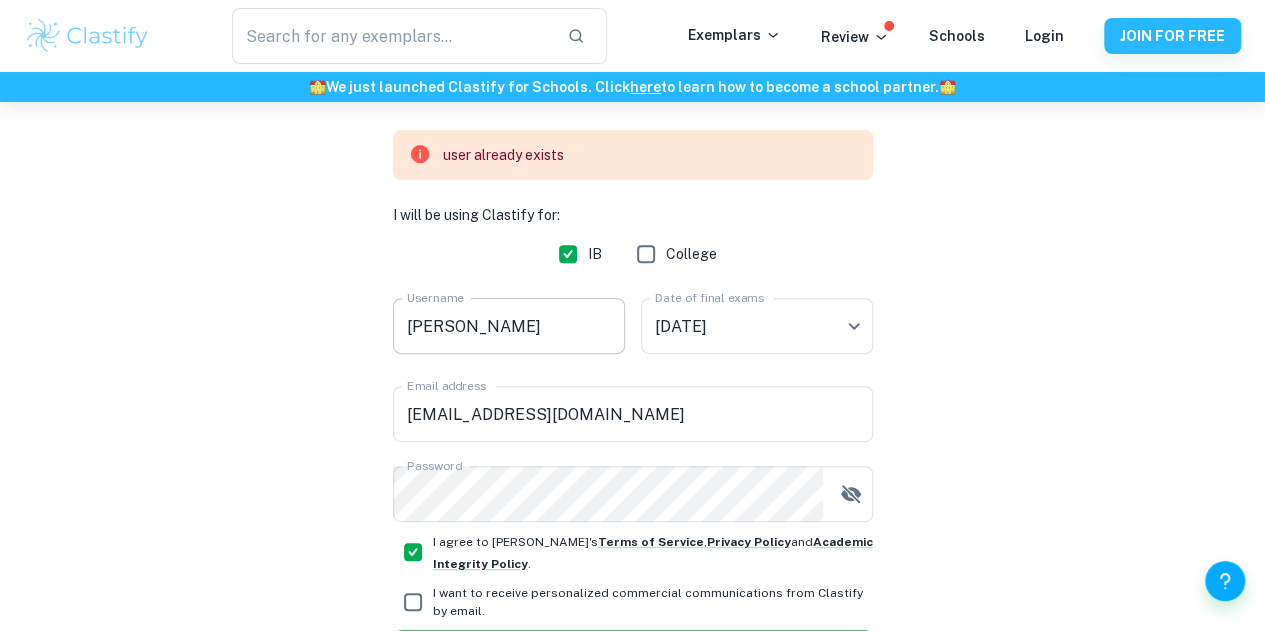 scroll, scrollTop: 286, scrollLeft: 0, axis: vertical 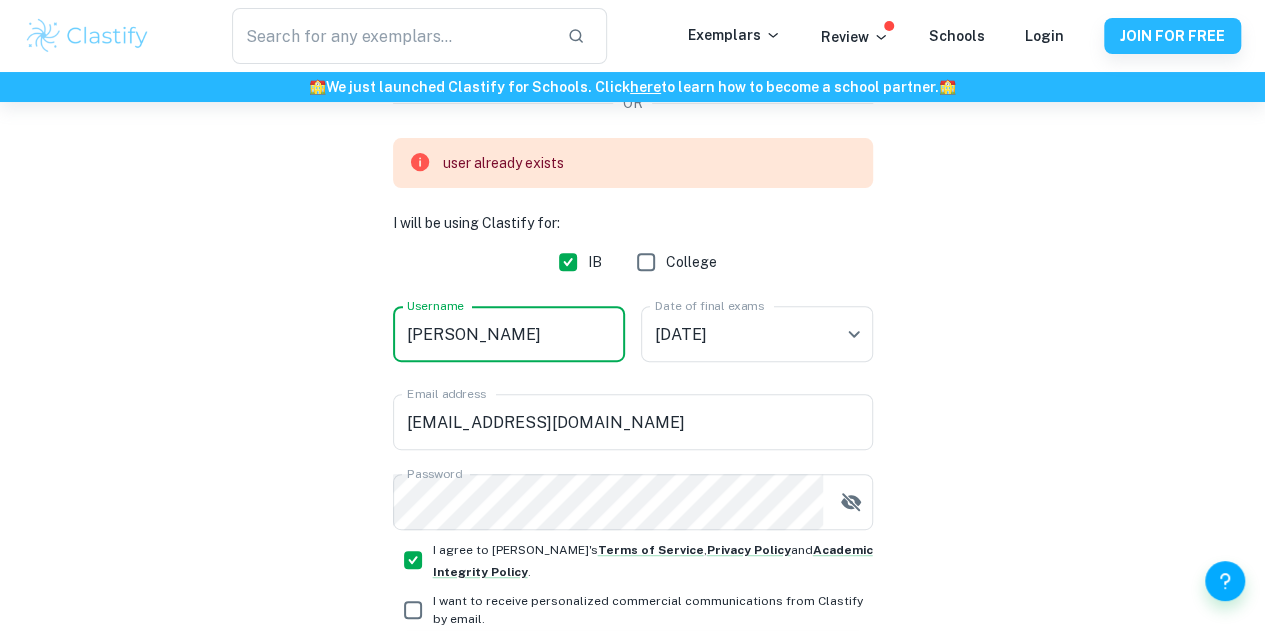 click on "Ronnie" at bounding box center (509, 334) 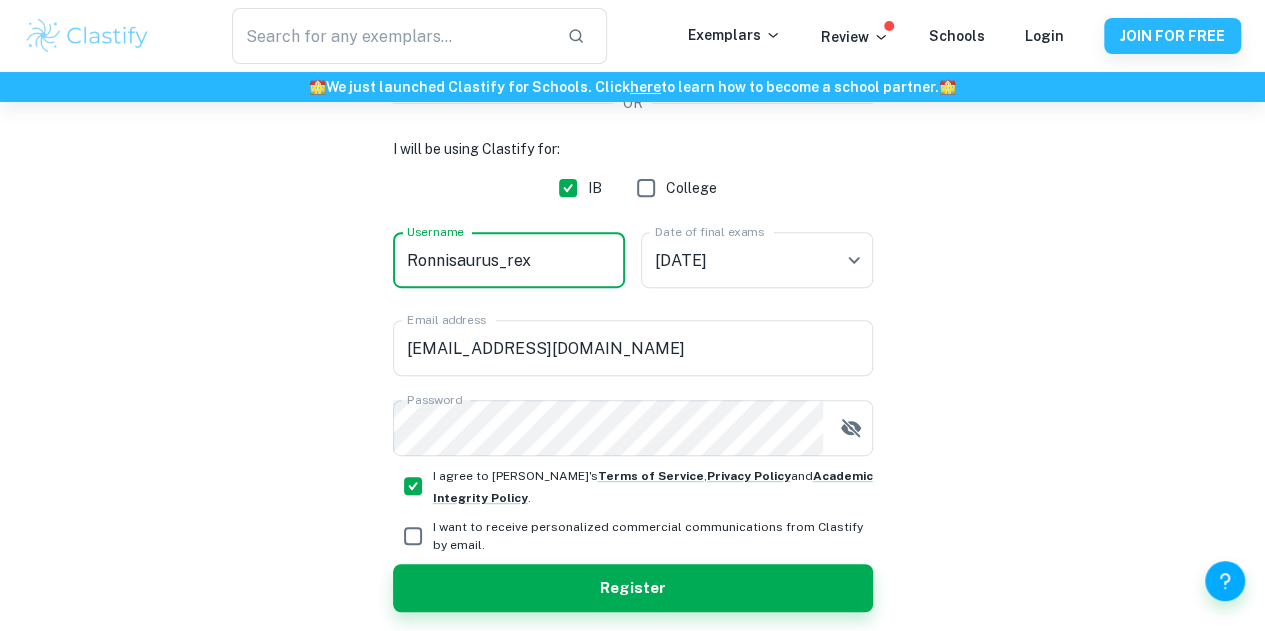 scroll, scrollTop: 362, scrollLeft: 0, axis: vertical 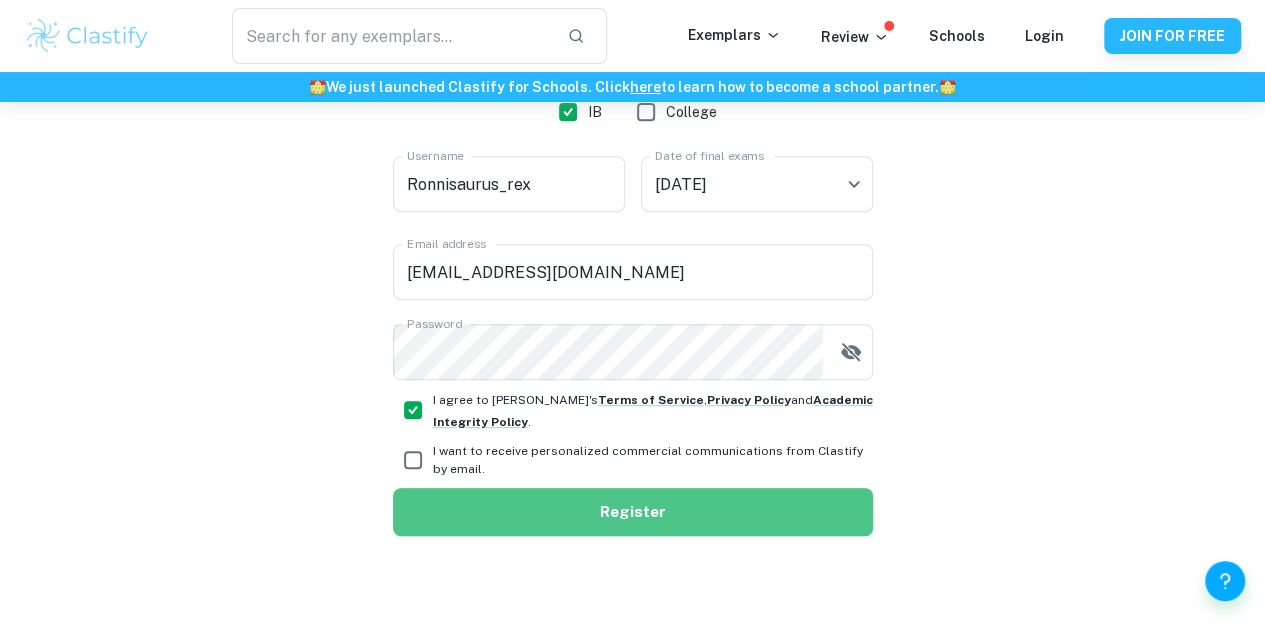 click on "Register" at bounding box center [633, 512] 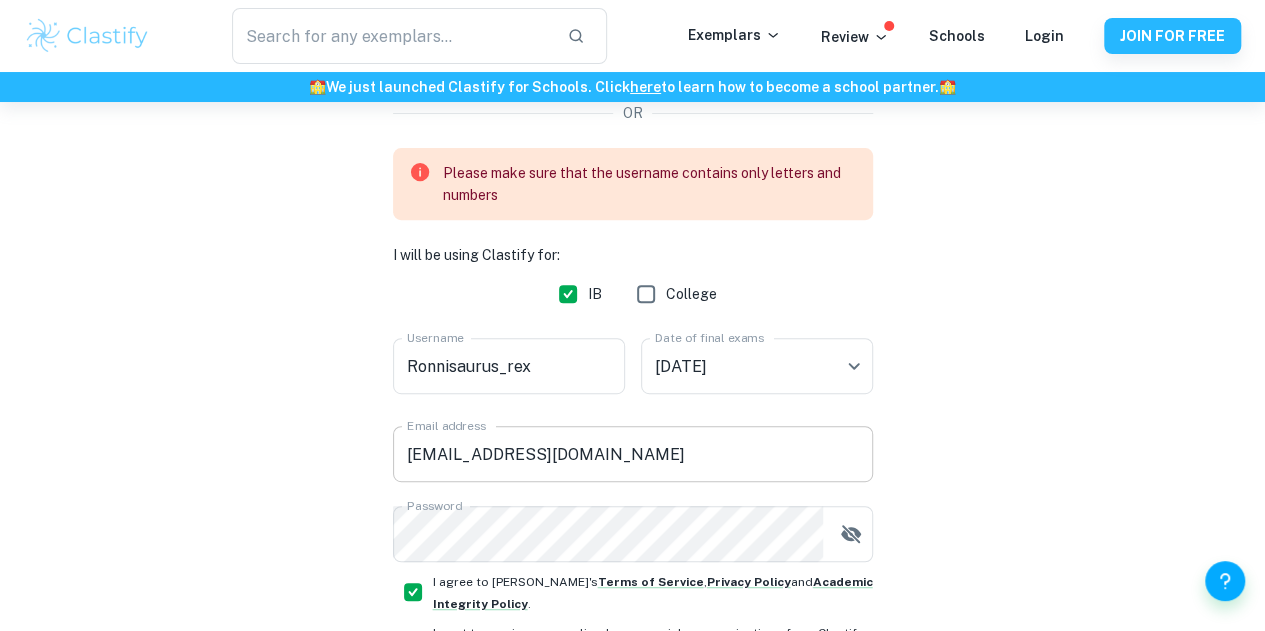scroll, scrollTop: 276, scrollLeft: 0, axis: vertical 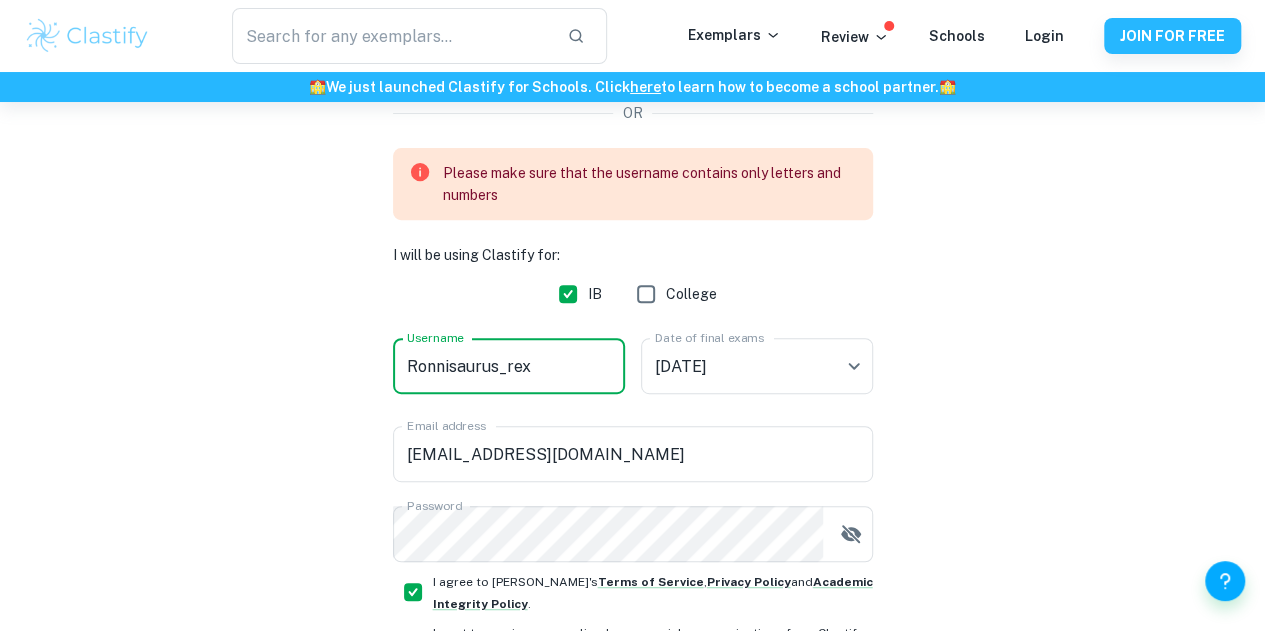 click on "Ronnisaurus_rex" at bounding box center [509, 366] 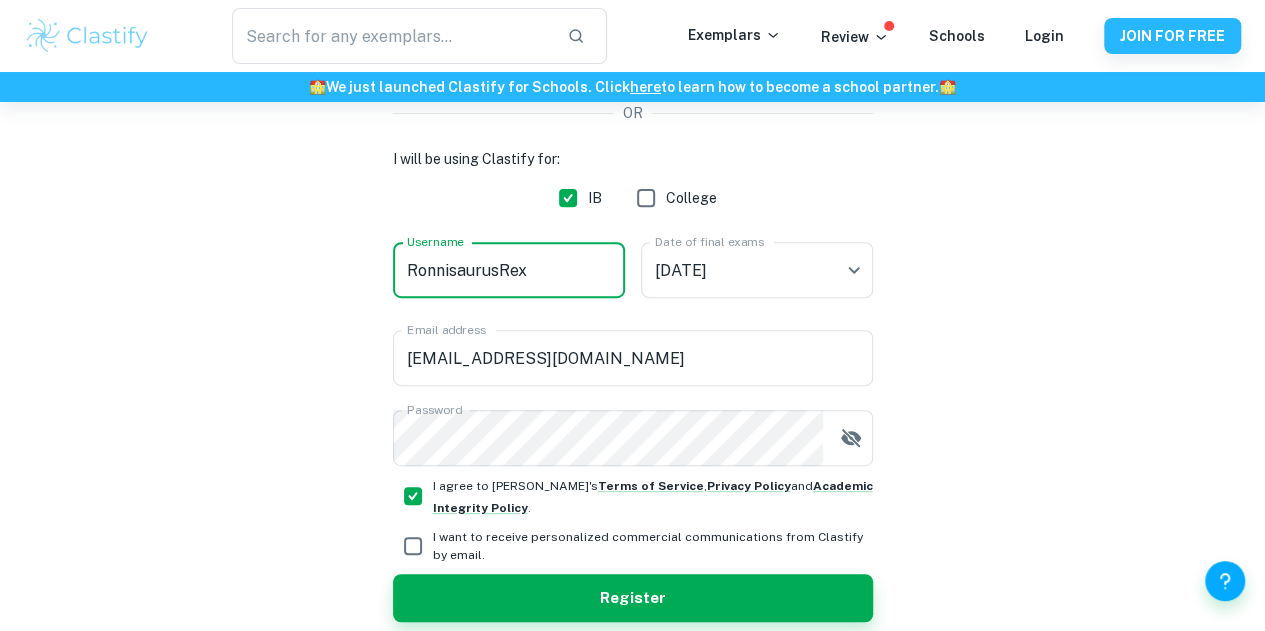 scroll, scrollTop: 362, scrollLeft: 0, axis: vertical 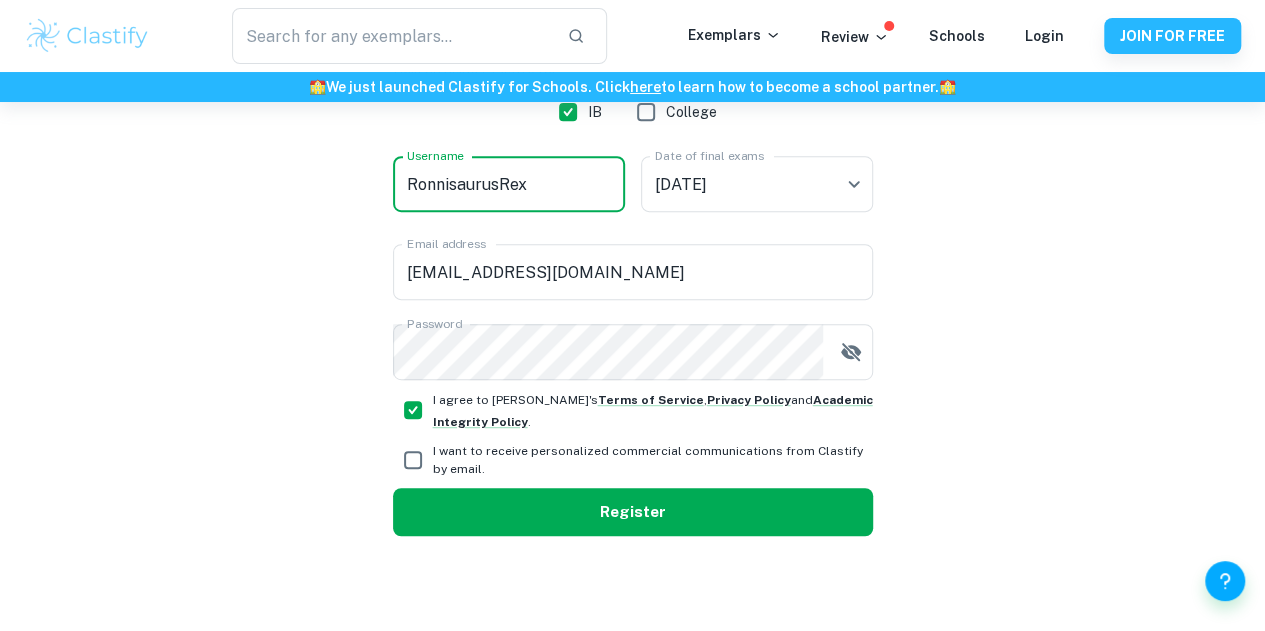 click on "Register" at bounding box center [633, 512] 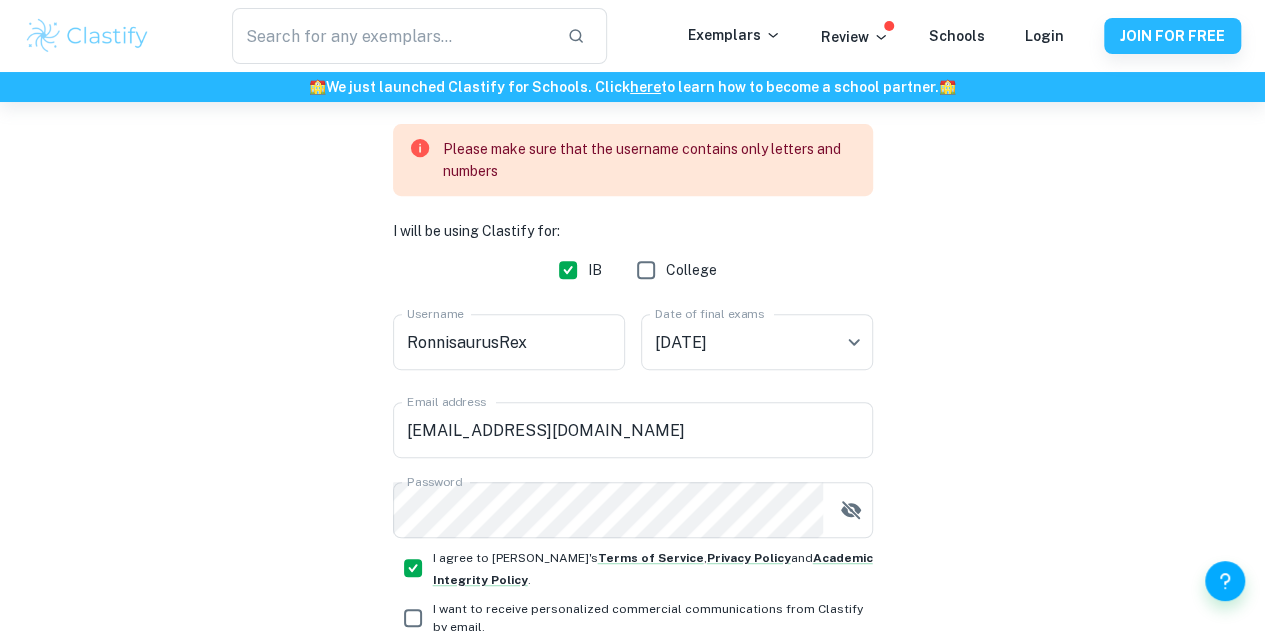 scroll, scrollTop: 300, scrollLeft: 0, axis: vertical 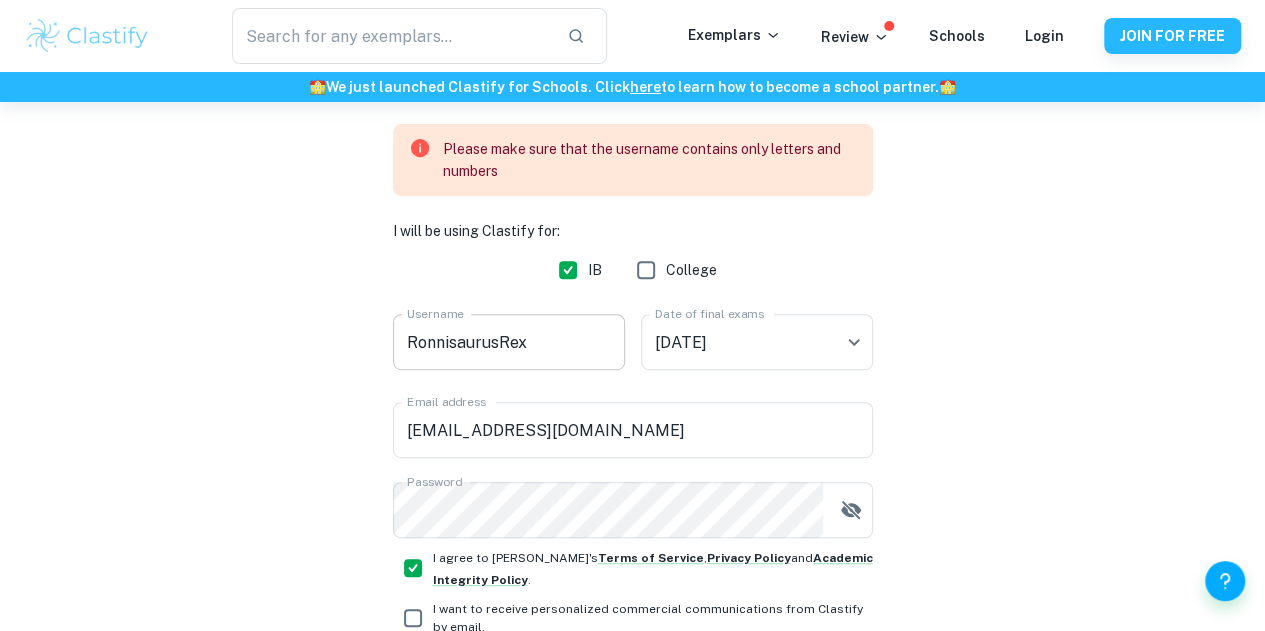 click on "RonnisaurusRex" at bounding box center (509, 342) 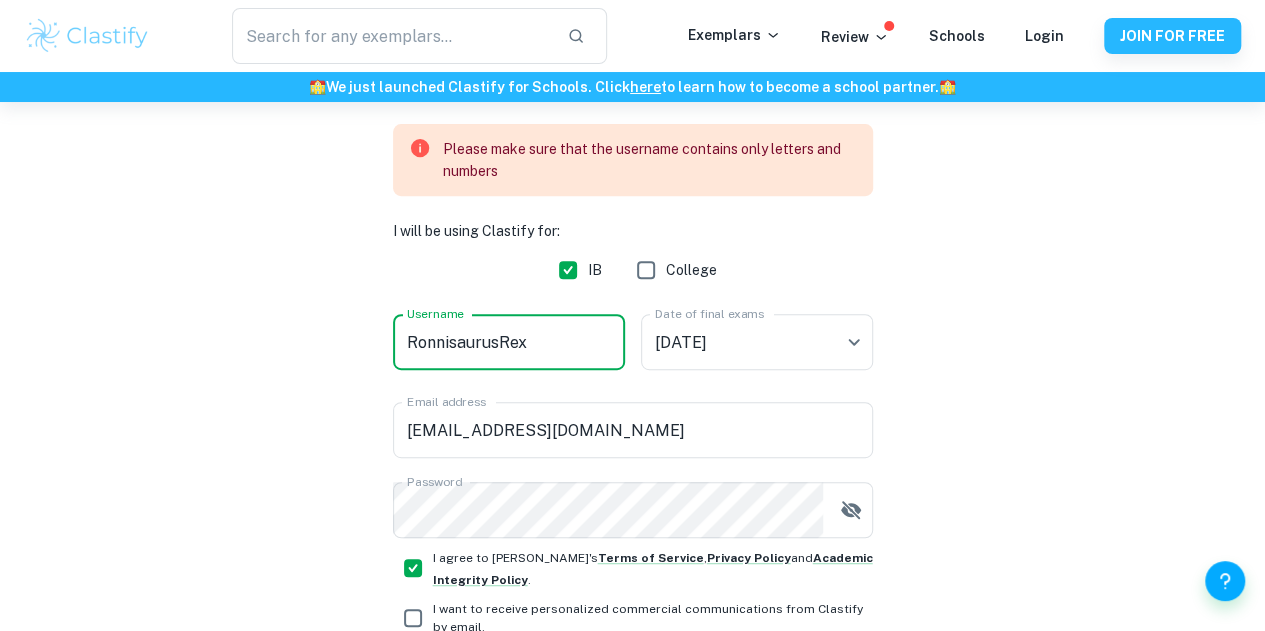 click on "RonnisaurusRex" at bounding box center (509, 342) 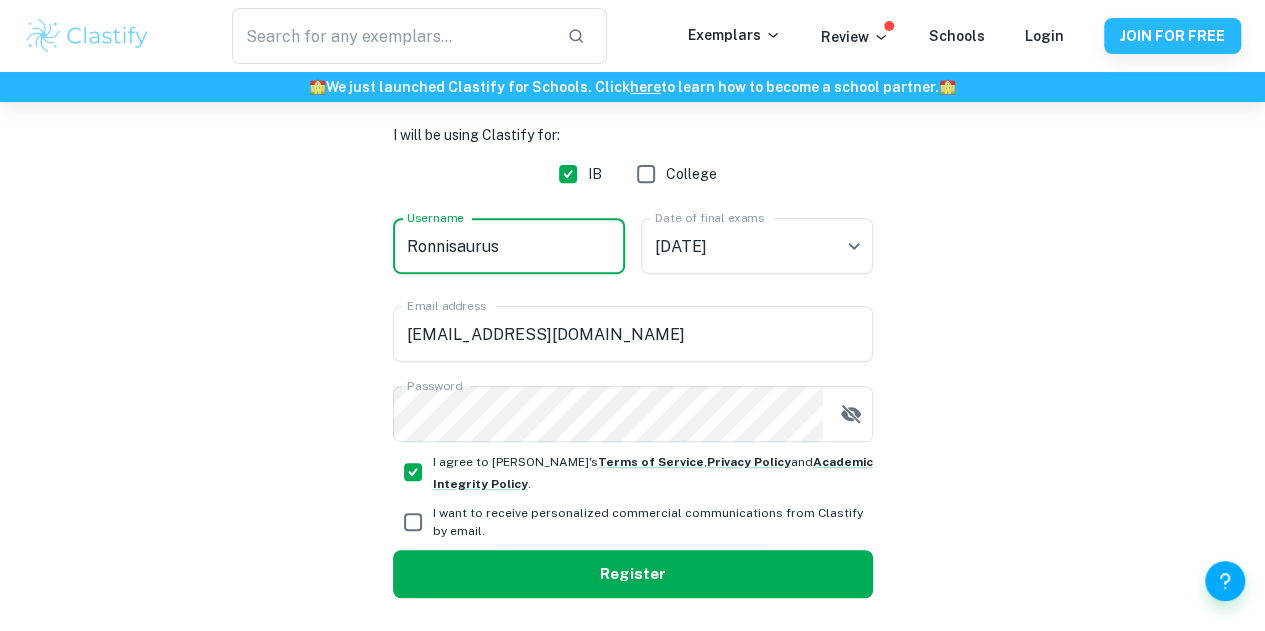 type on "Ronnisaurus" 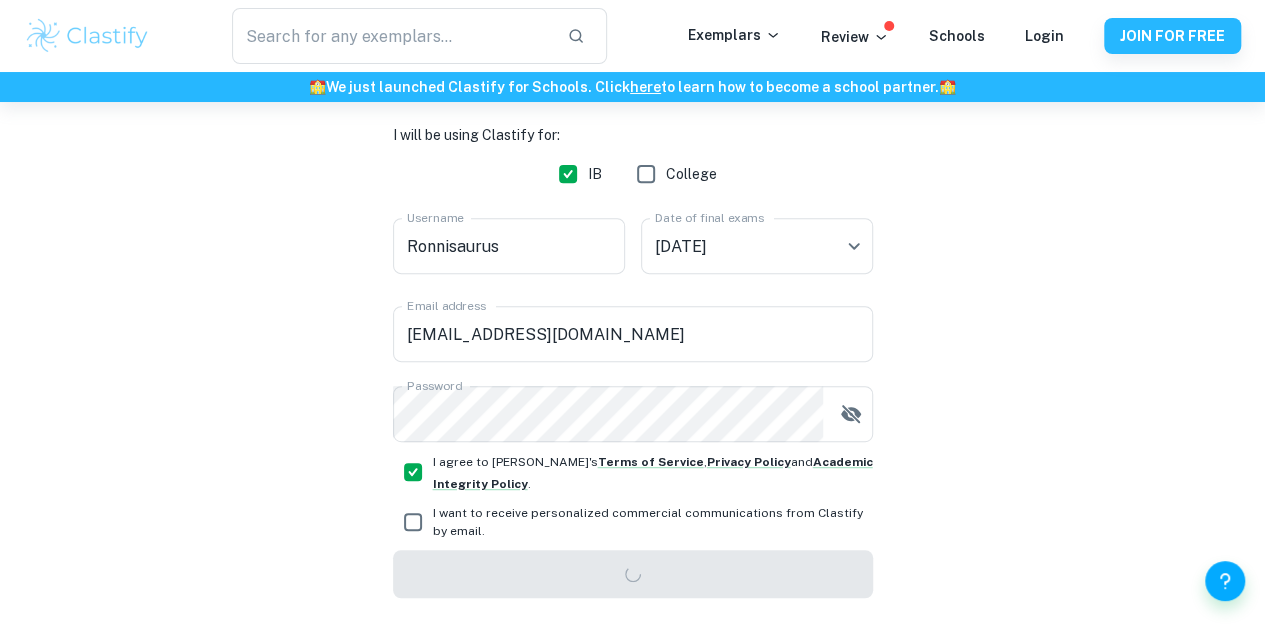 scroll, scrollTop: 102, scrollLeft: 0, axis: vertical 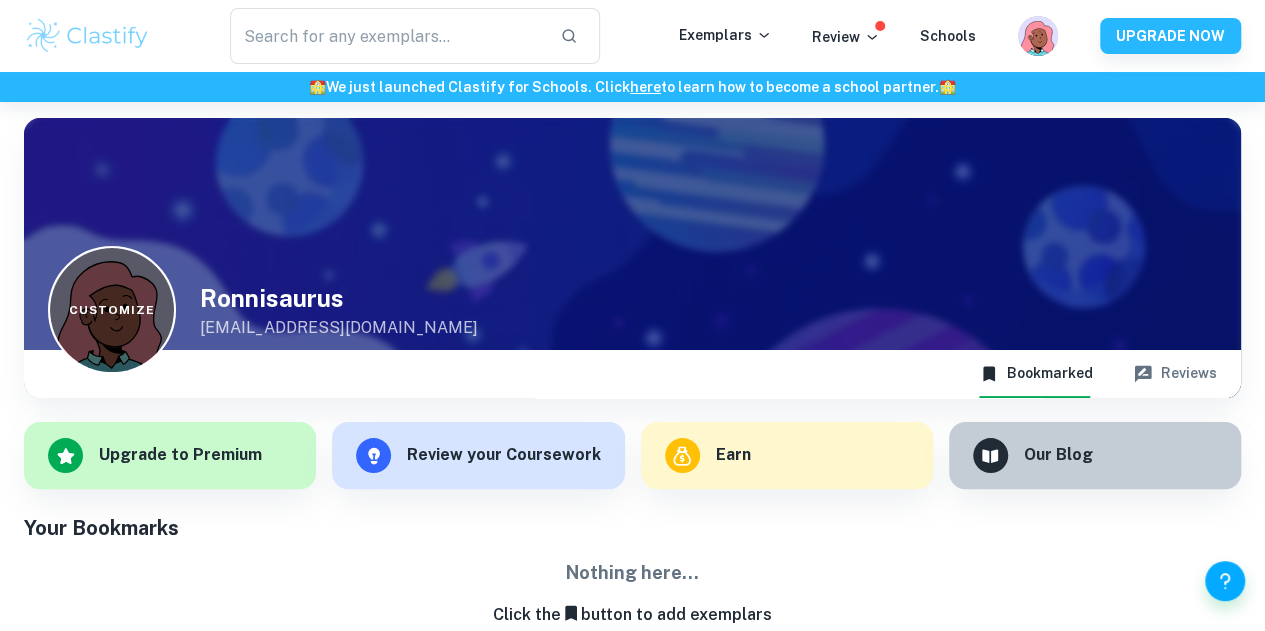 click on "Customize" at bounding box center [112, 310] 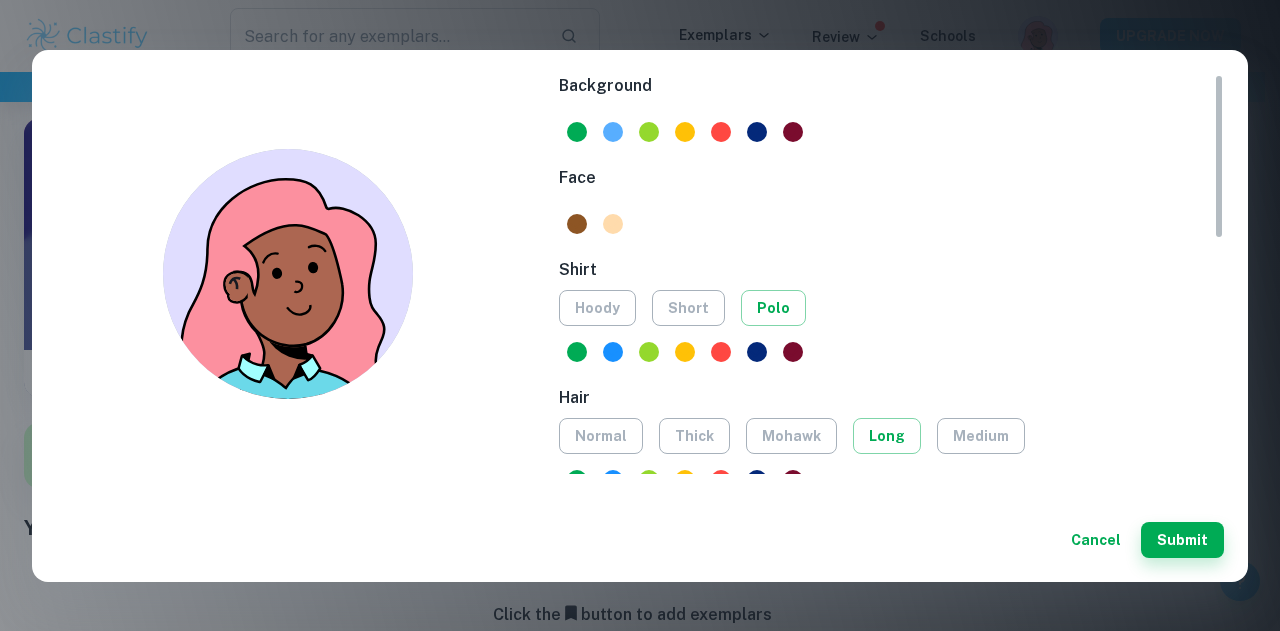 click at bounding box center (613, 132) 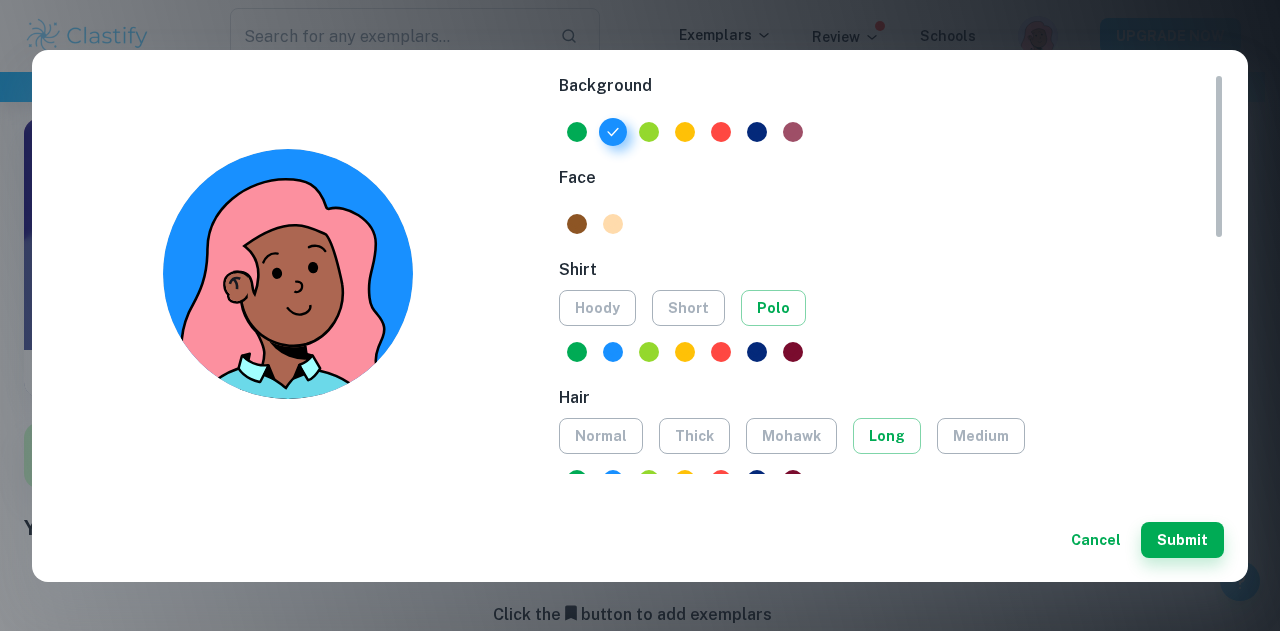 click at bounding box center (793, 132) 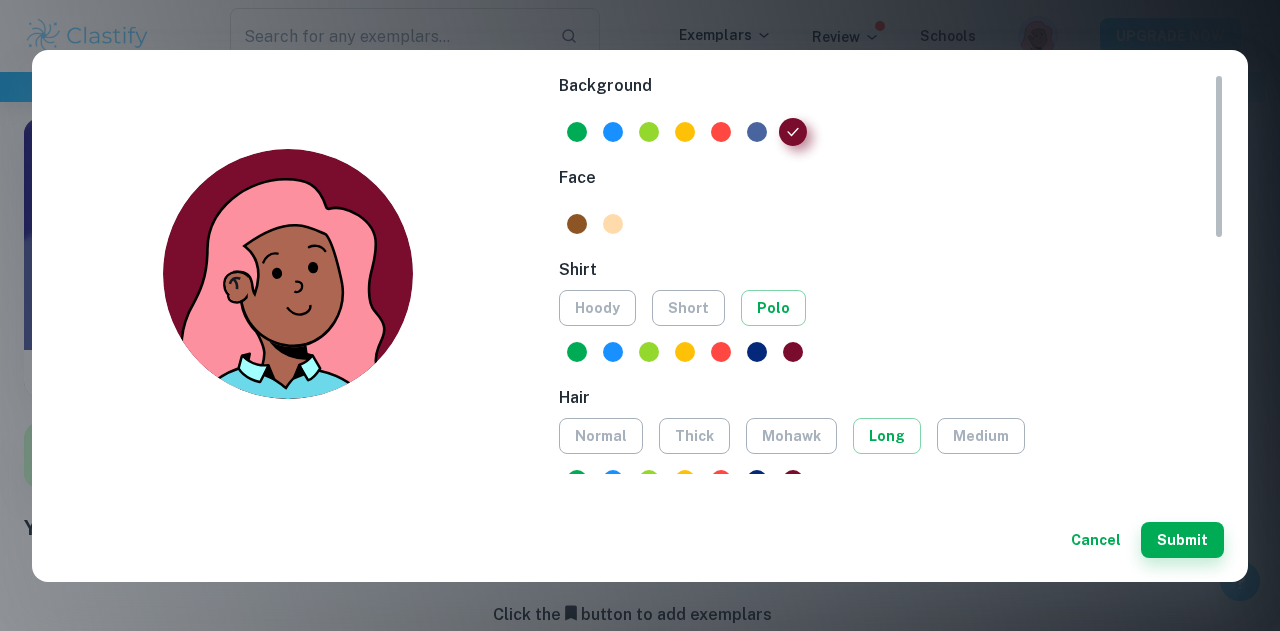 click at bounding box center (757, 132) 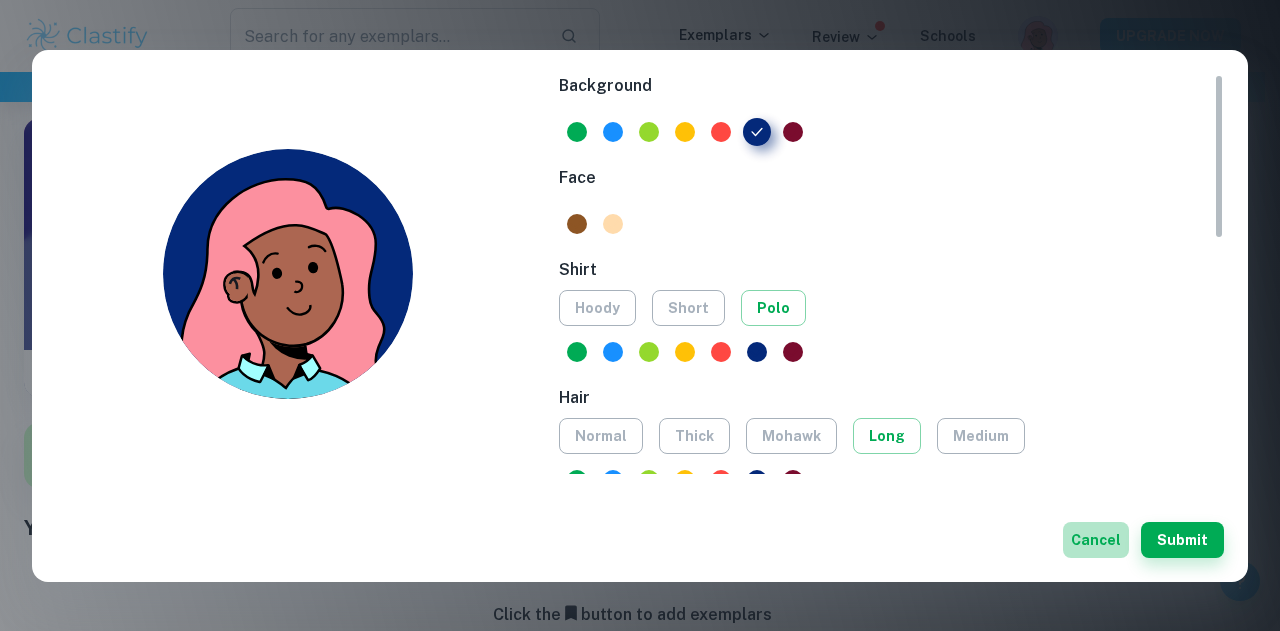 click on "Cancel" at bounding box center [1096, 540] 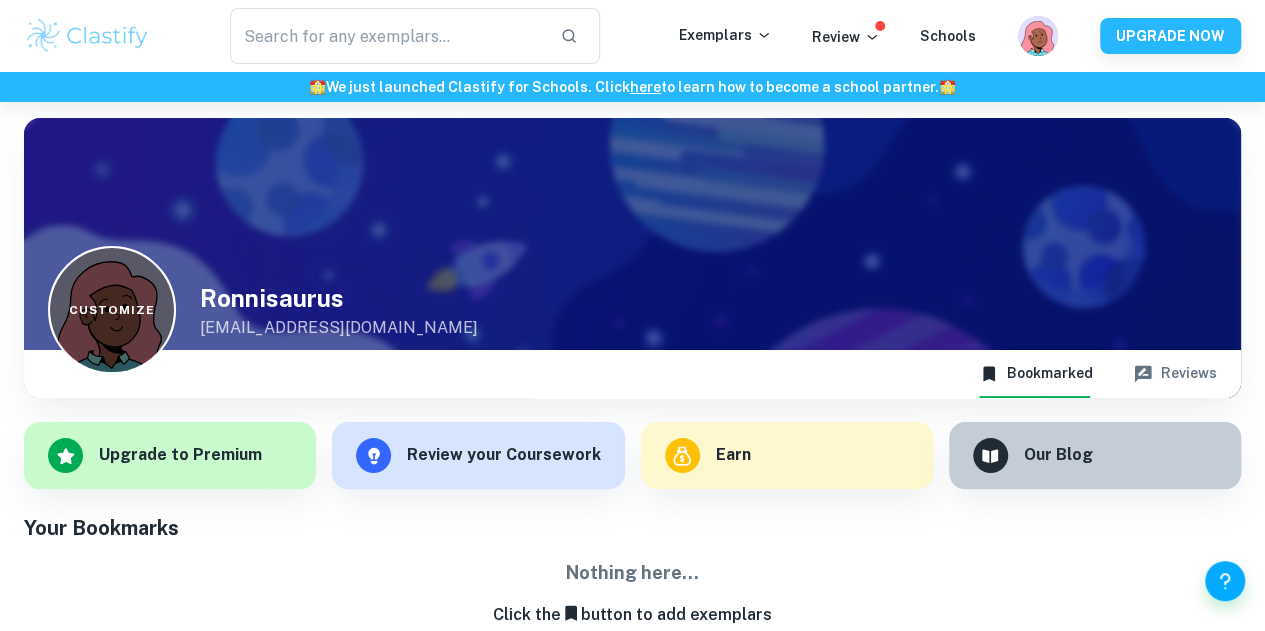 click on "Customize" at bounding box center [112, 310] 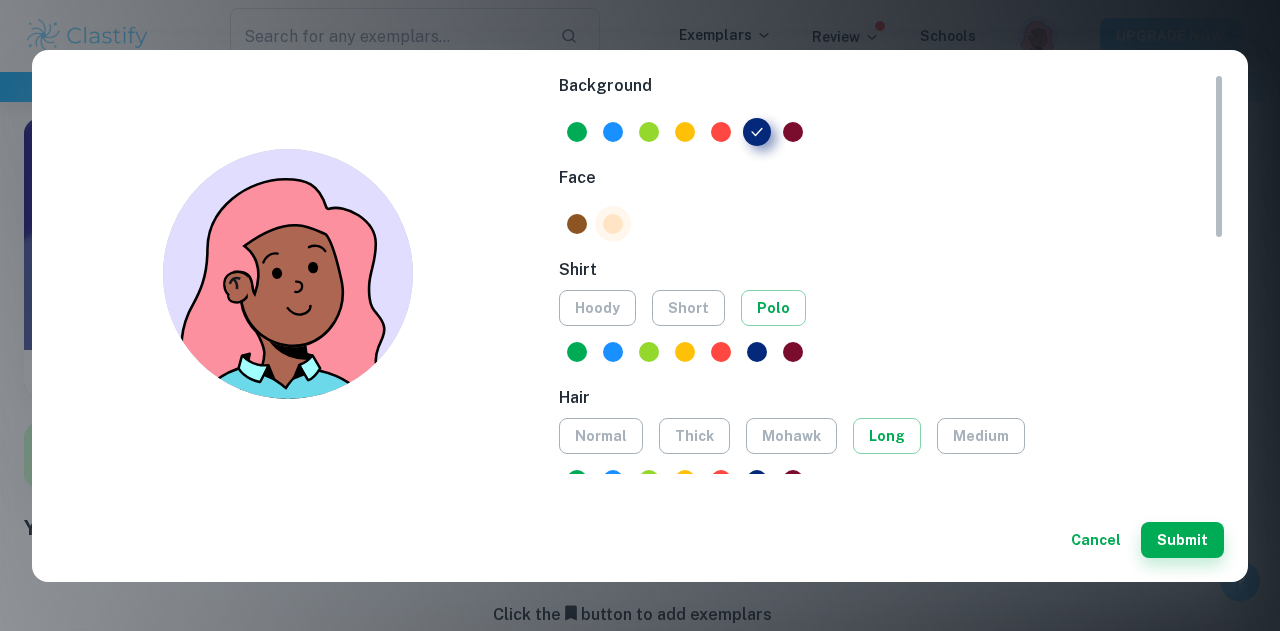 click at bounding box center (613, 224) 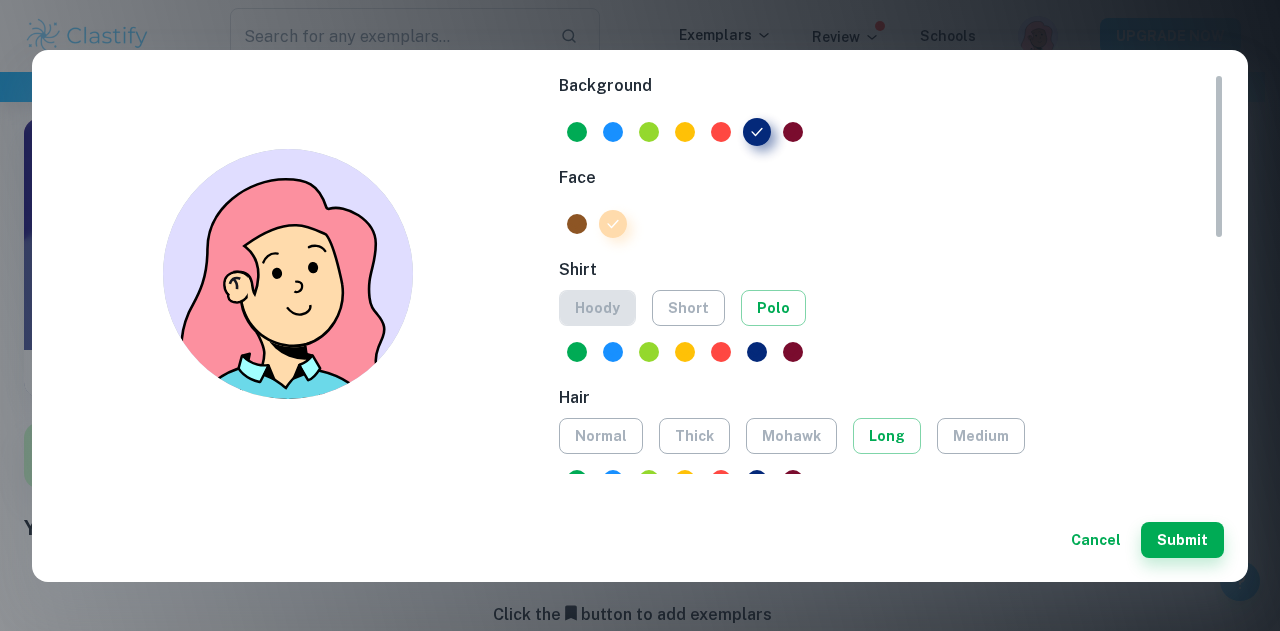 click on "hoody" at bounding box center (597, 308) 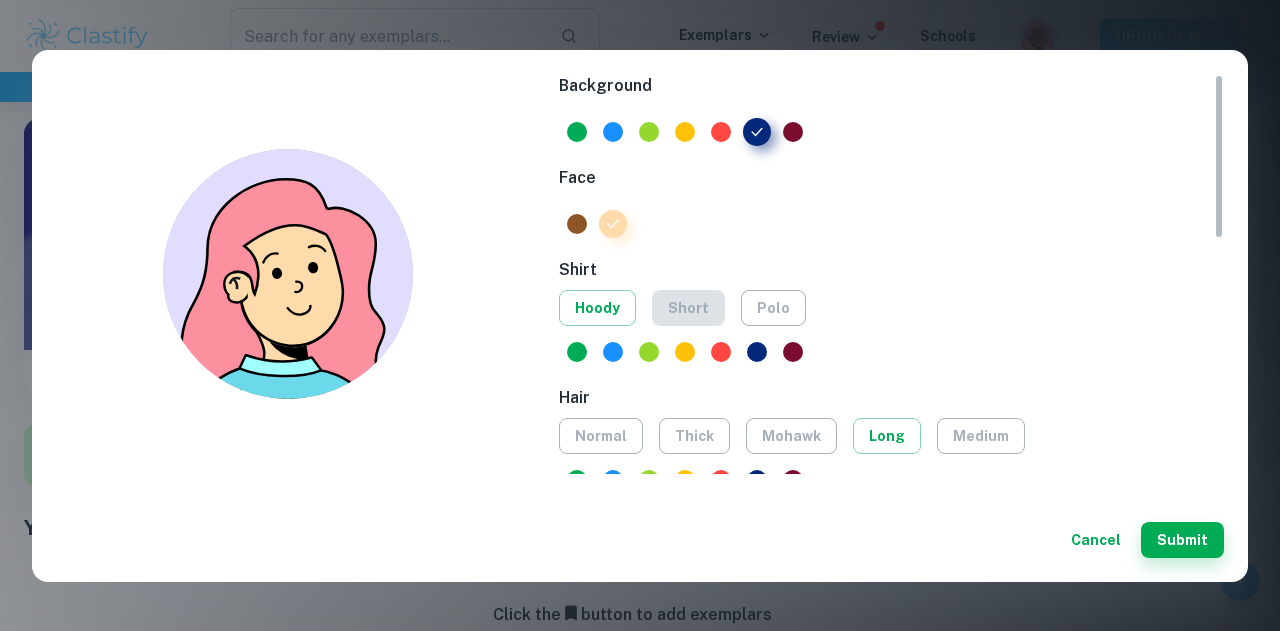 click on "short" at bounding box center [688, 308] 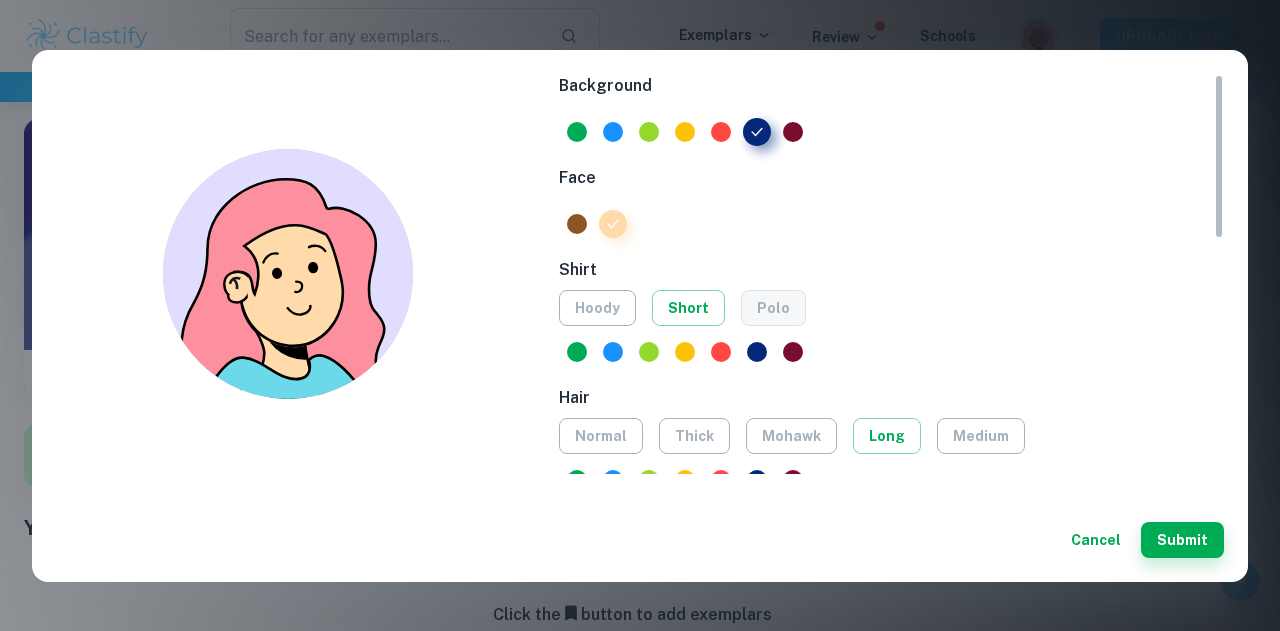 click on "polo" at bounding box center (773, 308) 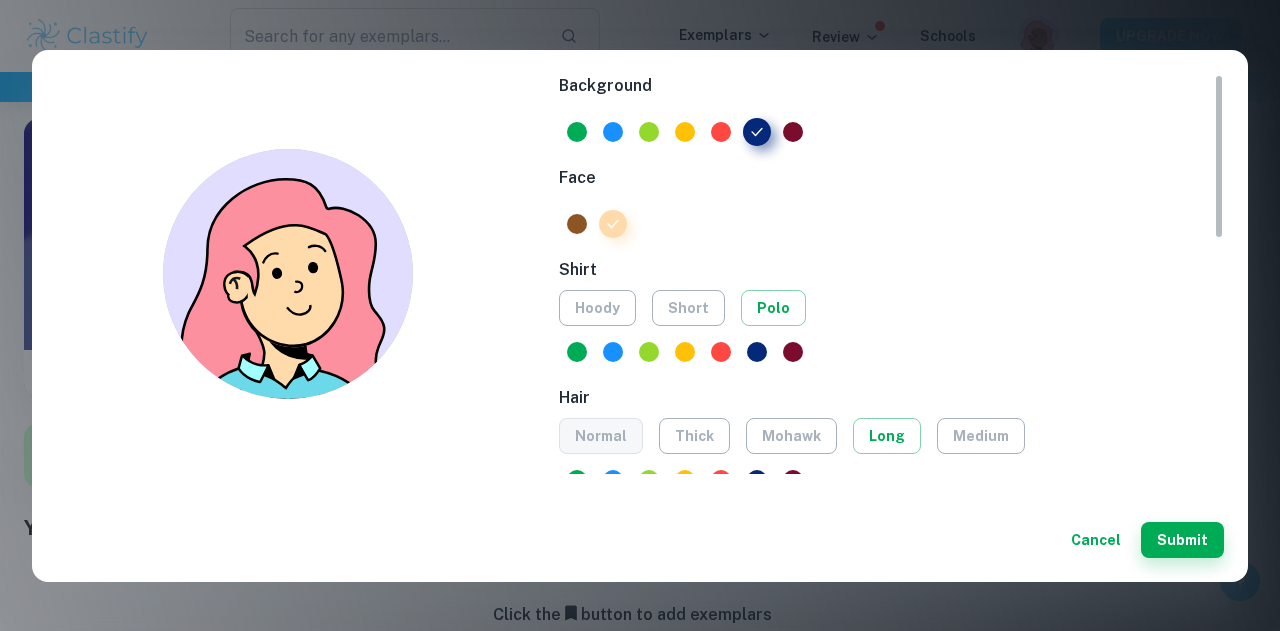 click on "normal" at bounding box center (601, 436) 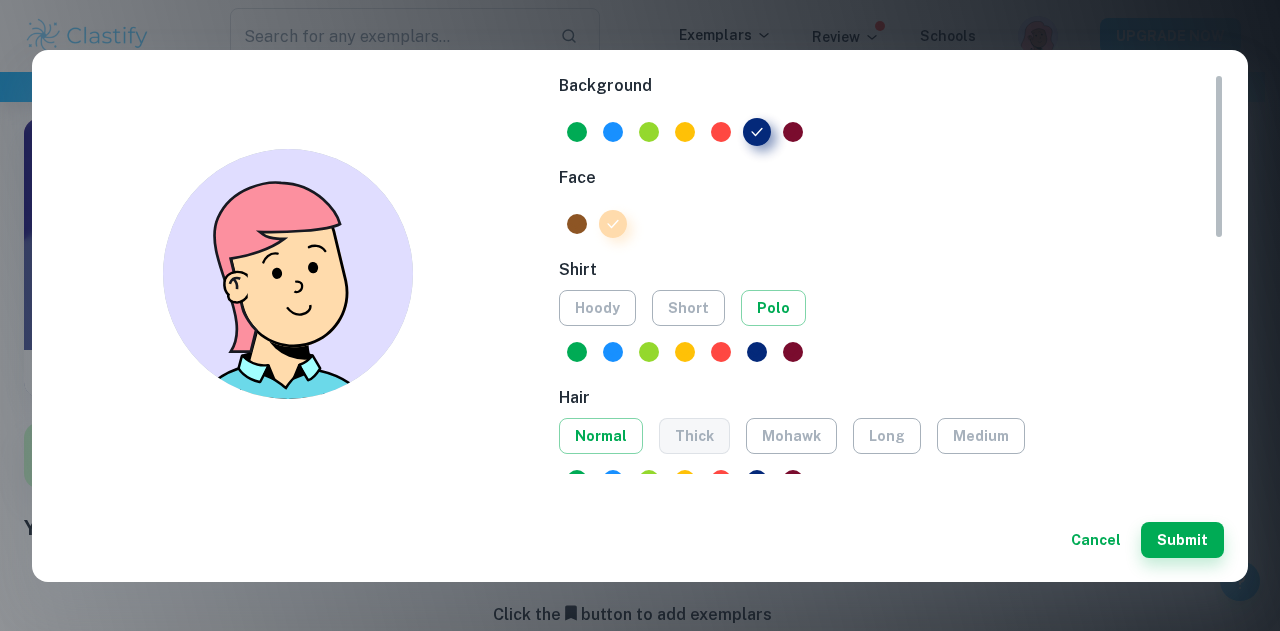 click on "thick" at bounding box center [694, 436] 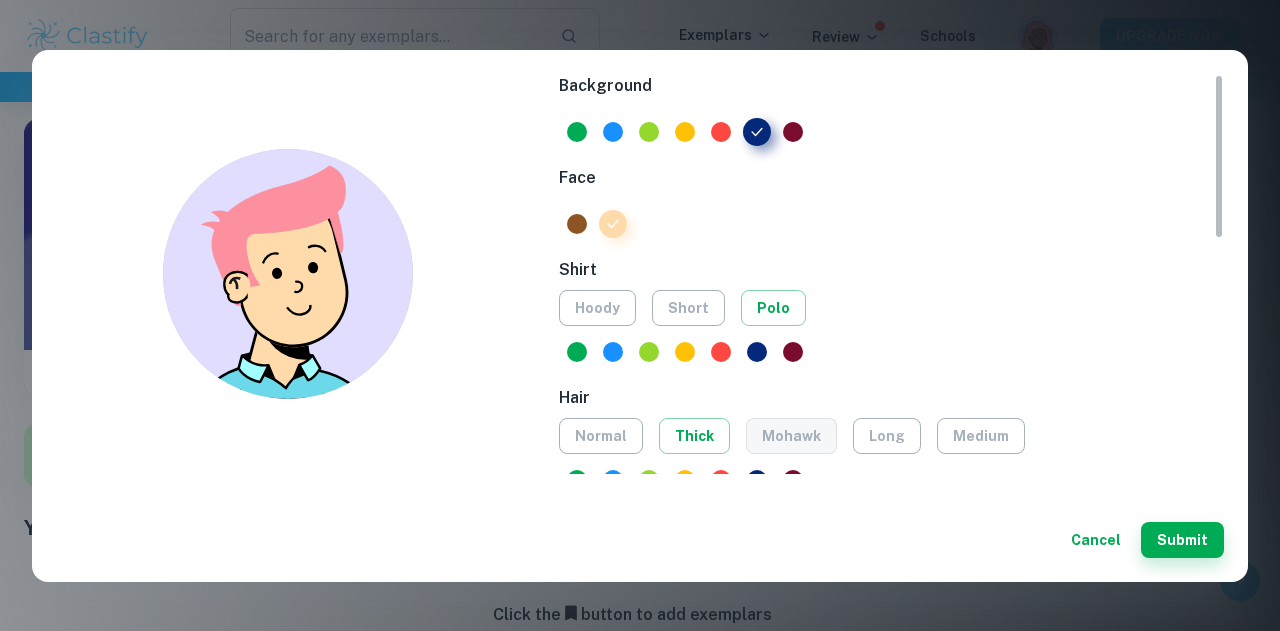 click on "mohawk" at bounding box center [791, 436] 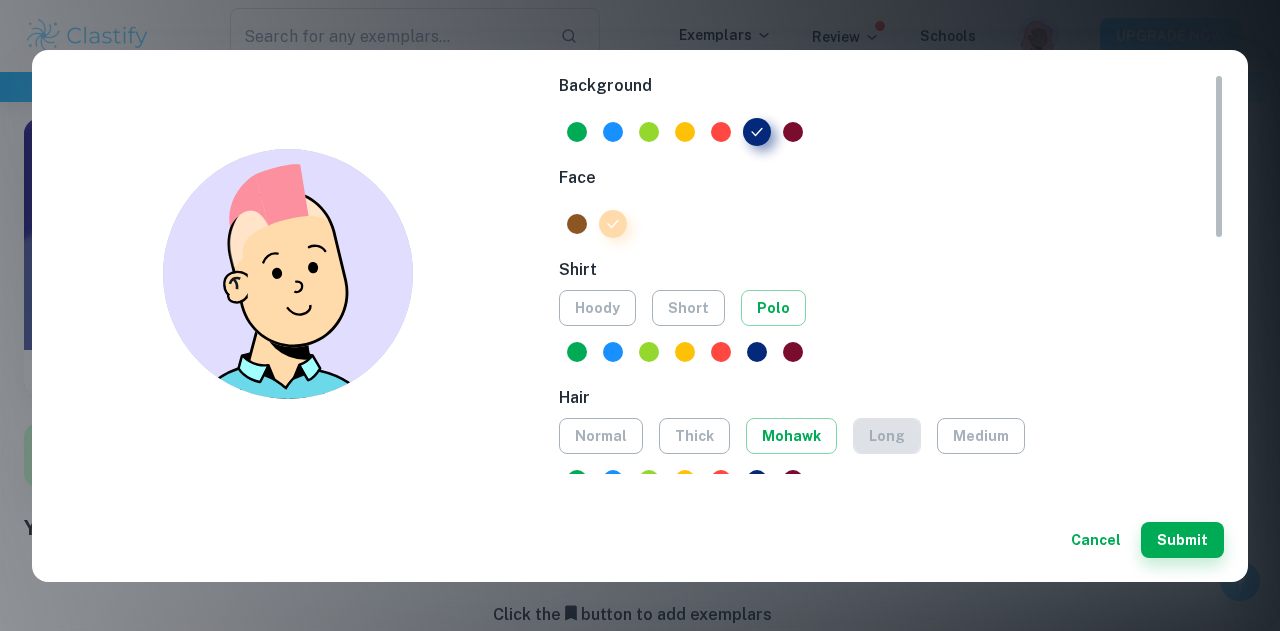 click on "long" at bounding box center [887, 436] 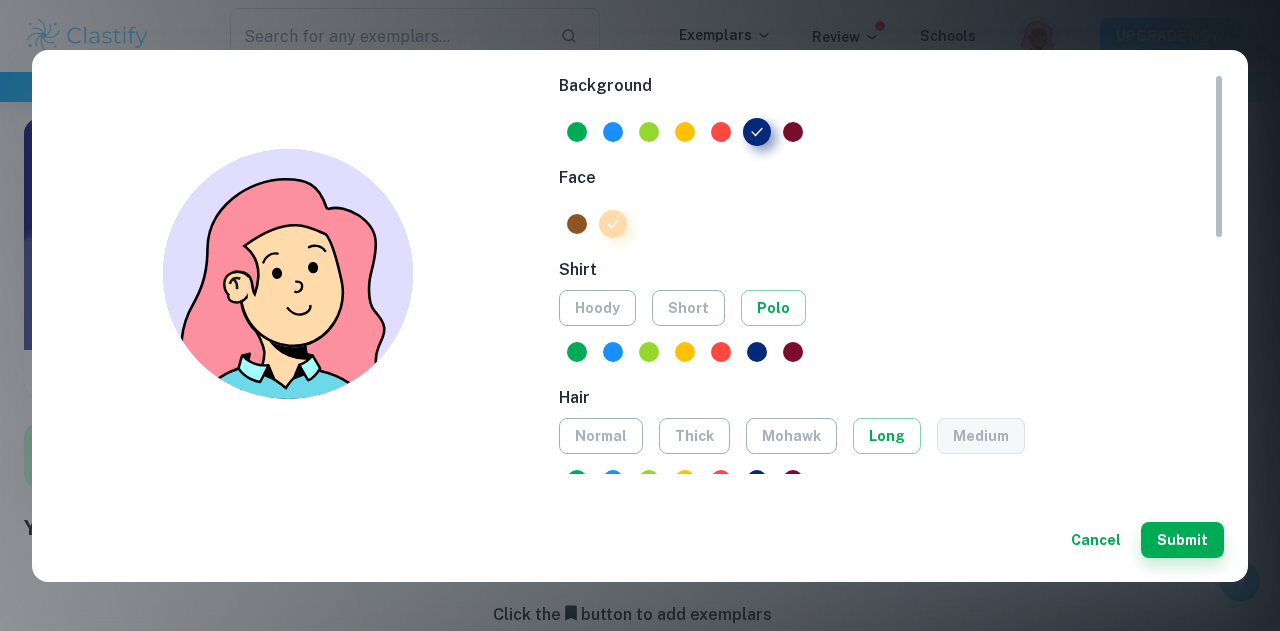 click on "medium" at bounding box center (981, 436) 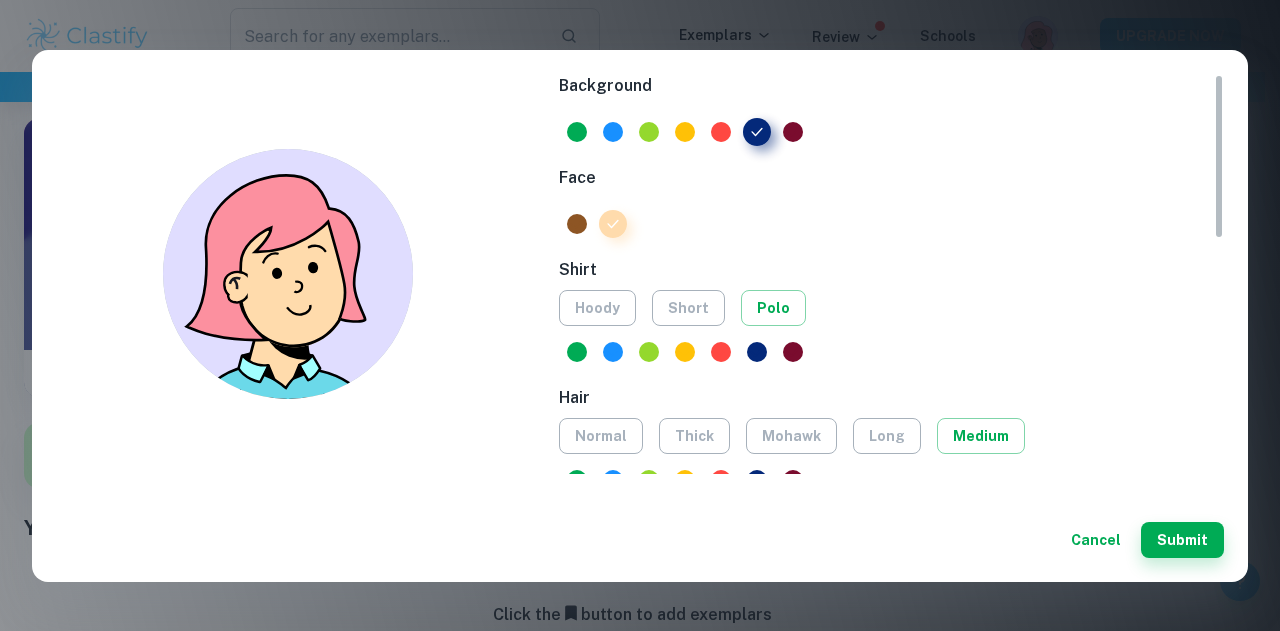 click on "normal thick mohawk long medium" at bounding box center [891, 436] 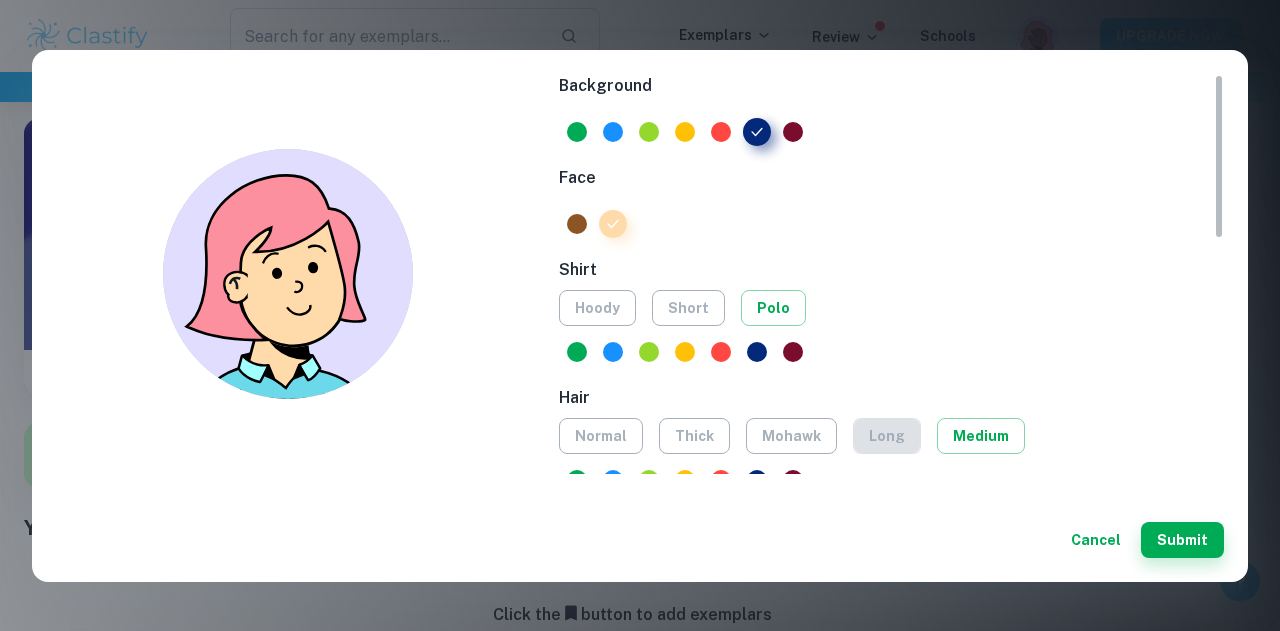 click on "long" at bounding box center (887, 436) 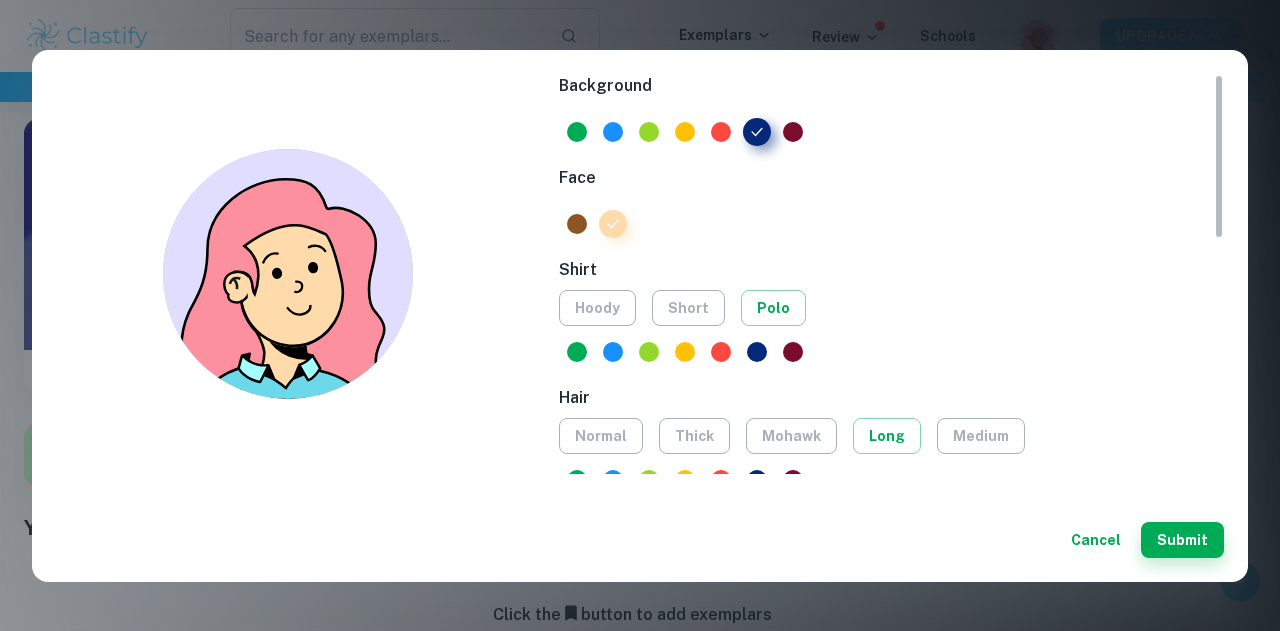 scroll, scrollTop: 68, scrollLeft: 0, axis: vertical 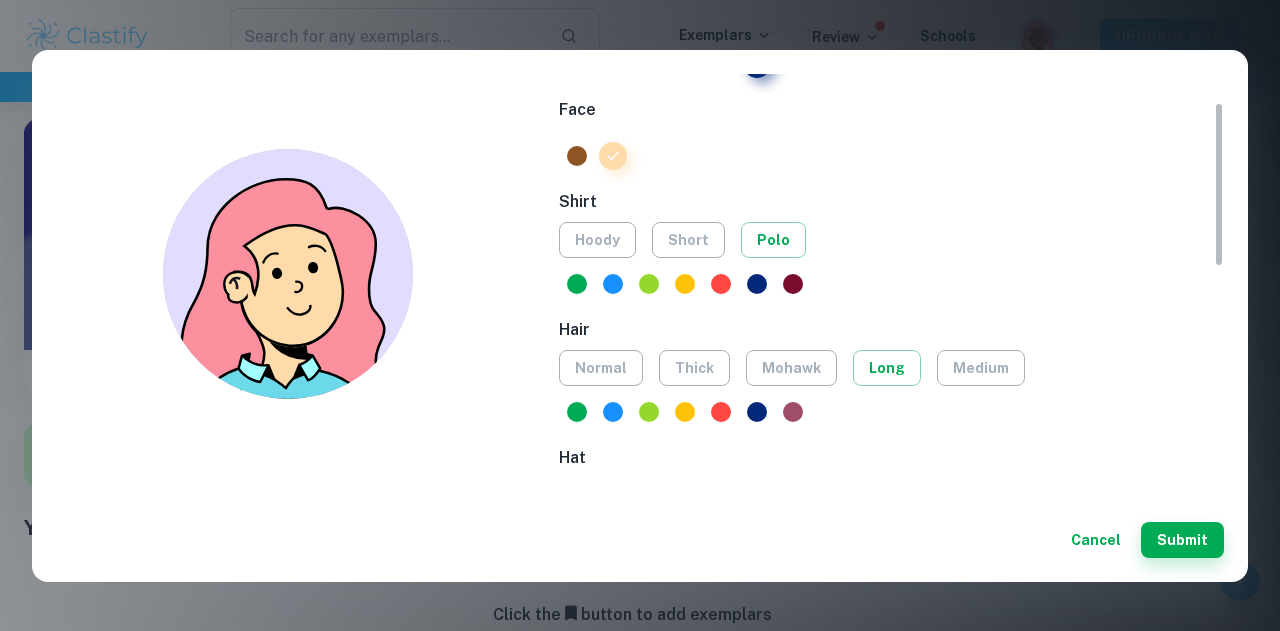 click at bounding box center [793, 412] 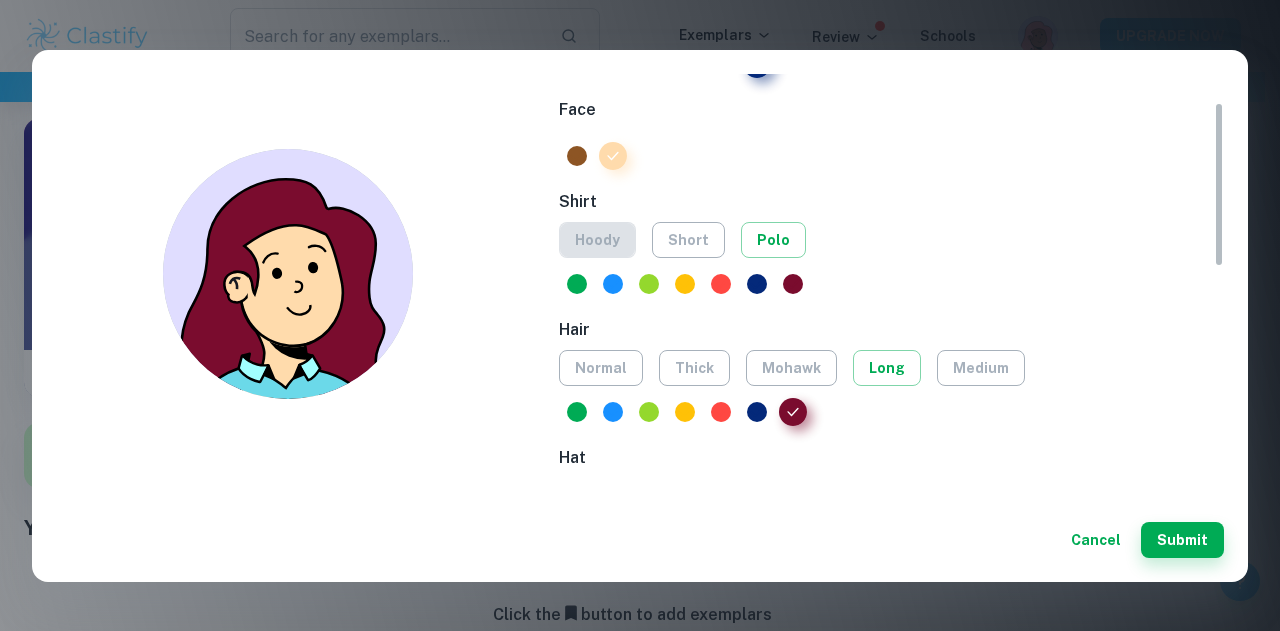 click on "hoody" at bounding box center (597, 240) 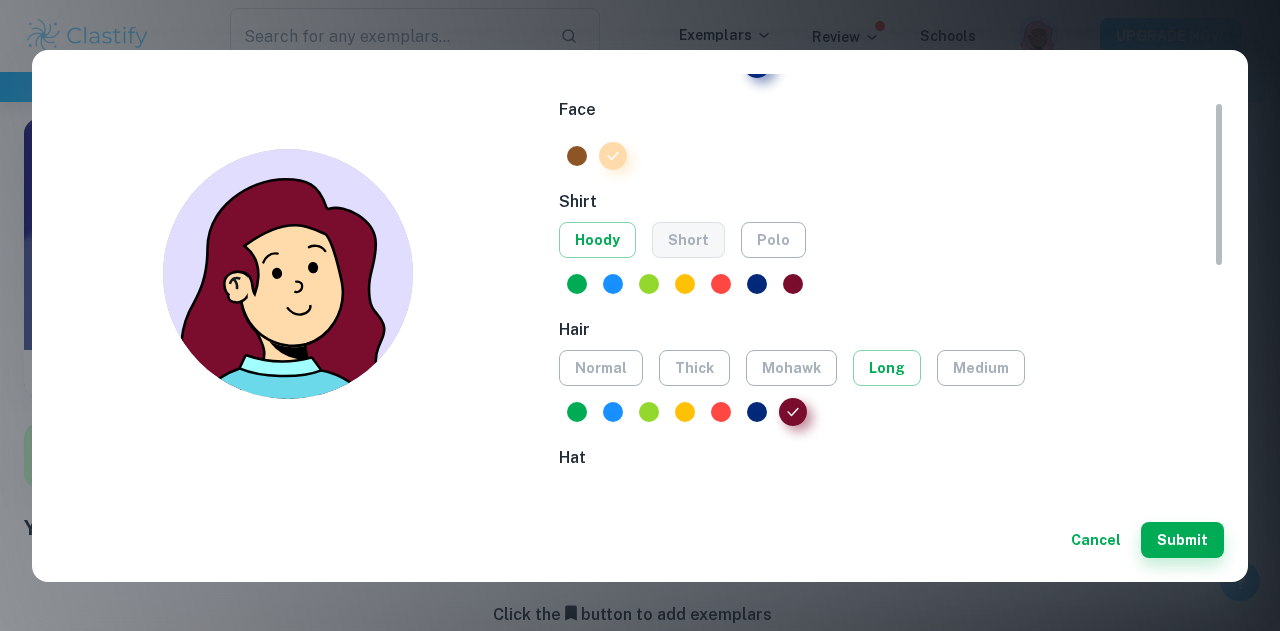 click on "short" at bounding box center [688, 240] 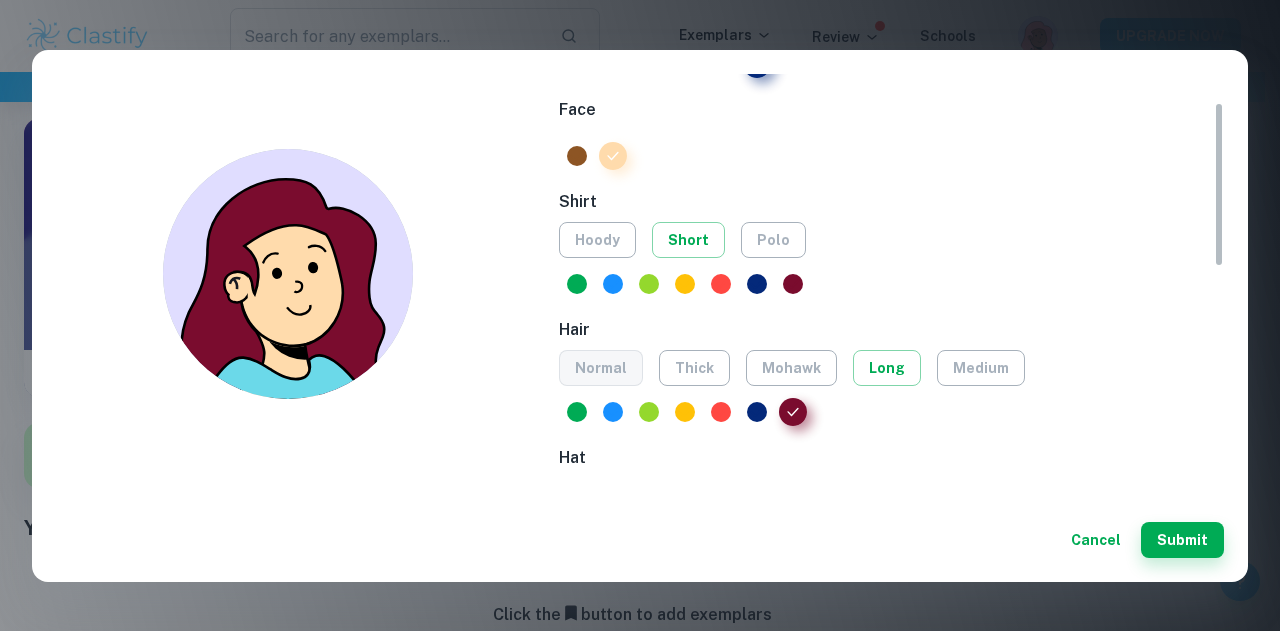 click on "normal" at bounding box center (601, 368) 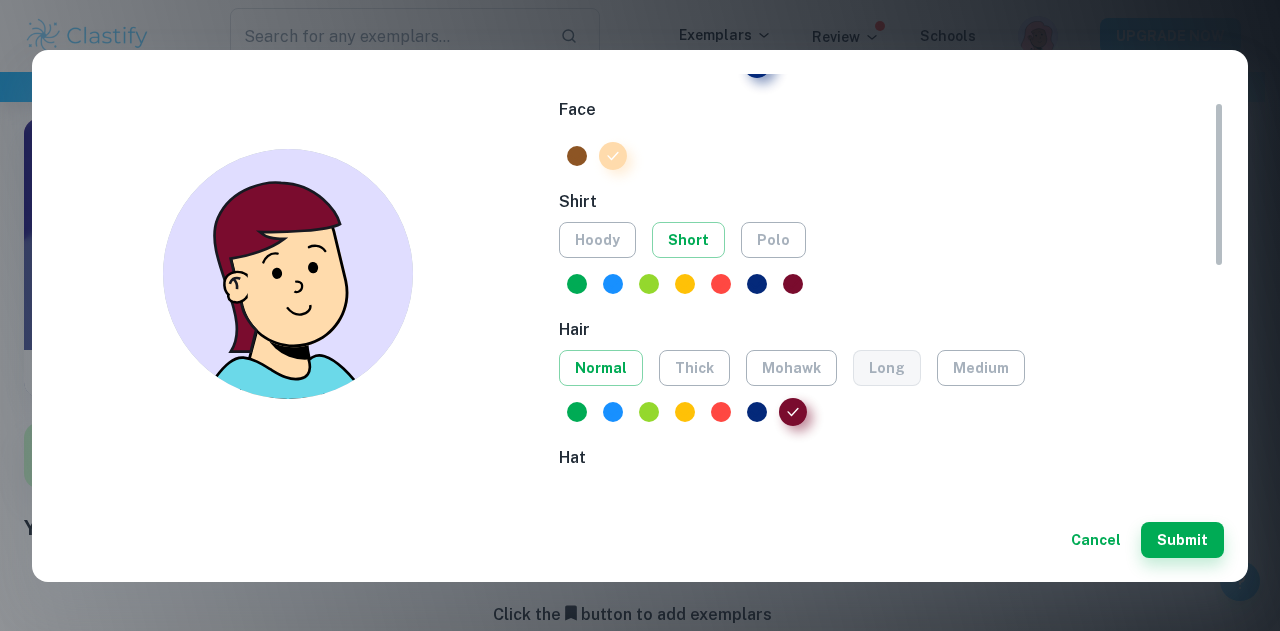 click on "long" at bounding box center [887, 368] 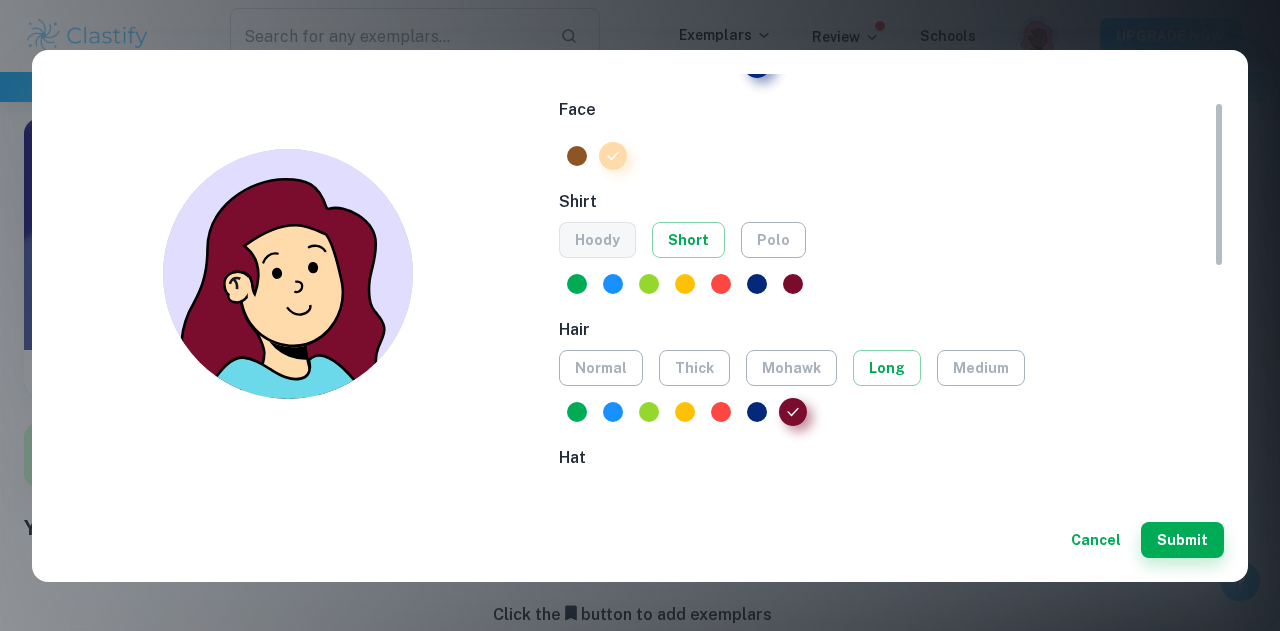 click on "hoody" at bounding box center (597, 240) 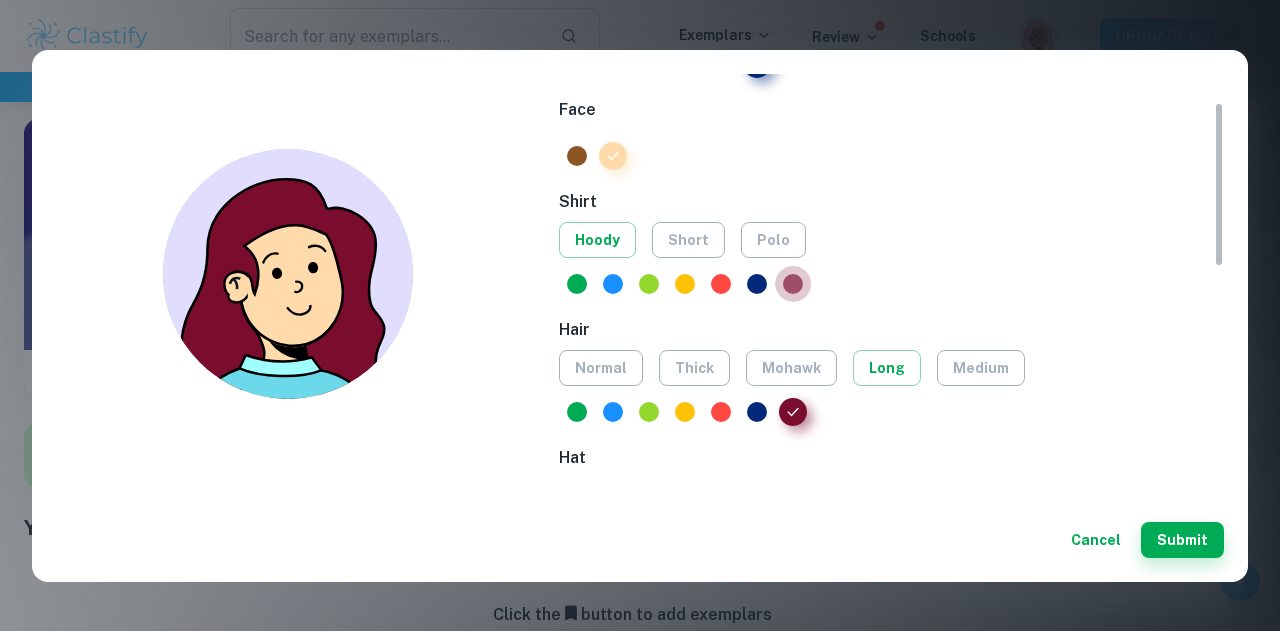 click at bounding box center [793, 284] 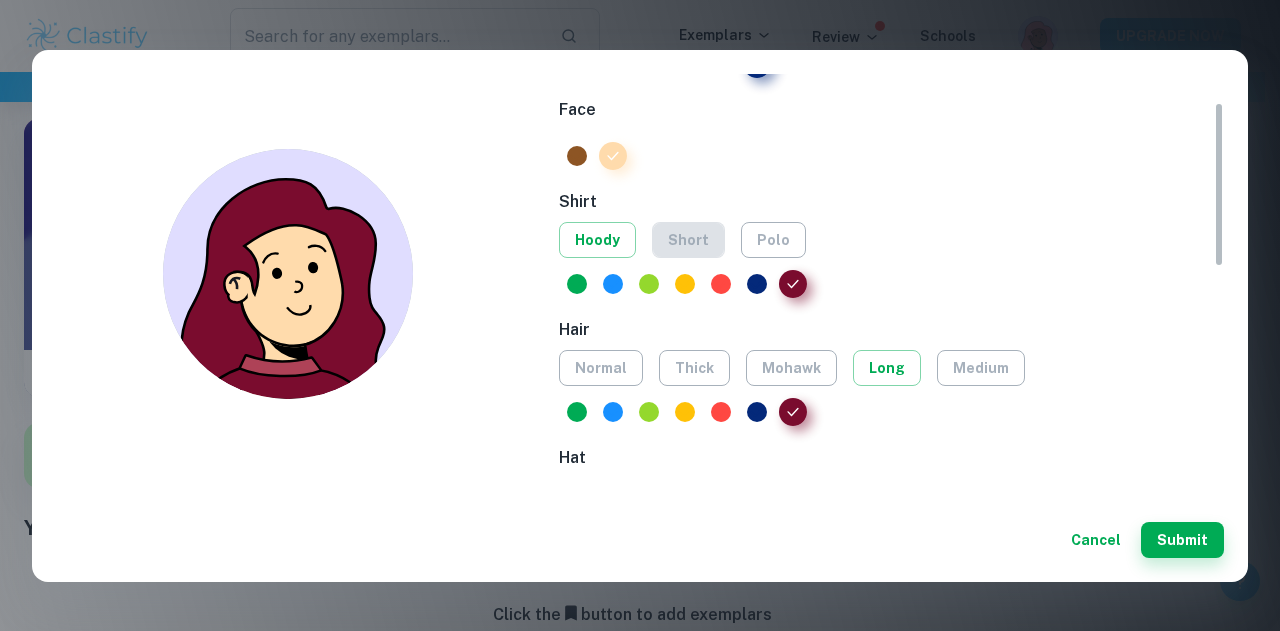 click on "short" at bounding box center (688, 240) 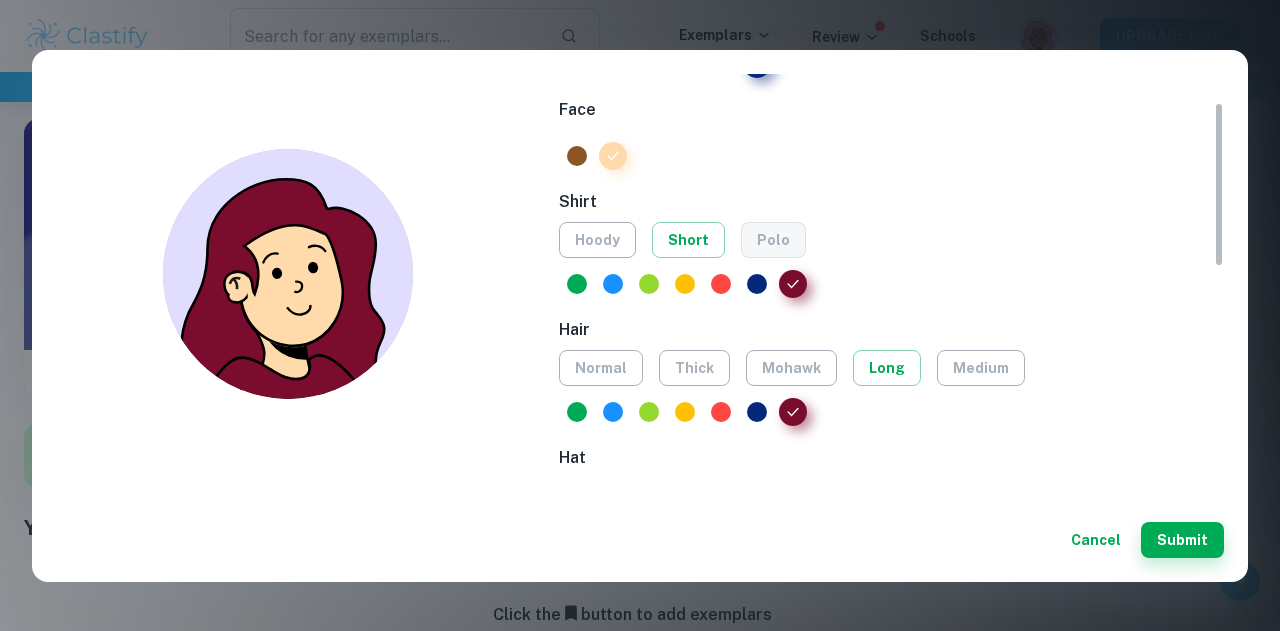 click on "polo" at bounding box center [773, 240] 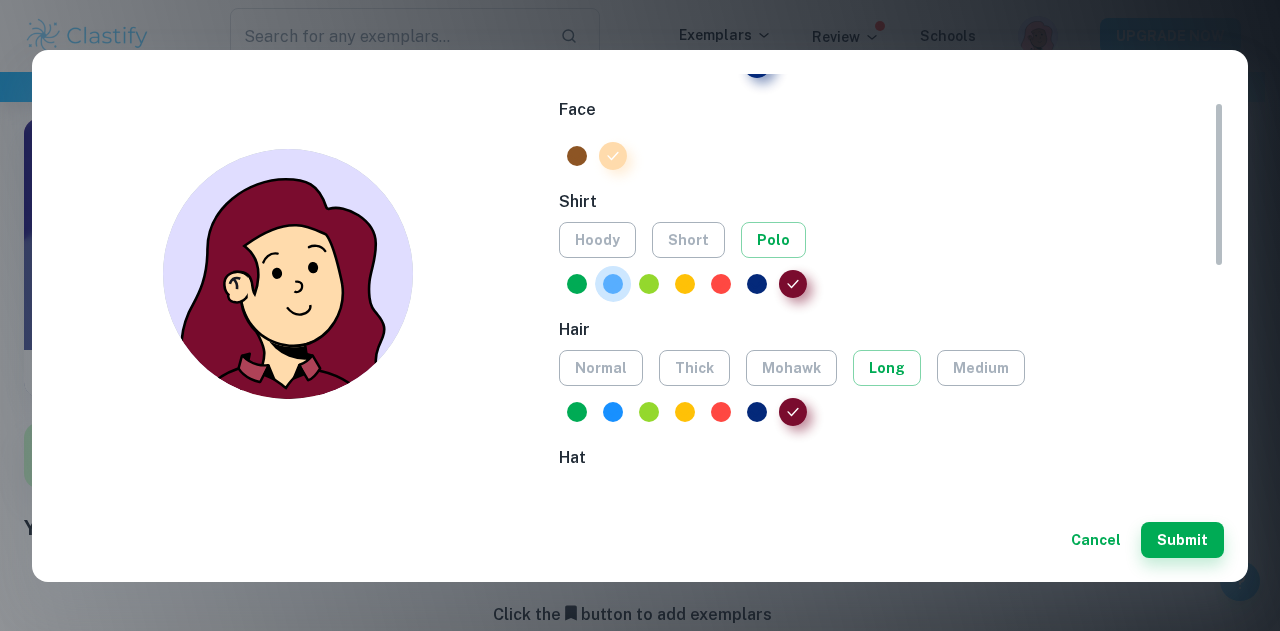 click at bounding box center [613, 284] 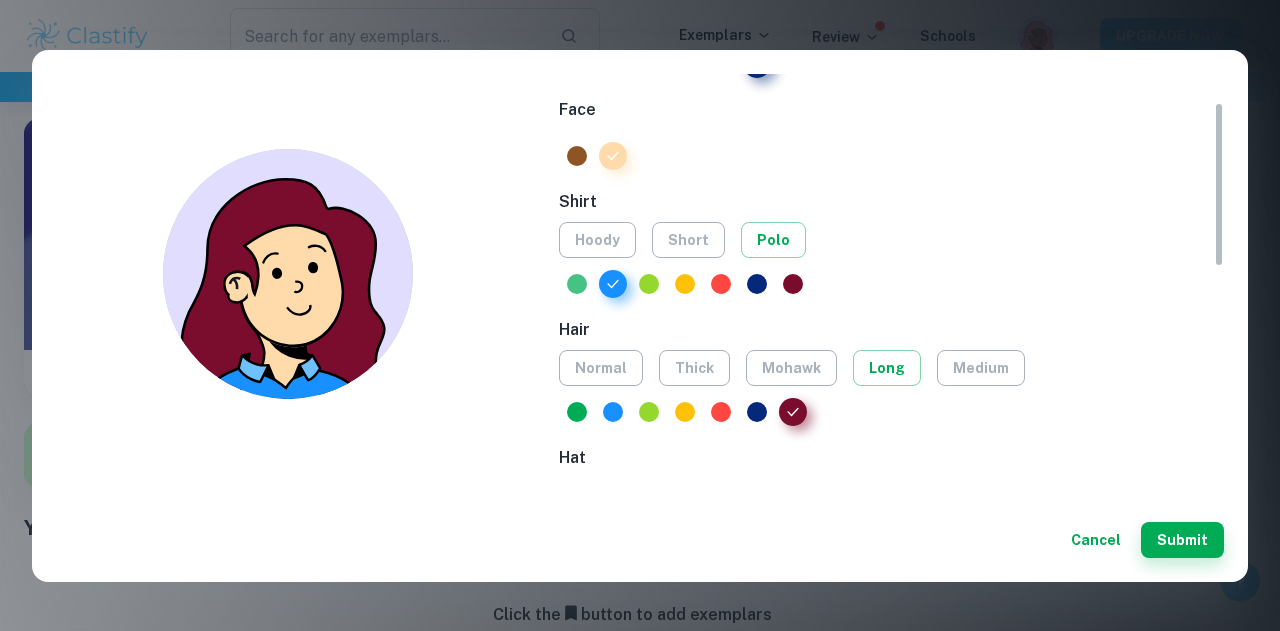 click at bounding box center [577, 284] 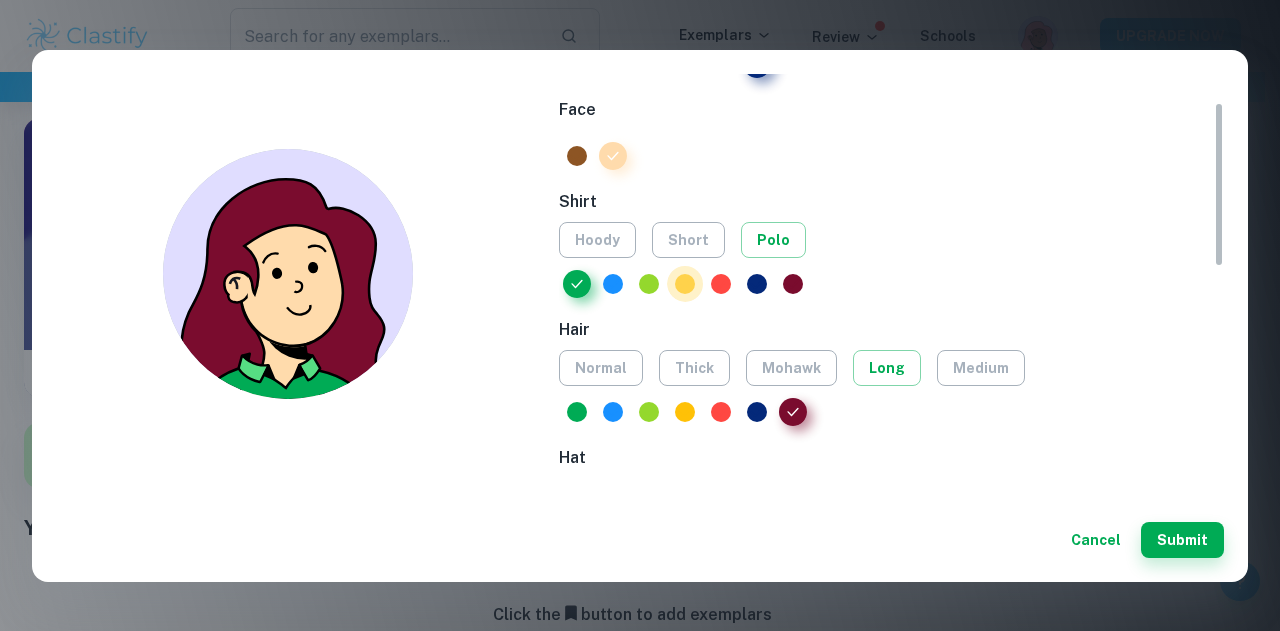 click at bounding box center [685, 284] 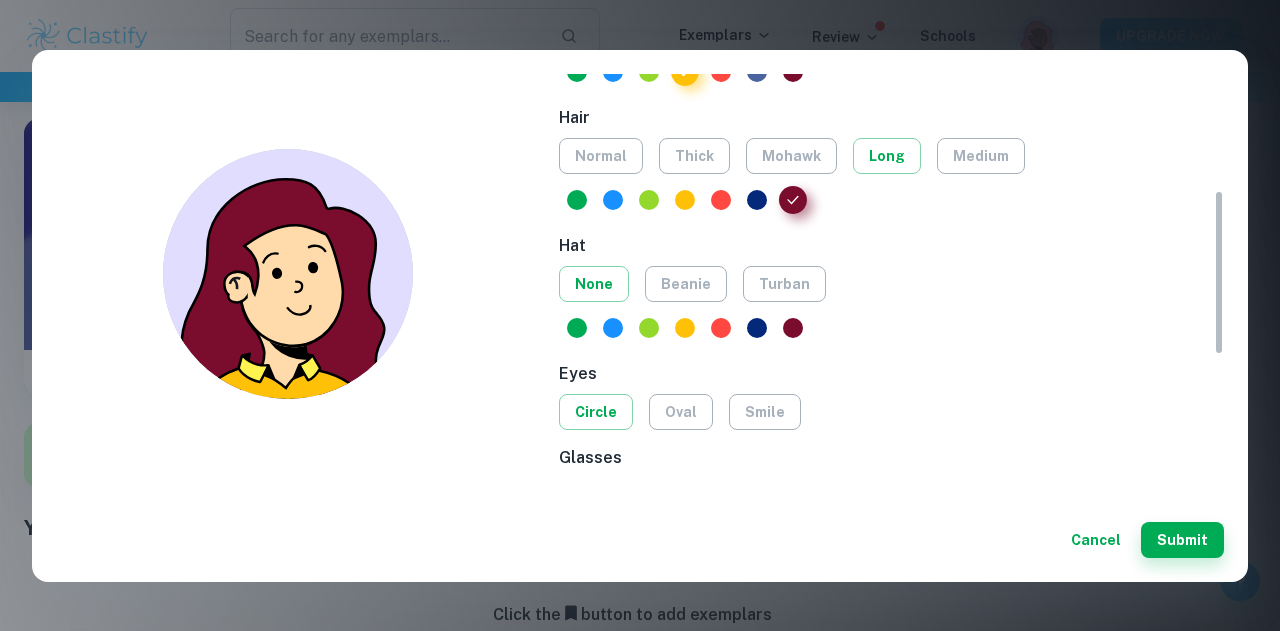 scroll, scrollTop: 305, scrollLeft: 0, axis: vertical 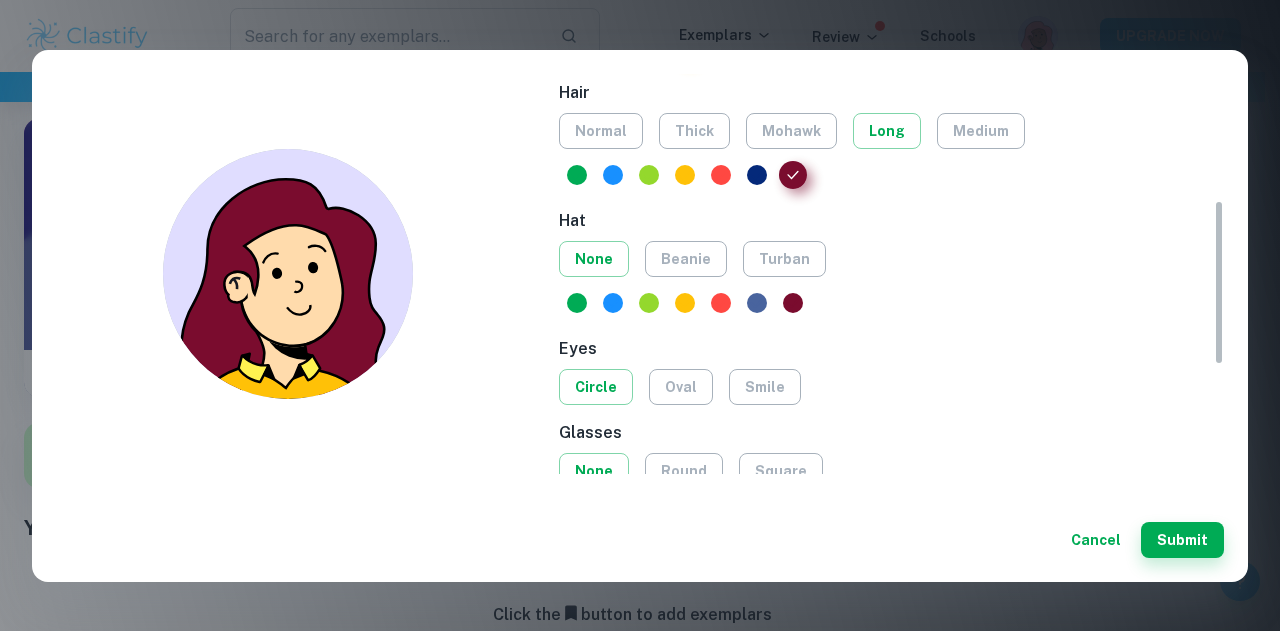 click at bounding box center [757, 303] 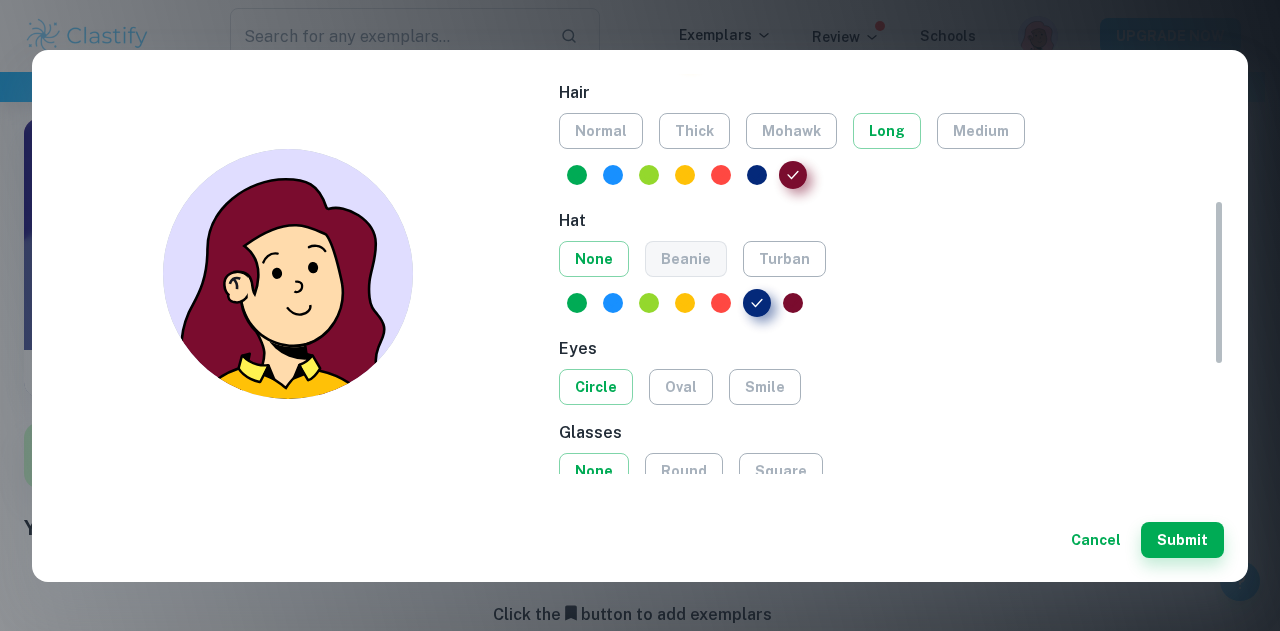 click on "beanie" at bounding box center [686, 259] 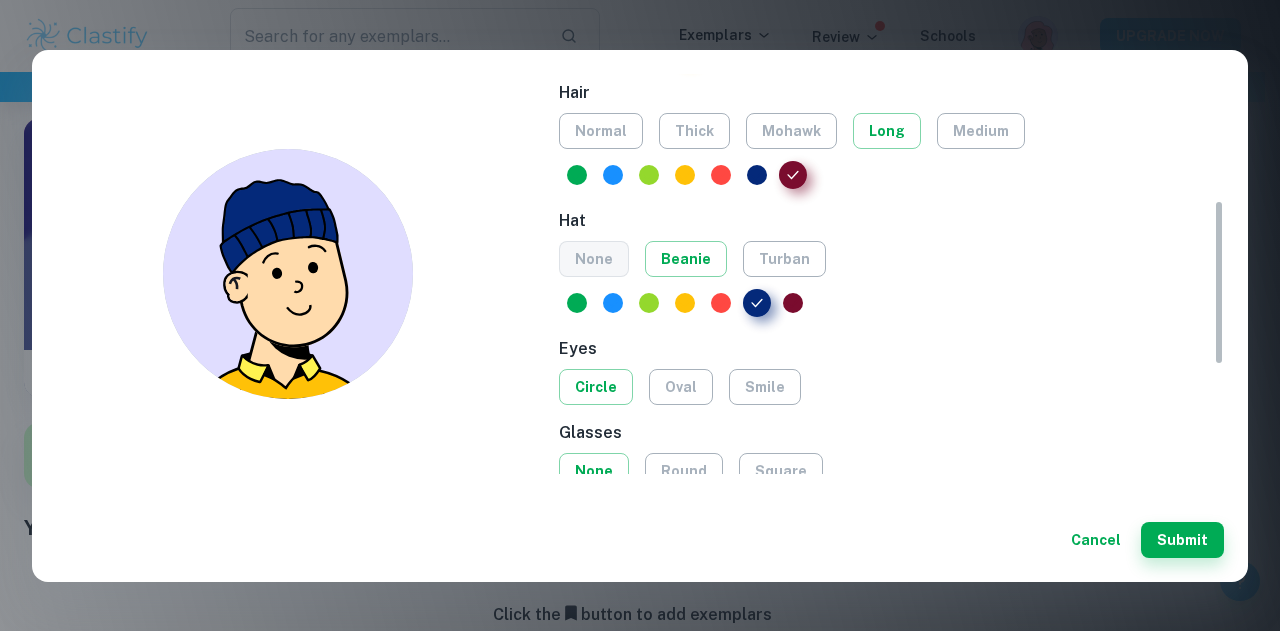 click on "none" at bounding box center [594, 259] 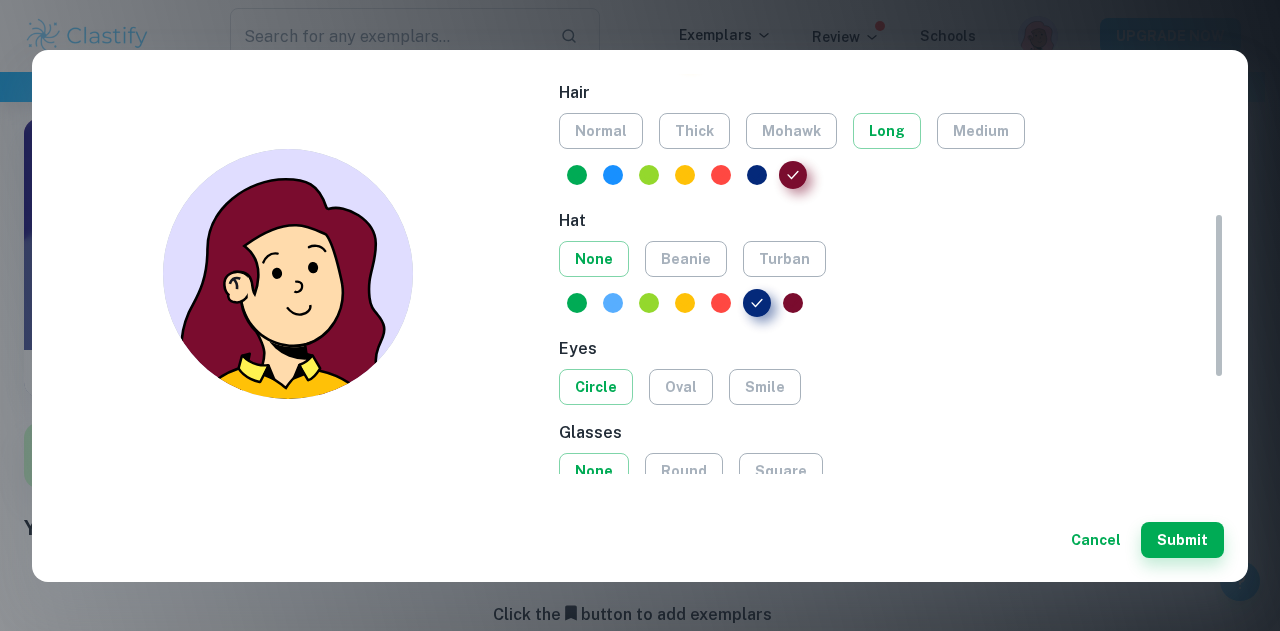 scroll, scrollTop: 382, scrollLeft: 0, axis: vertical 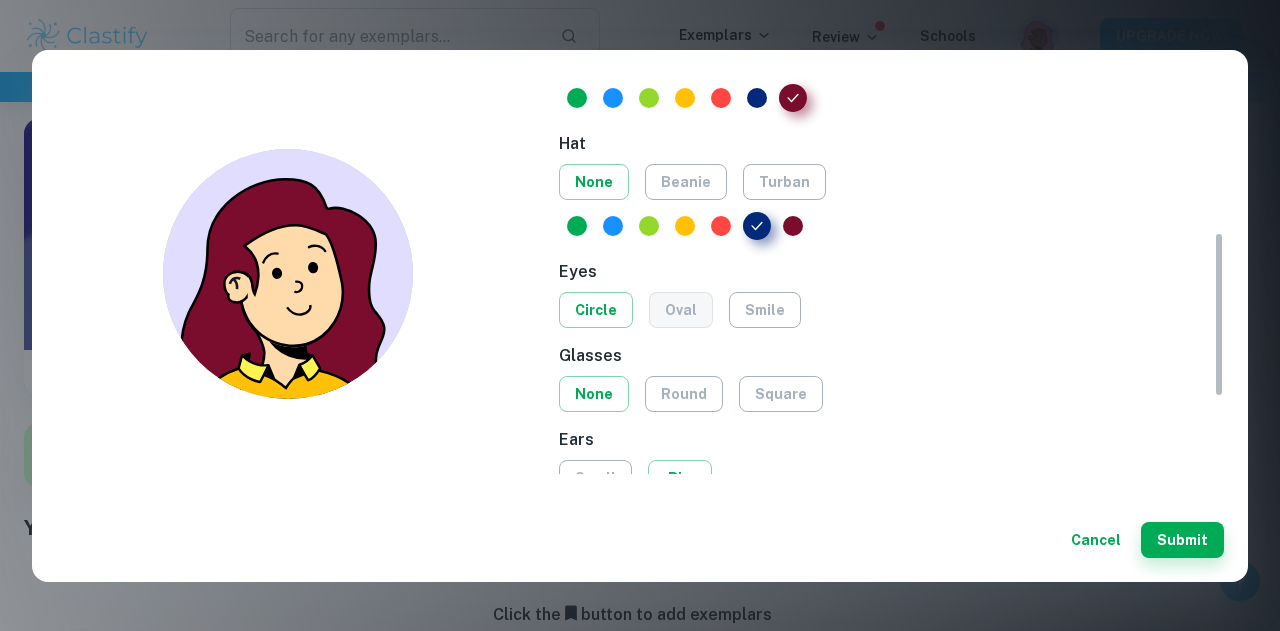 click on "oval" at bounding box center (681, 310) 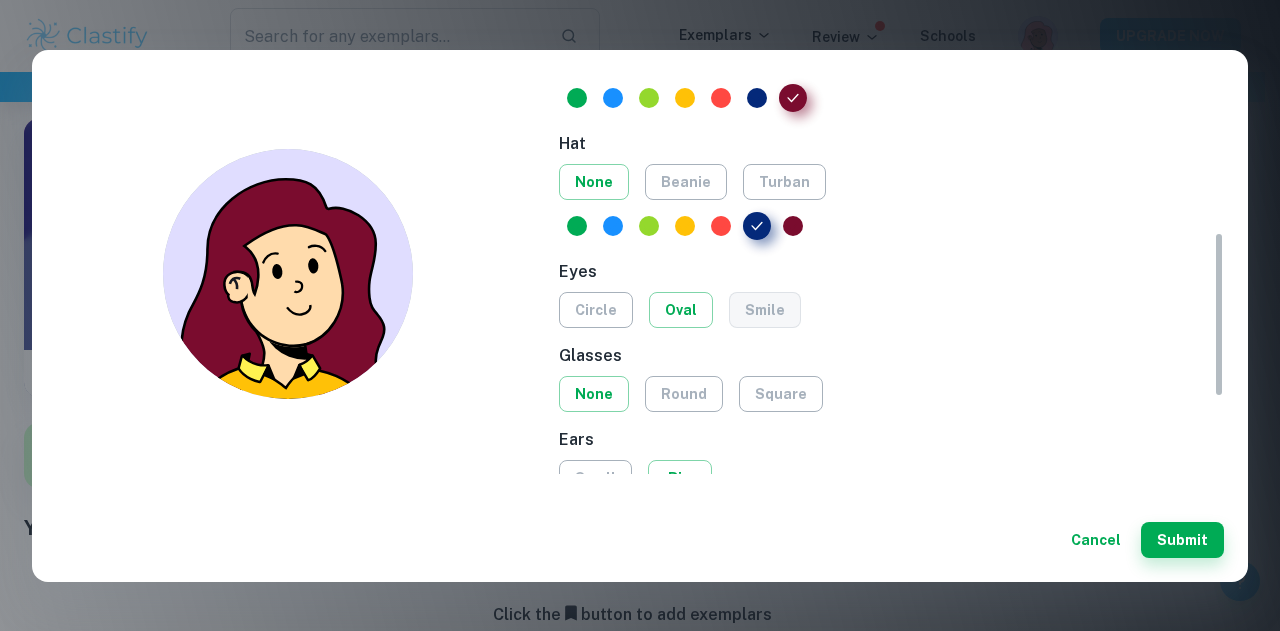 click on "smile" at bounding box center [765, 310] 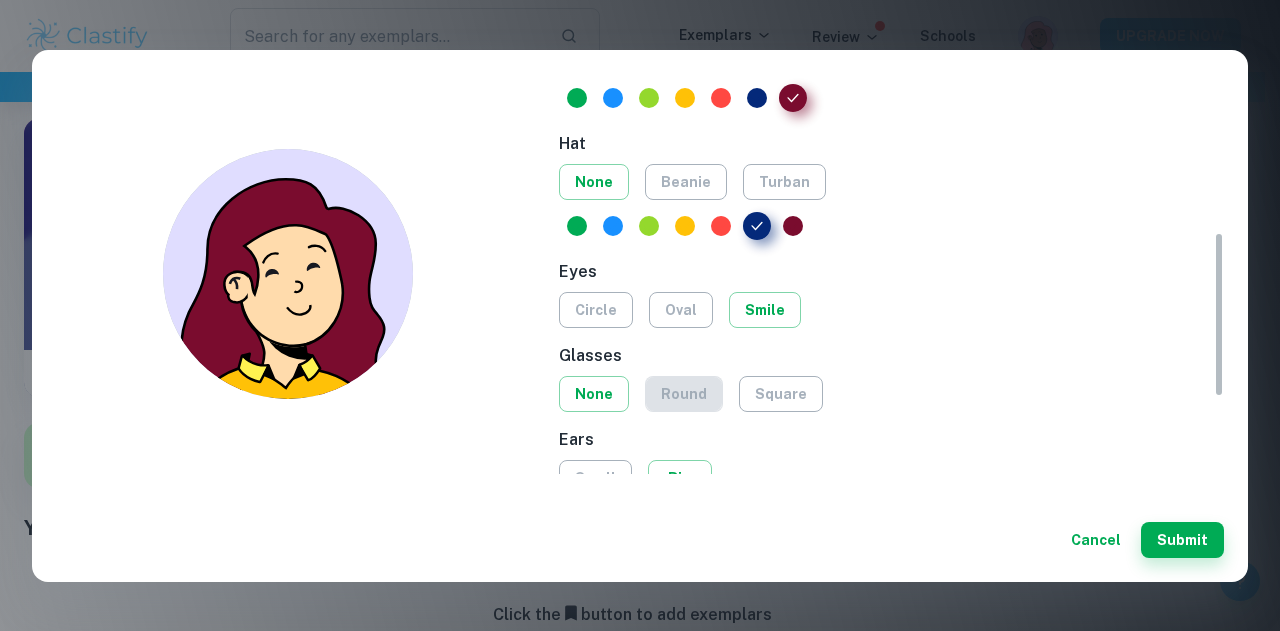 click on "round" at bounding box center [684, 394] 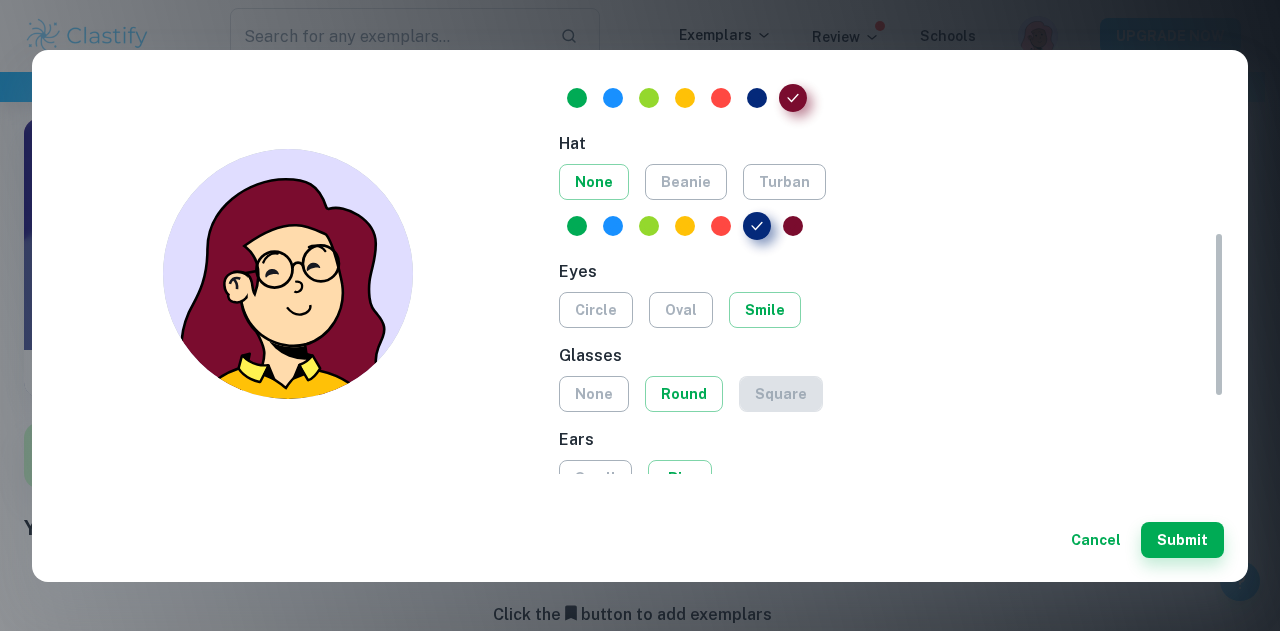 click on "square" at bounding box center (781, 394) 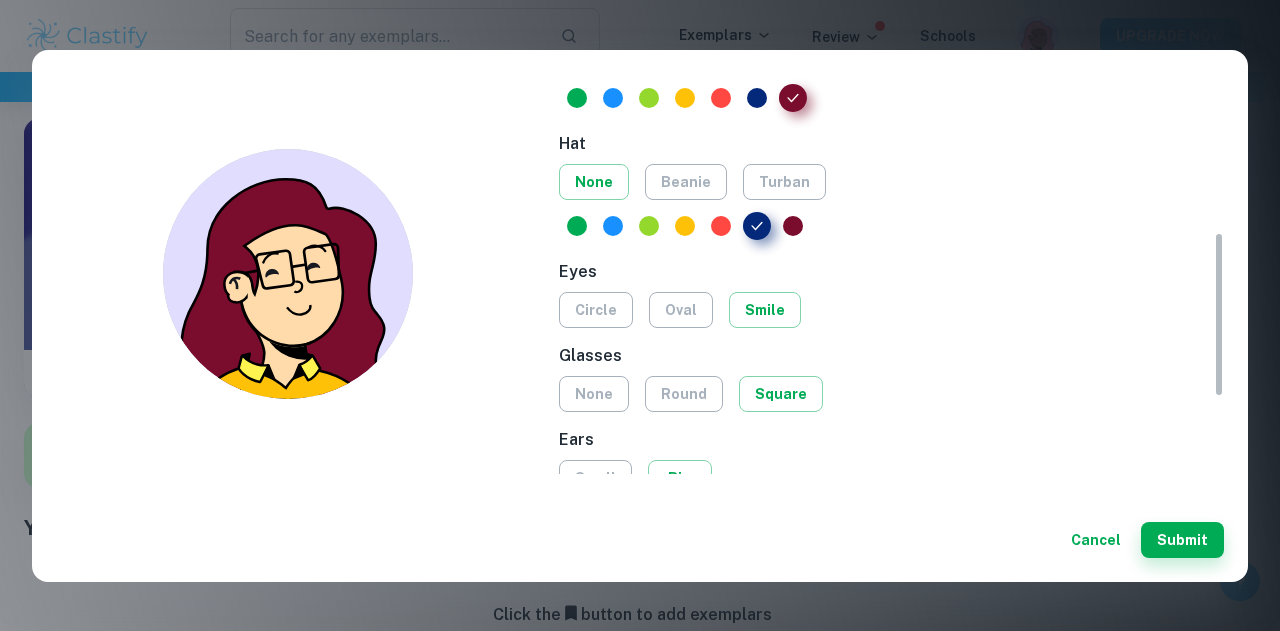 click on "none round square" at bounding box center [891, 394] 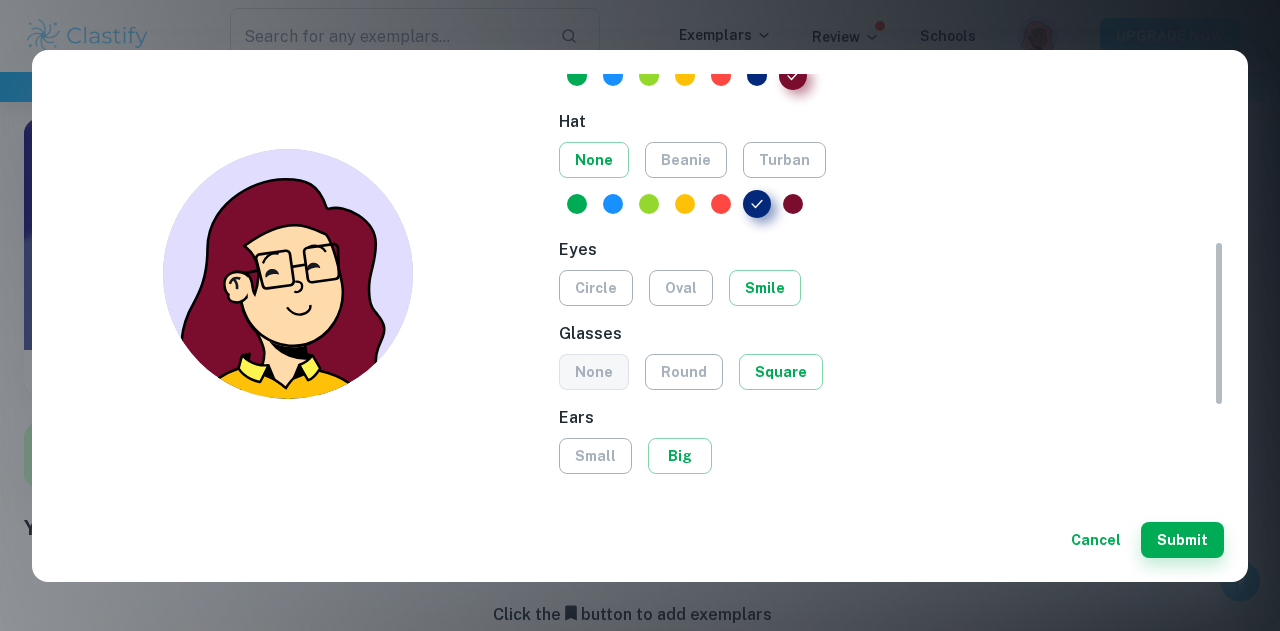 click on "none" at bounding box center [594, 372] 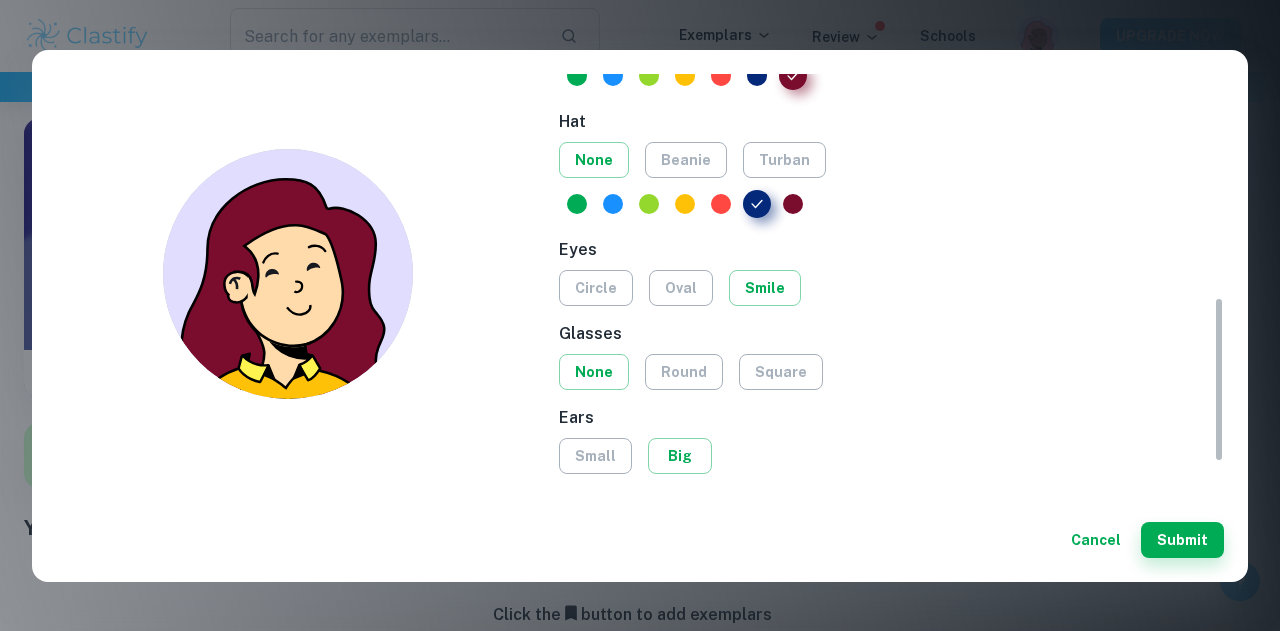 scroll, scrollTop: 556, scrollLeft: 0, axis: vertical 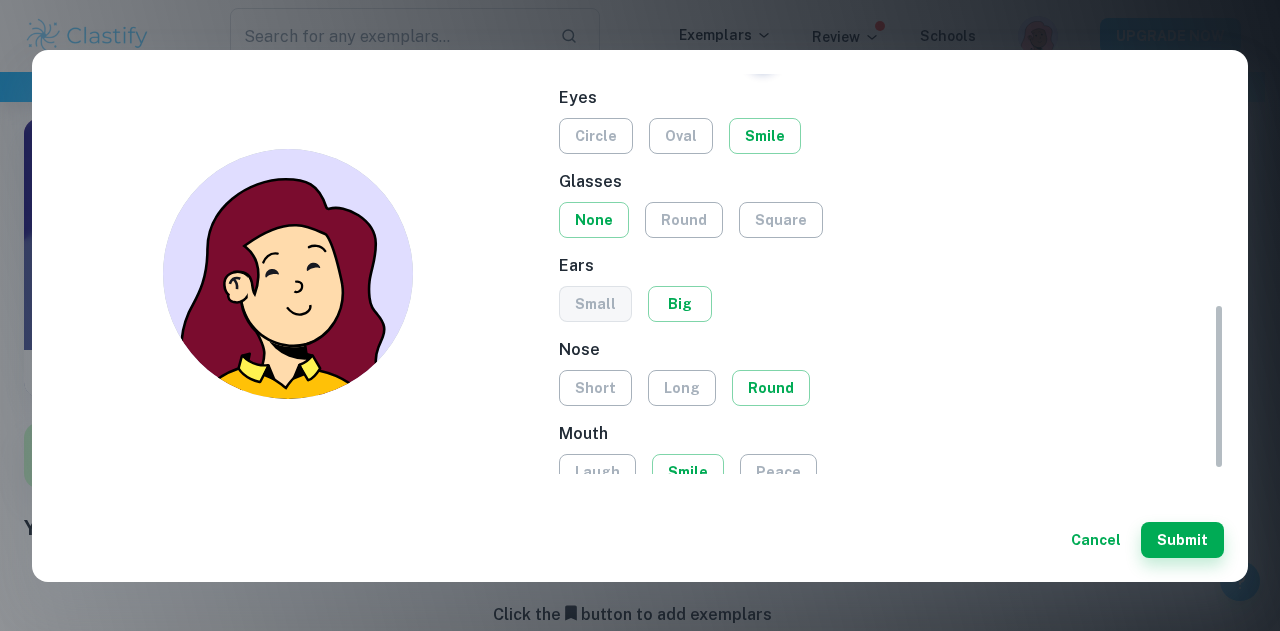 click on "small" at bounding box center (595, 304) 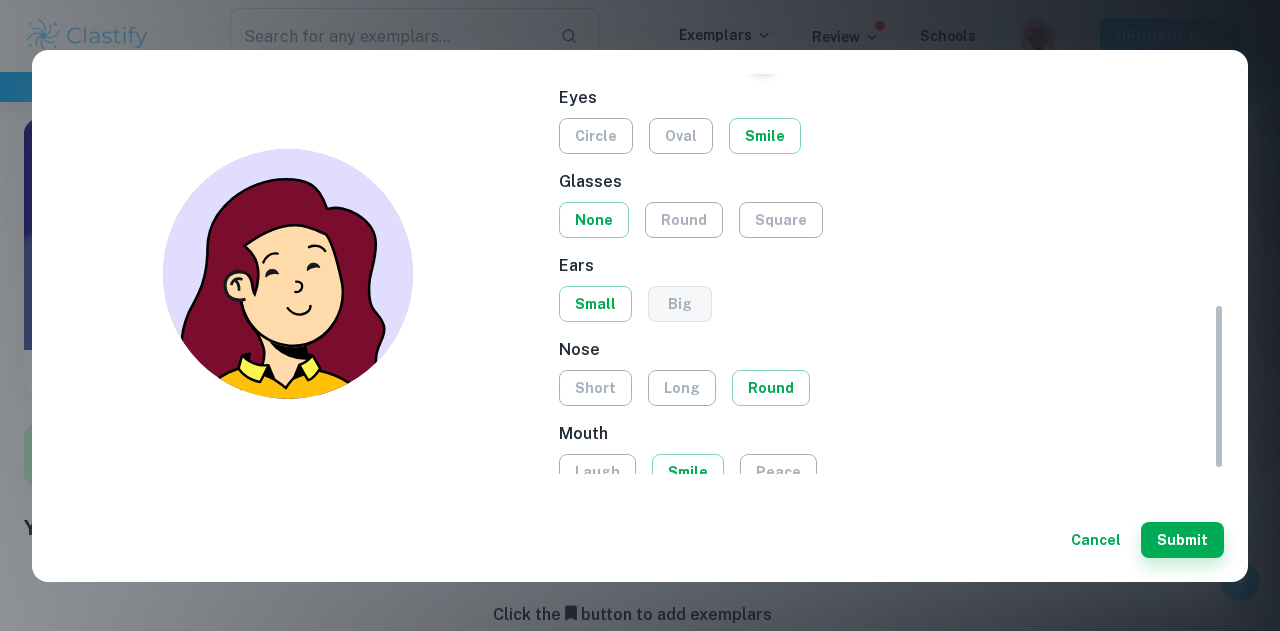 click on "big" at bounding box center [680, 304] 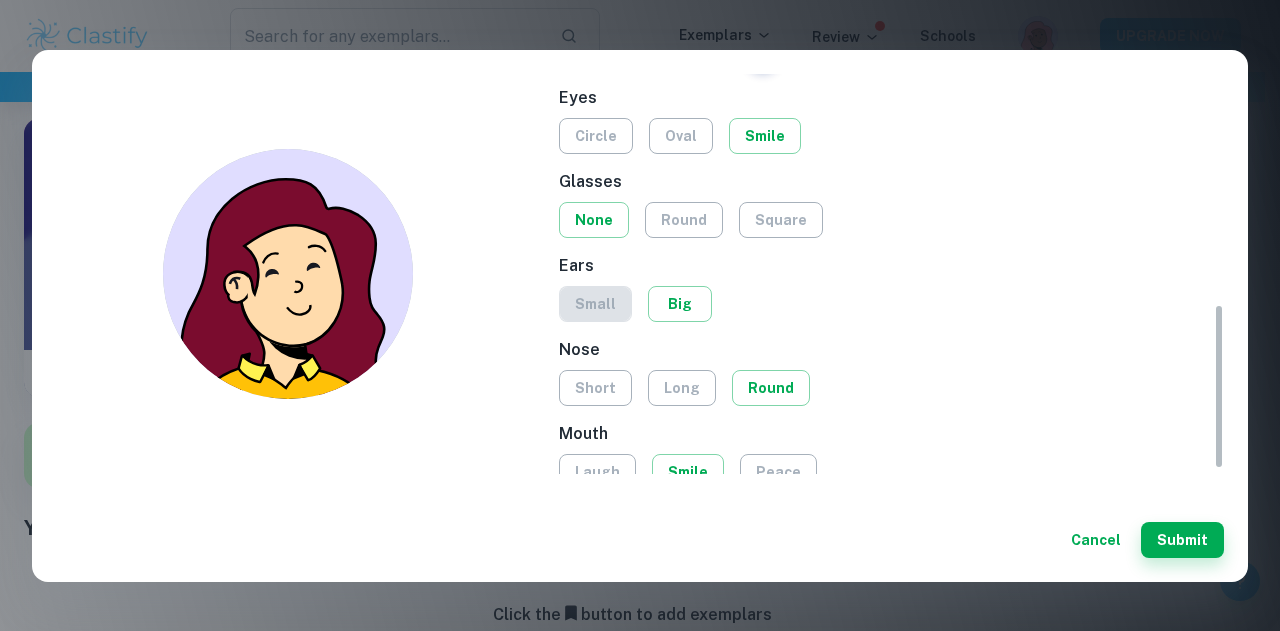 click on "small" at bounding box center (595, 304) 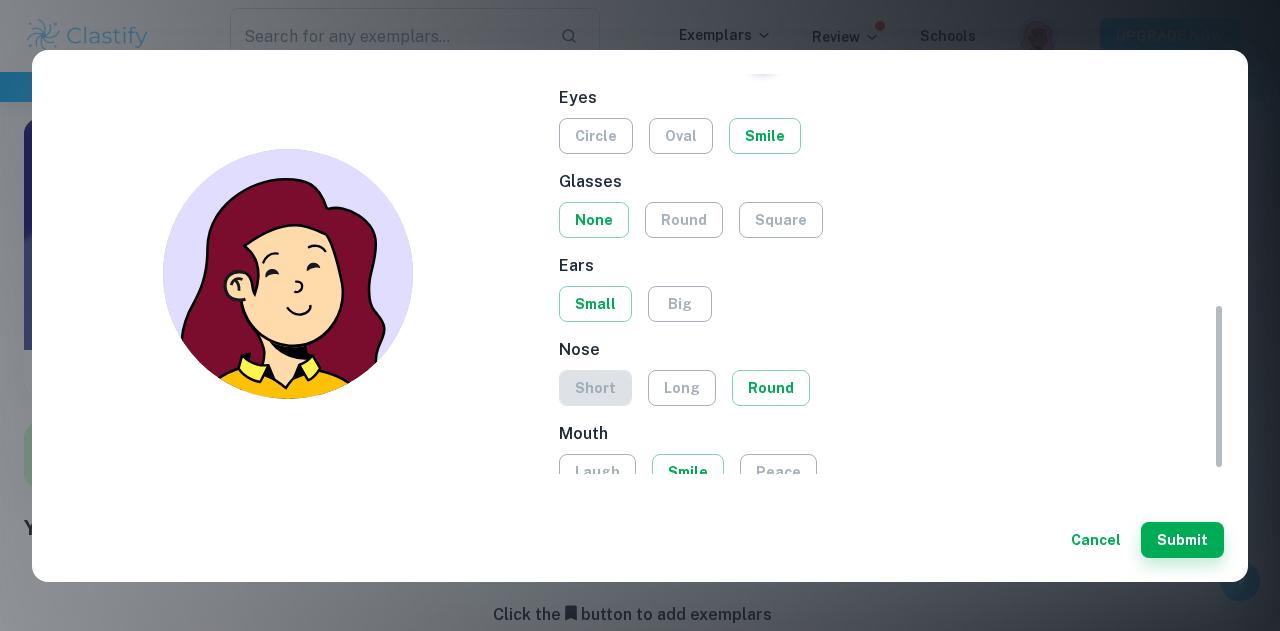click on "short" at bounding box center (595, 388) 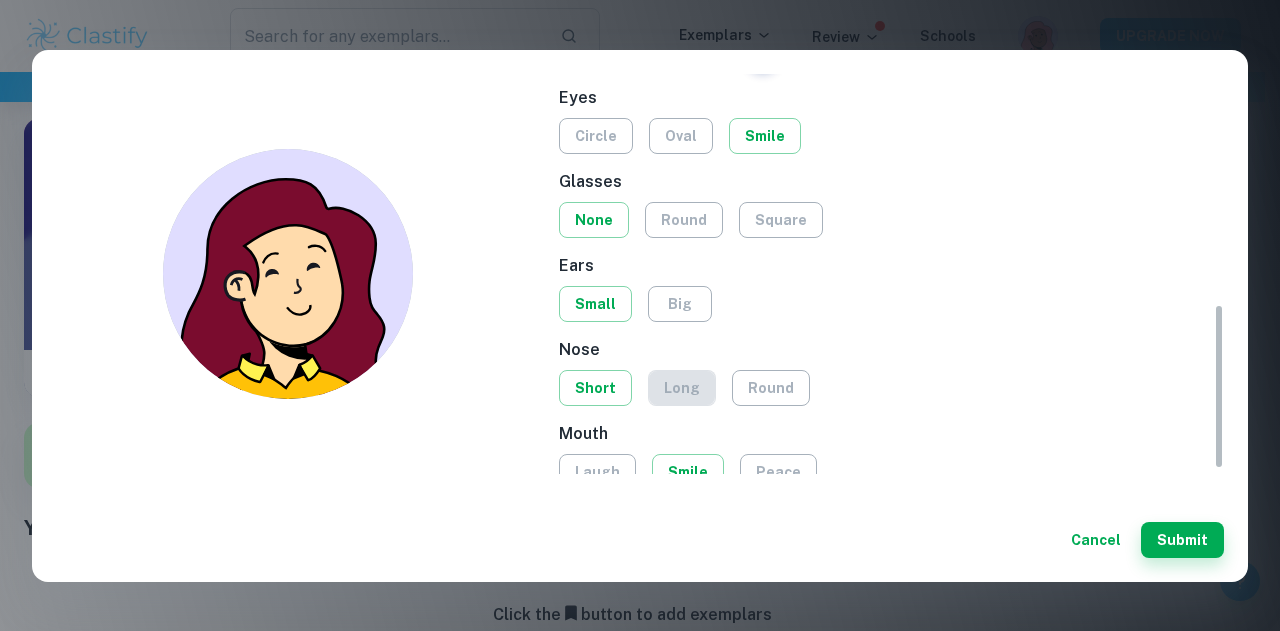 click on "long" at bounding box center (682, 388) 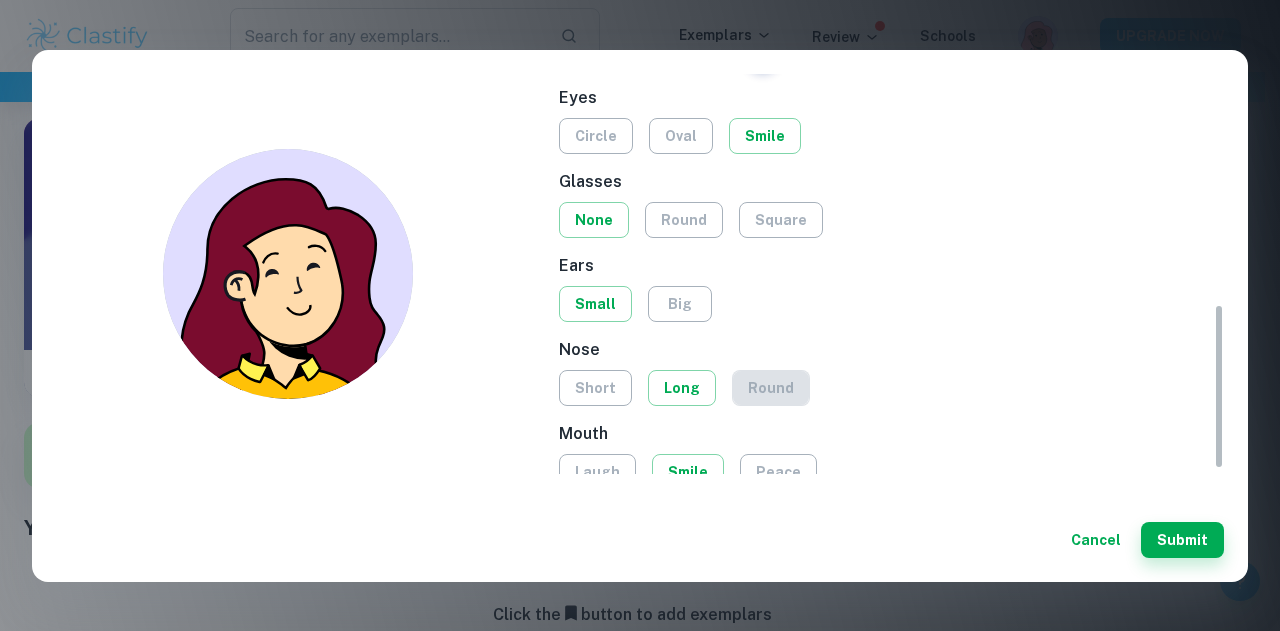click on "round" at bounding box center (771, 388) 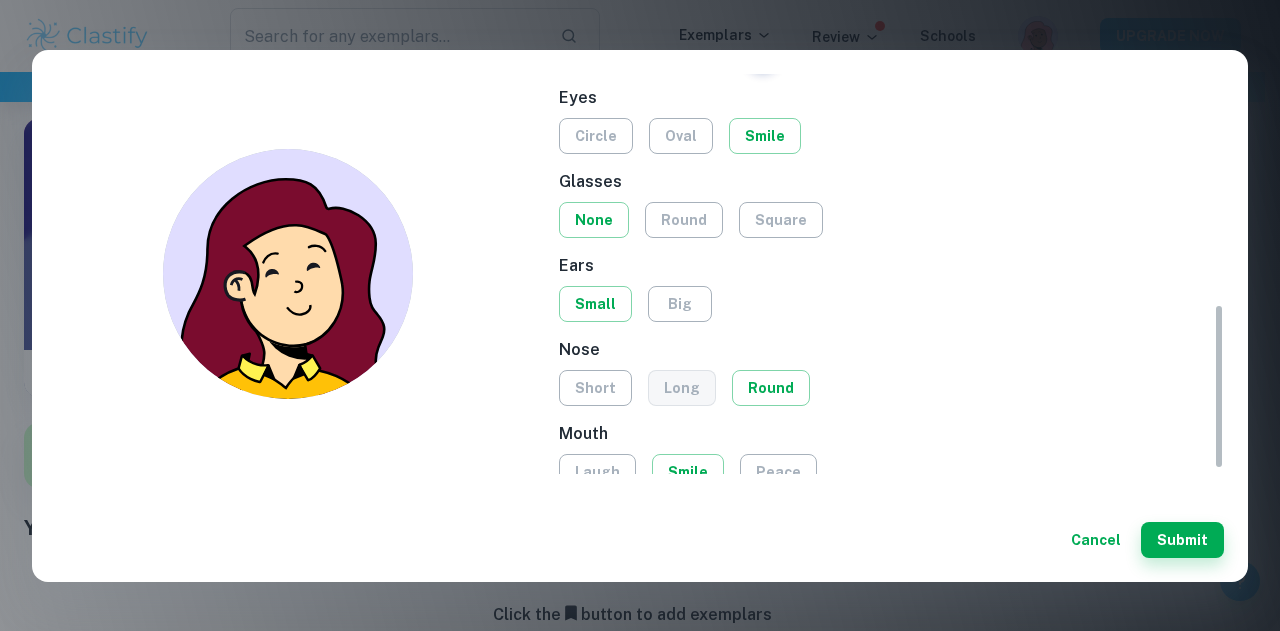 click on "long" at bounding box center [682, 388] 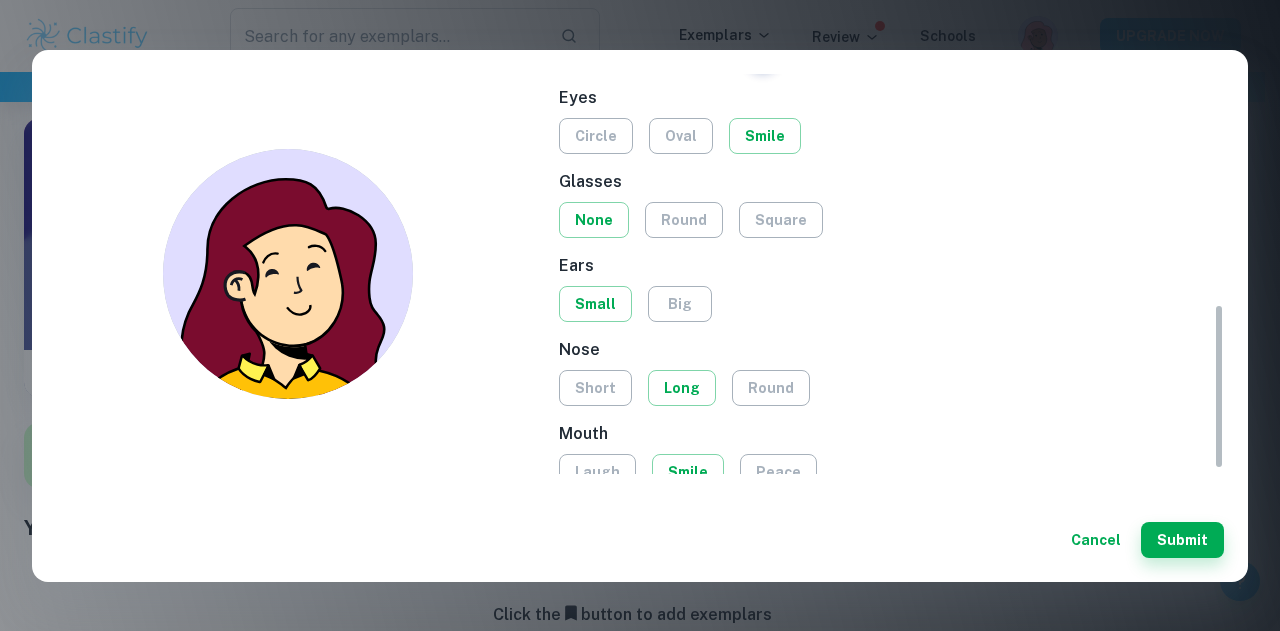 scroll, scrollTop: 566, scrollLeft: 0, axis: vertical 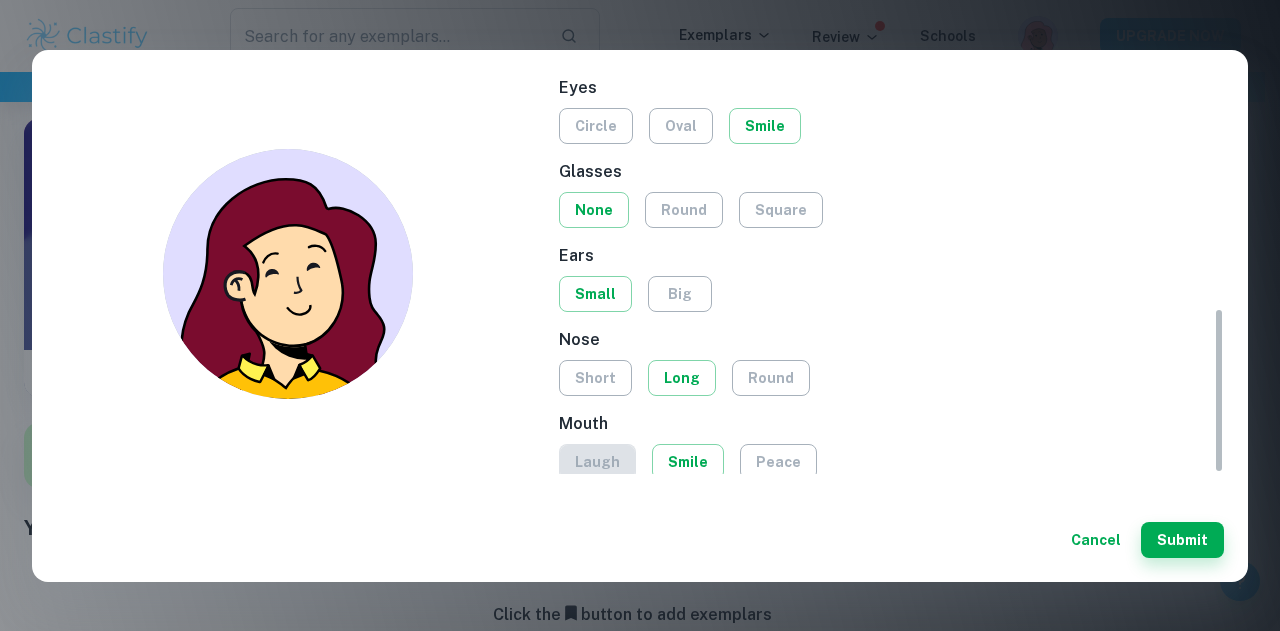 click on "laugh" at bounding box center (597, 462) 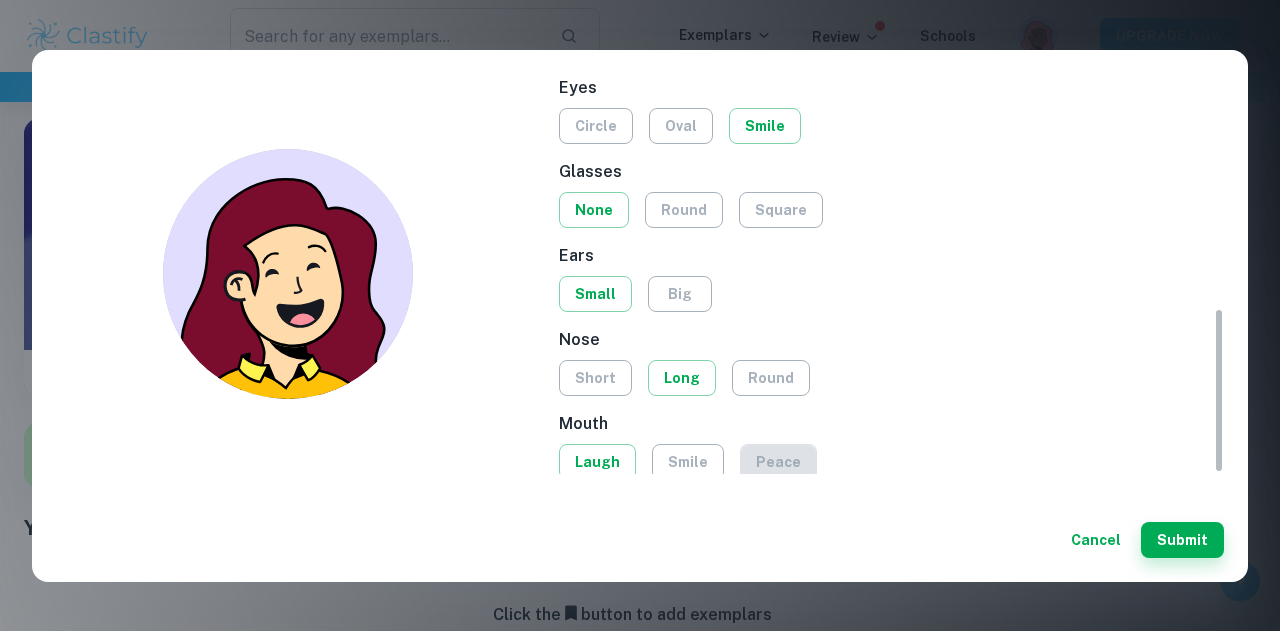 click on "peace" at bounding box center (778, 462) 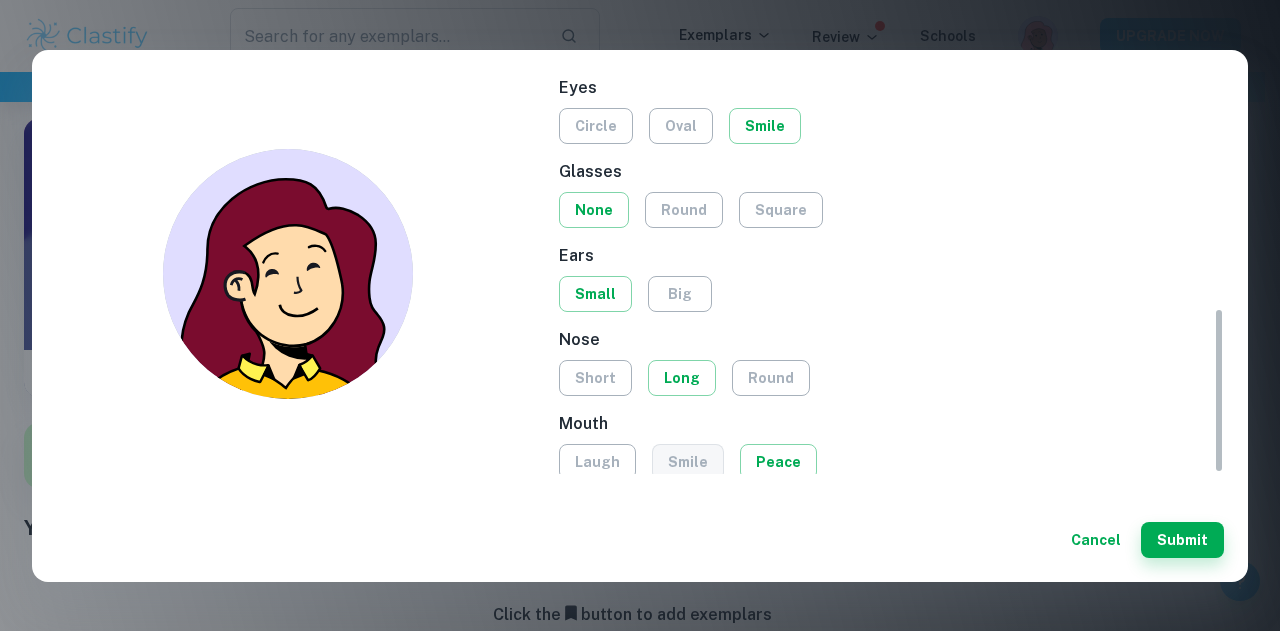 click on "smile" at bounding box center [688, 462] 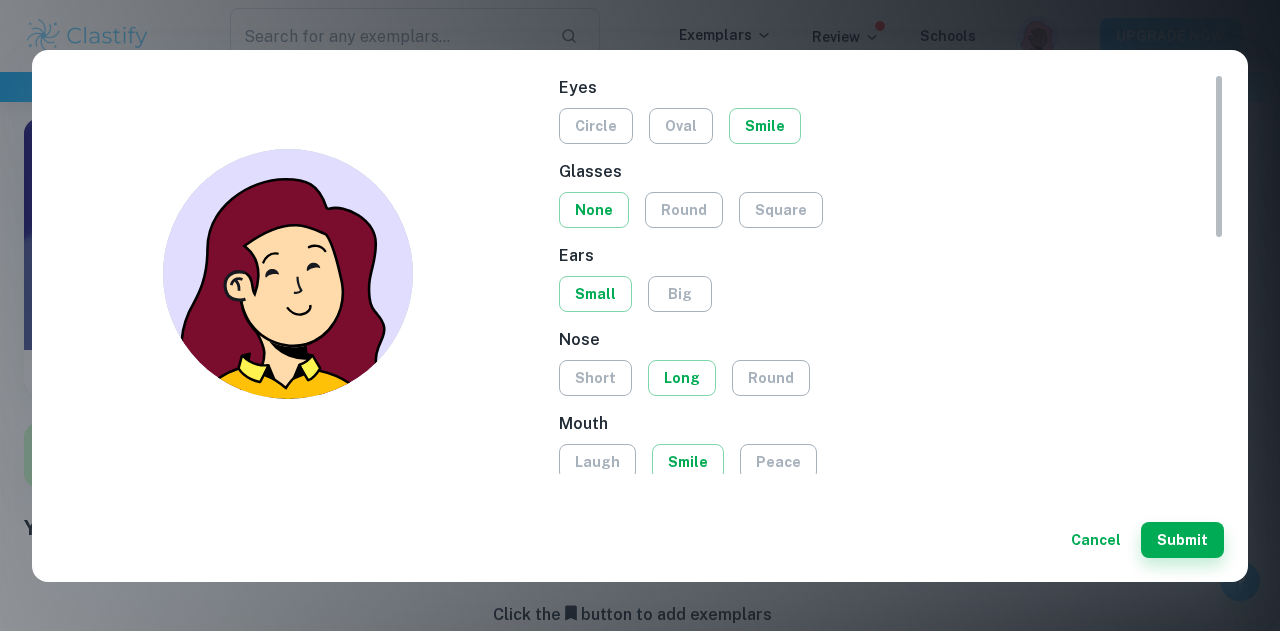 scroll, scrollTop: 0, scrollLeft: 0, axis: both 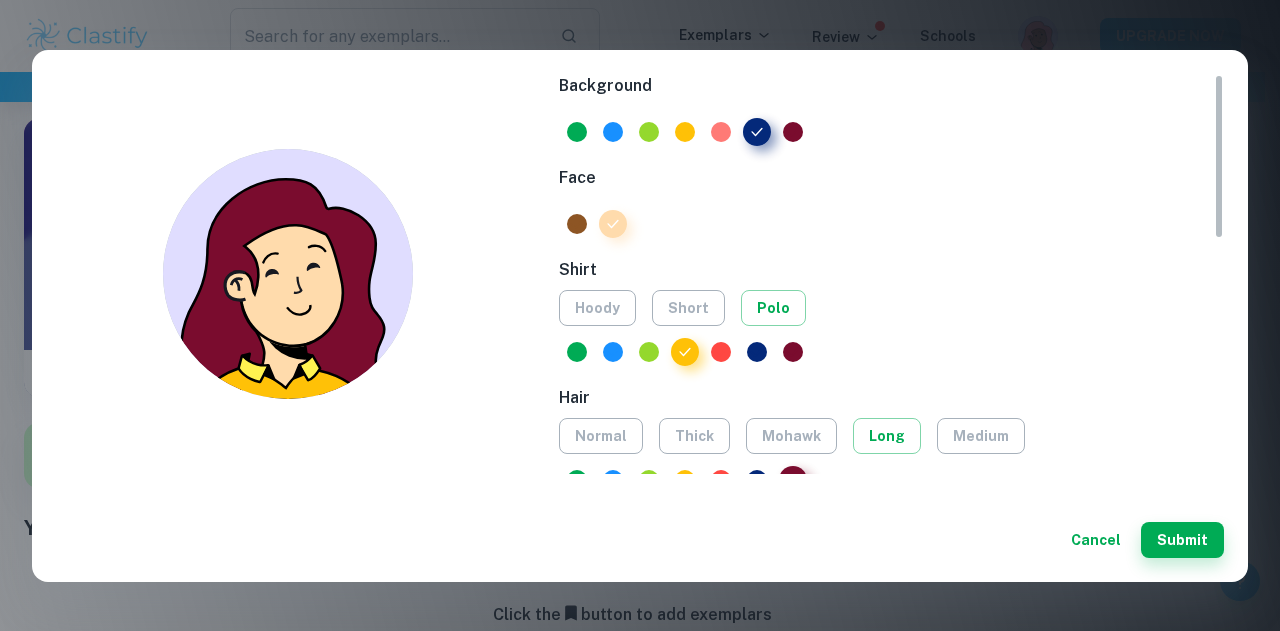 click at bounding box center (721, 132) 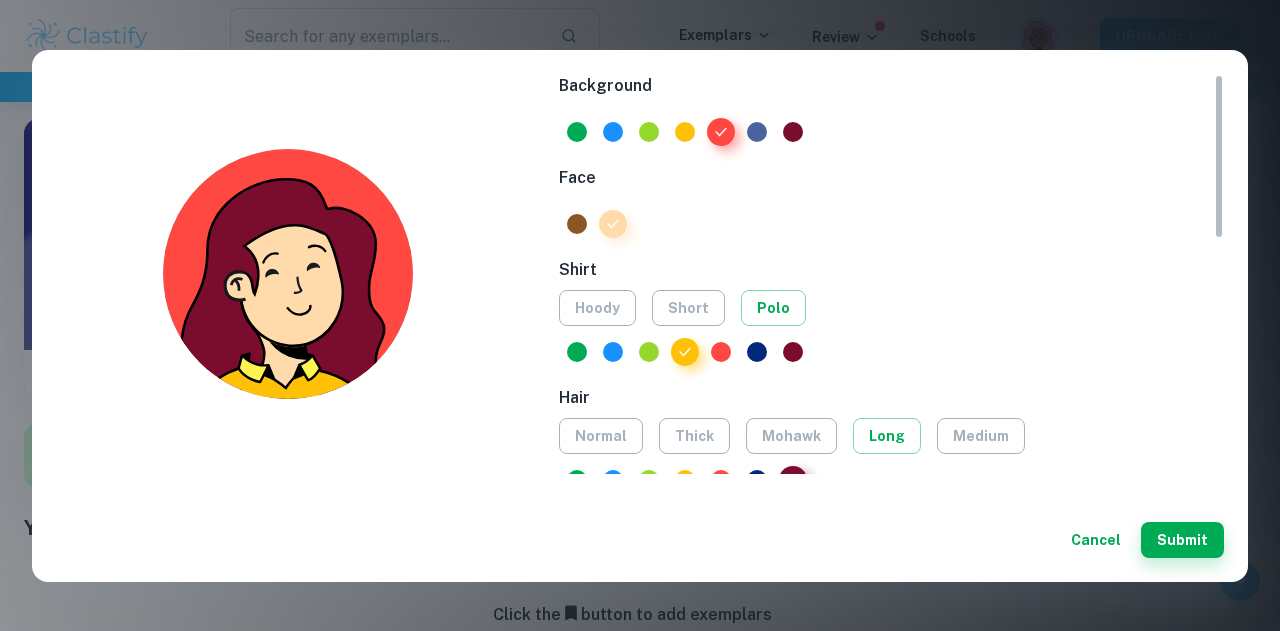 click at bounding box center (757, 132) 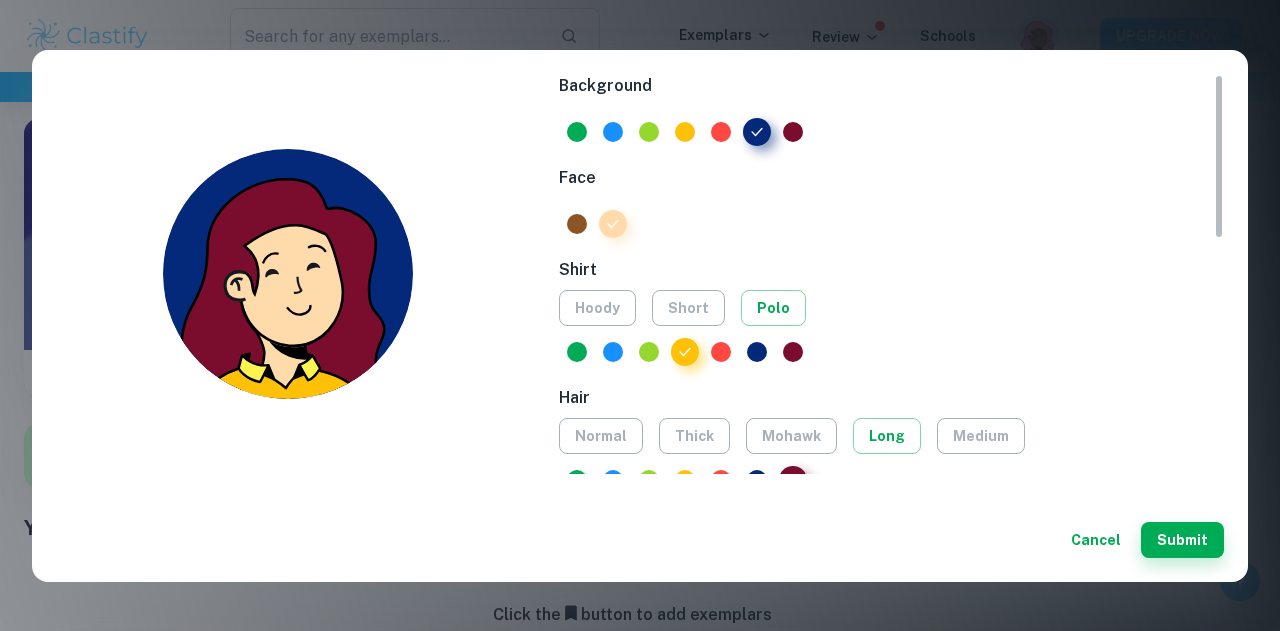 click on "Cancel" at bounding box center (1096, 540) 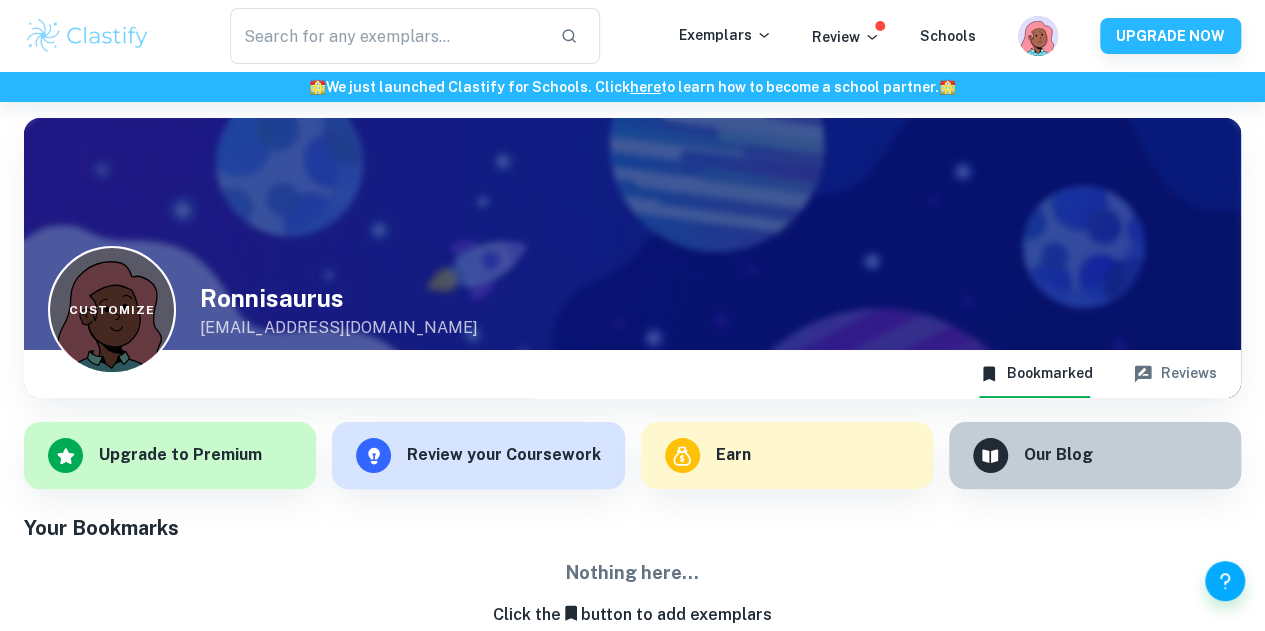 click on "Customize" at bounding box center [112, 310] 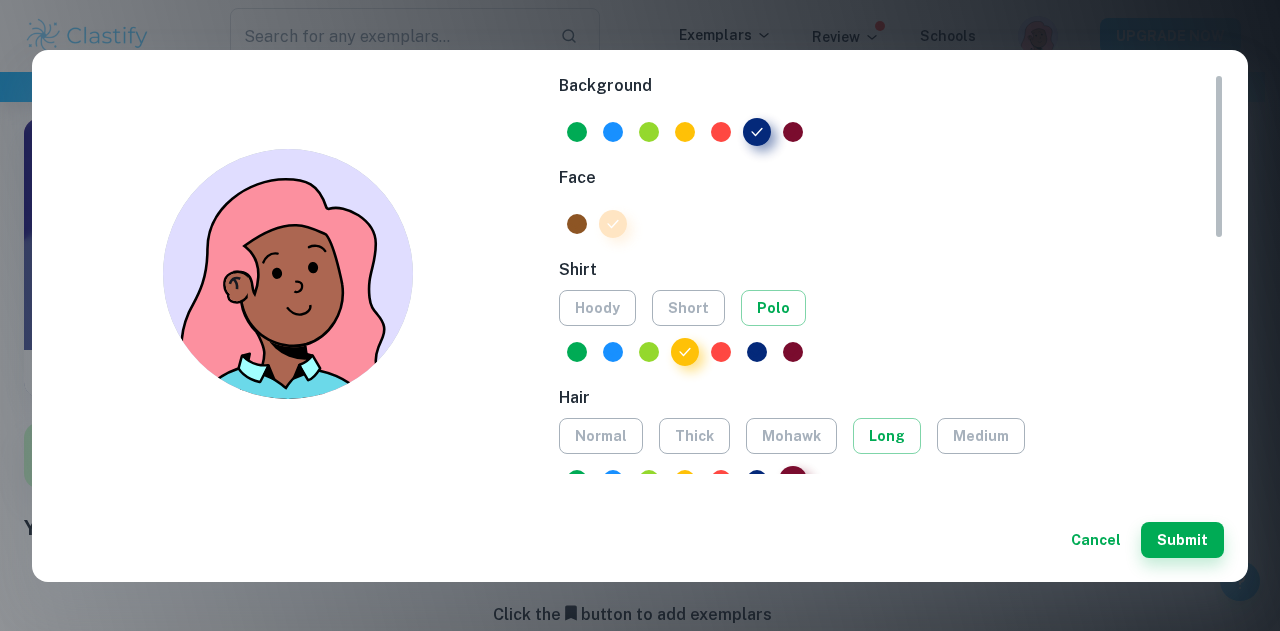 click at bounding box center (613, 224) 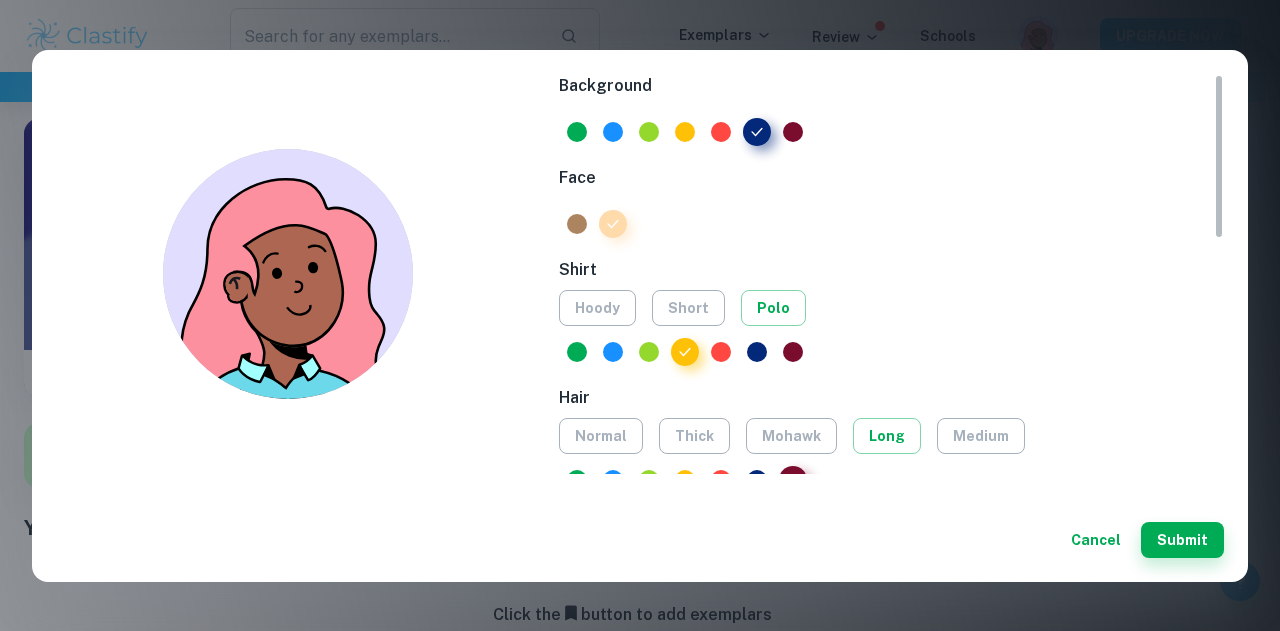 click at bounding box center (577, 224) 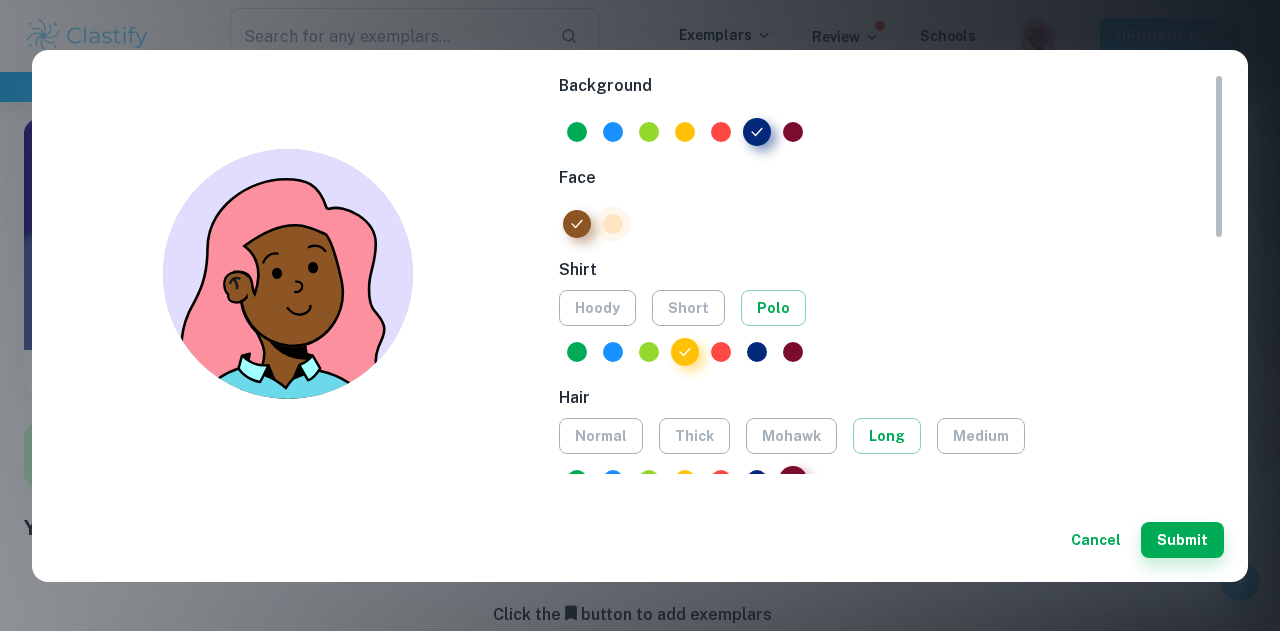 click at bounding box center [613, 224] 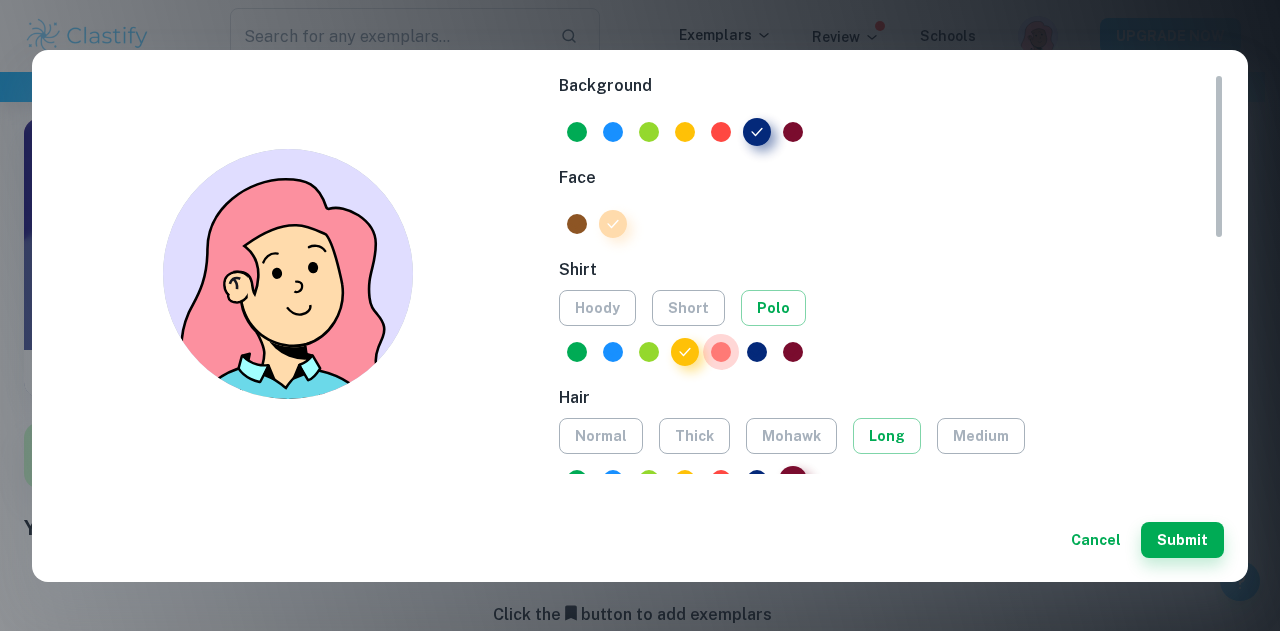 click at bounding box center (721, 352) 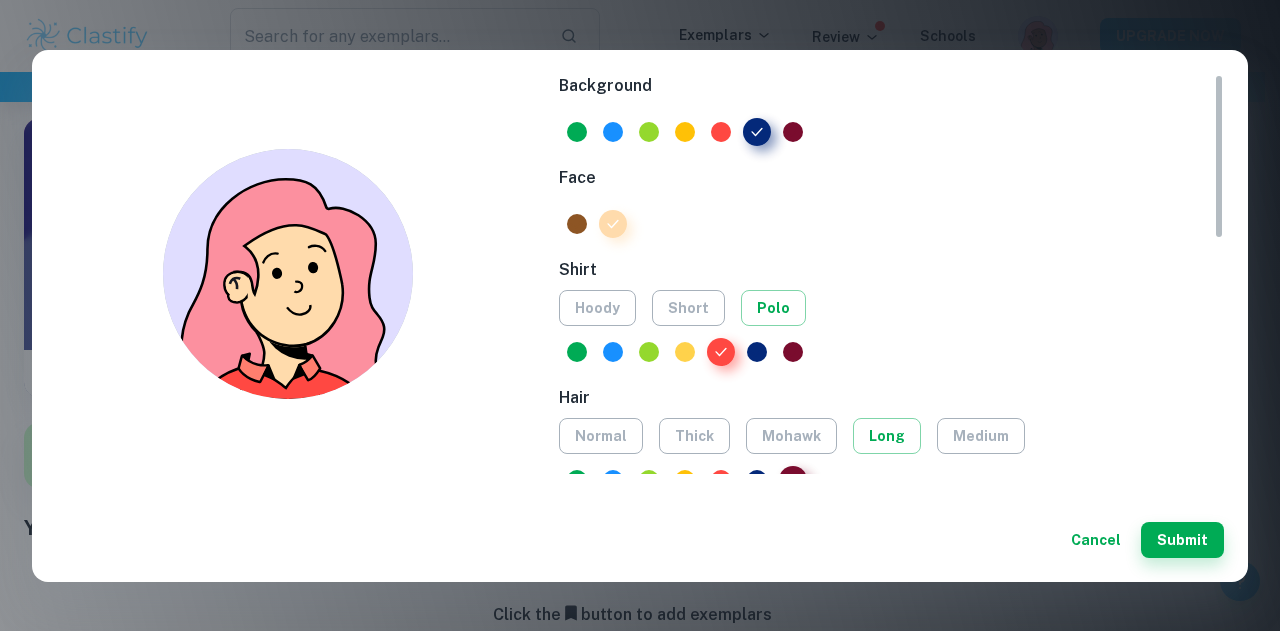 click at bounding box center [685, 352] 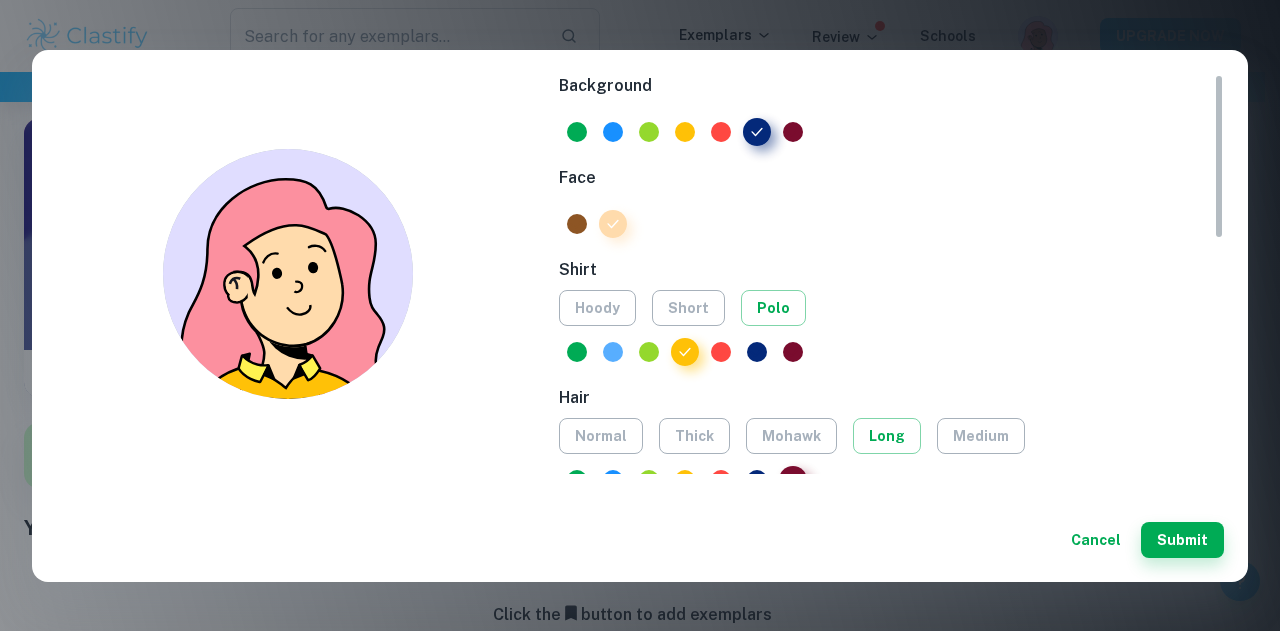 click at bounding box center (613, 352) 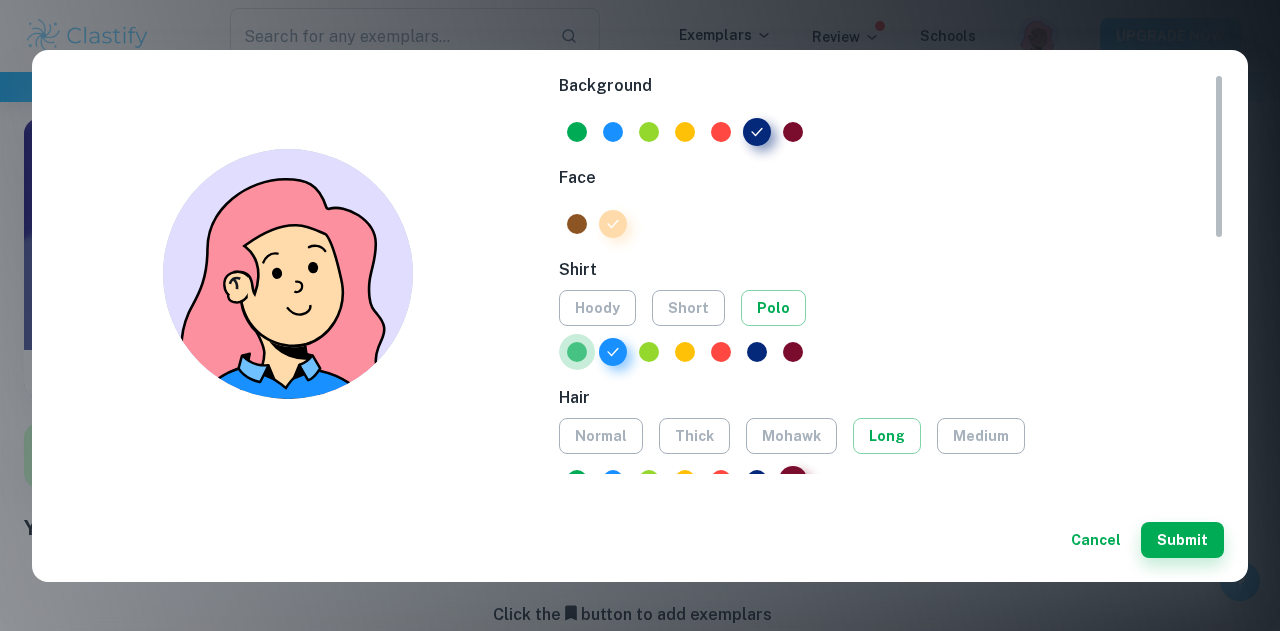 click at bounding box center [577, 352] 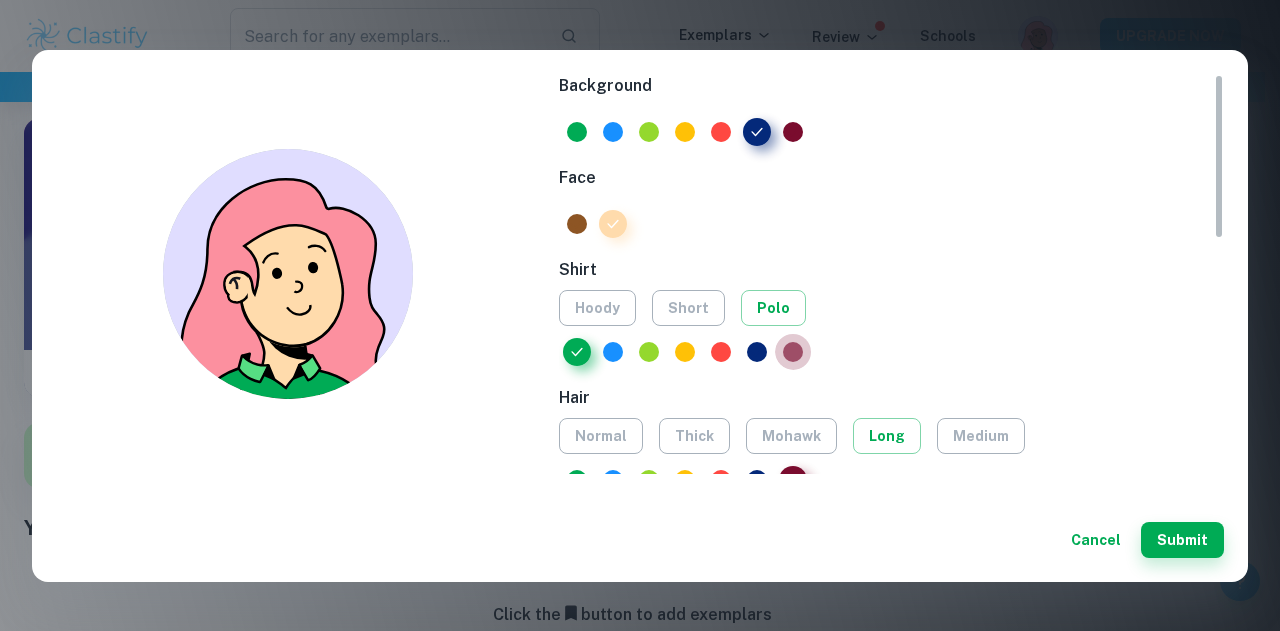 click at bounding box center (793, 352) 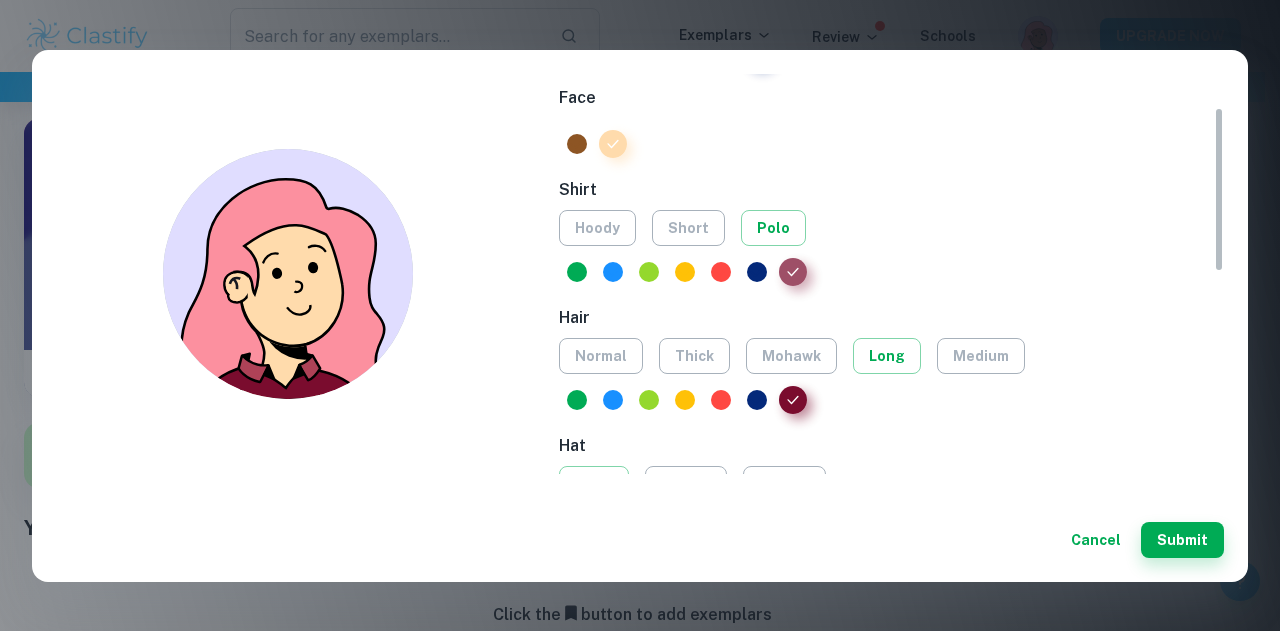 scroll, scrollTop: 81, scrollLeft: 0, axis: vertical 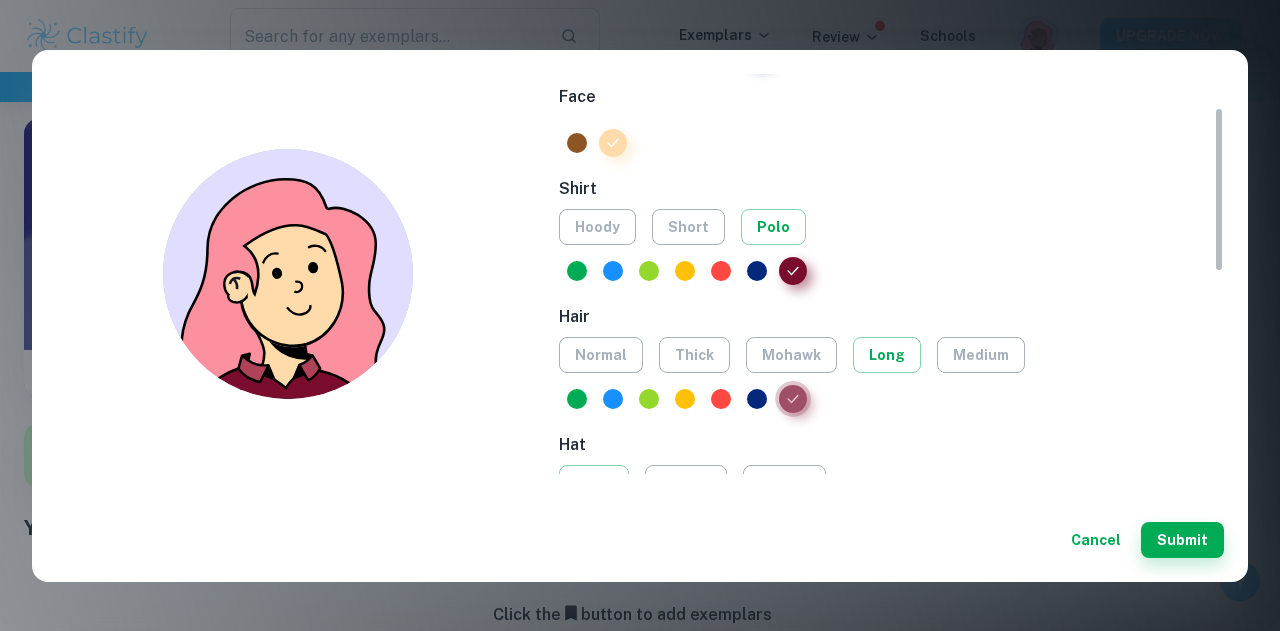 click at bounding box center (793, 399) 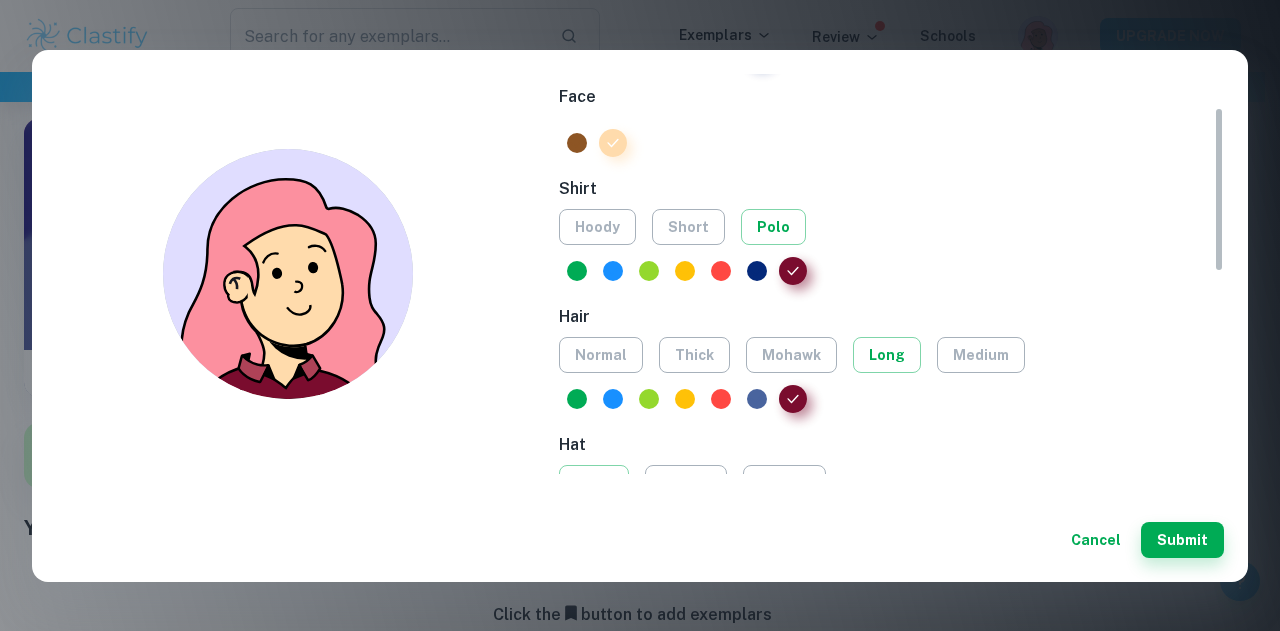 click at bounding box center (757, 399) 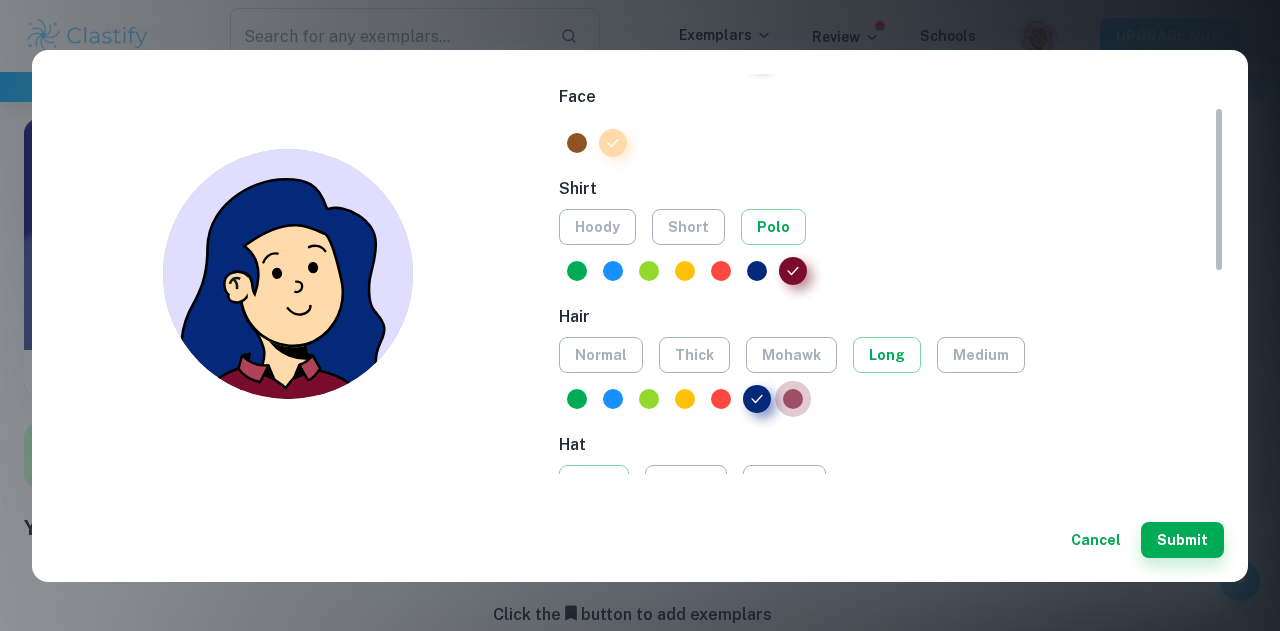 click at bounding box center [793, 399] 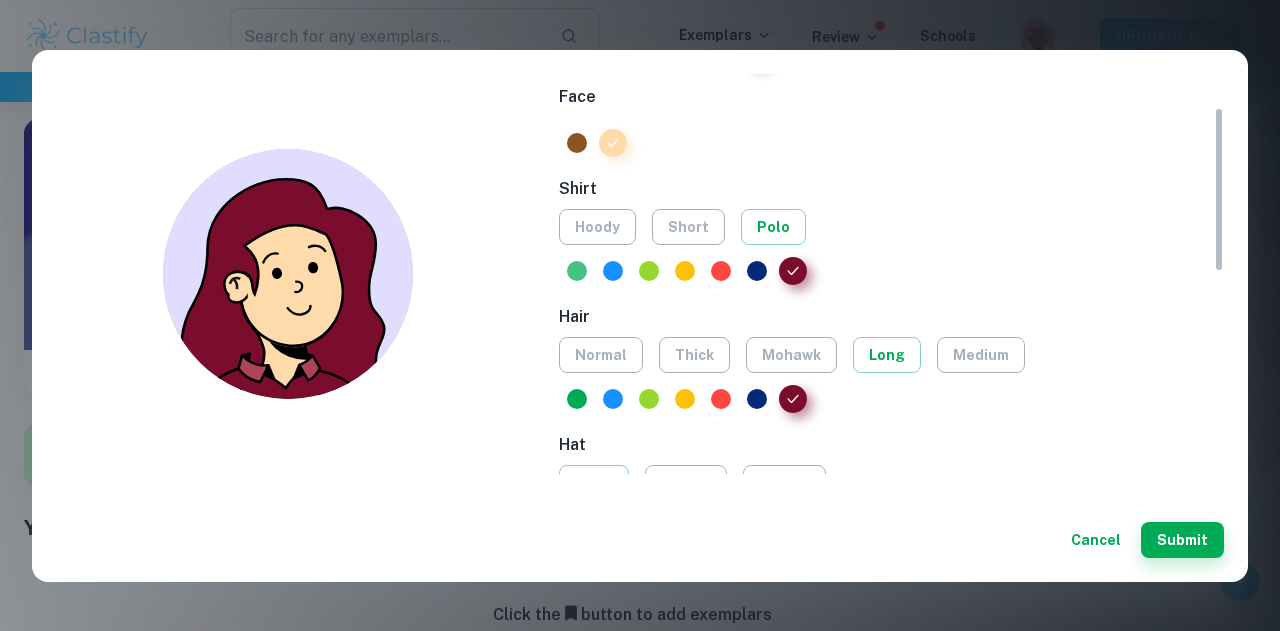 click at bounding box center (577, 271) 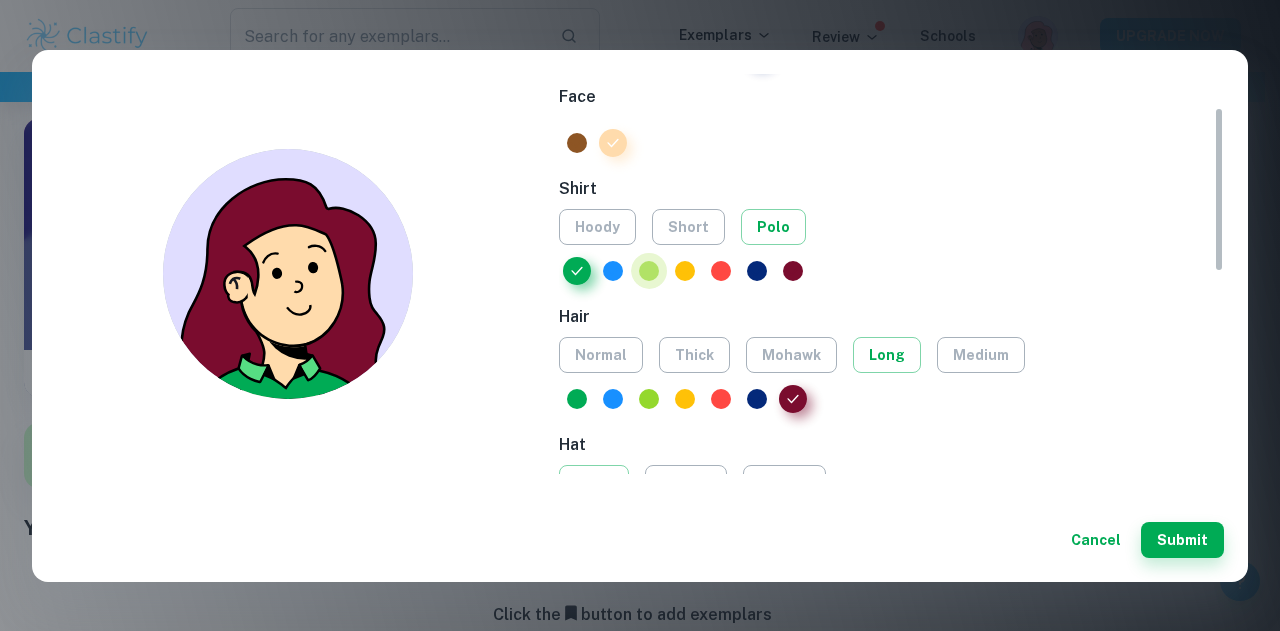 click at bounding box center [649, 271] 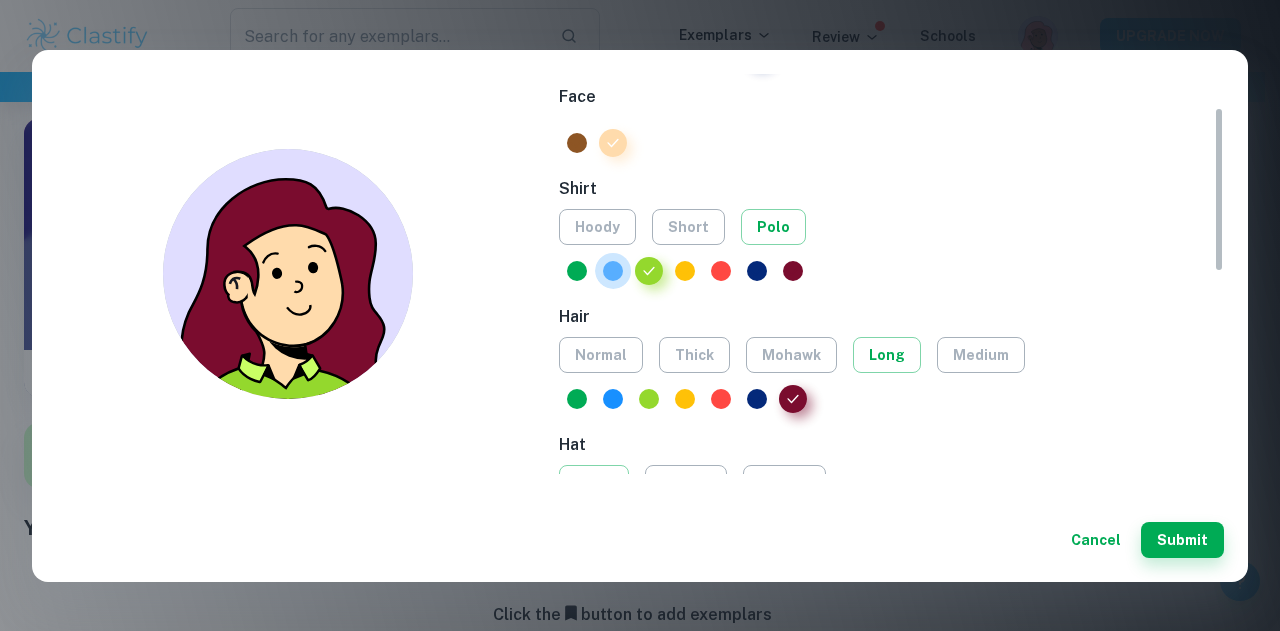 click at bounding box center (613, 271) 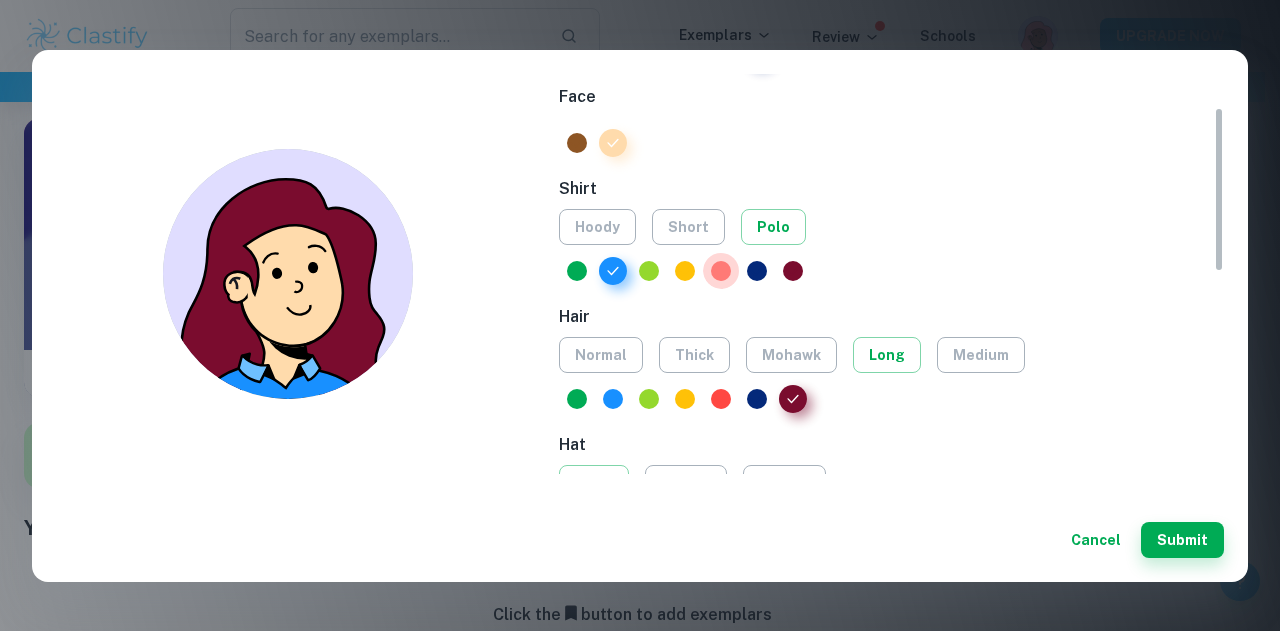 click at bounding box center (721, 271) 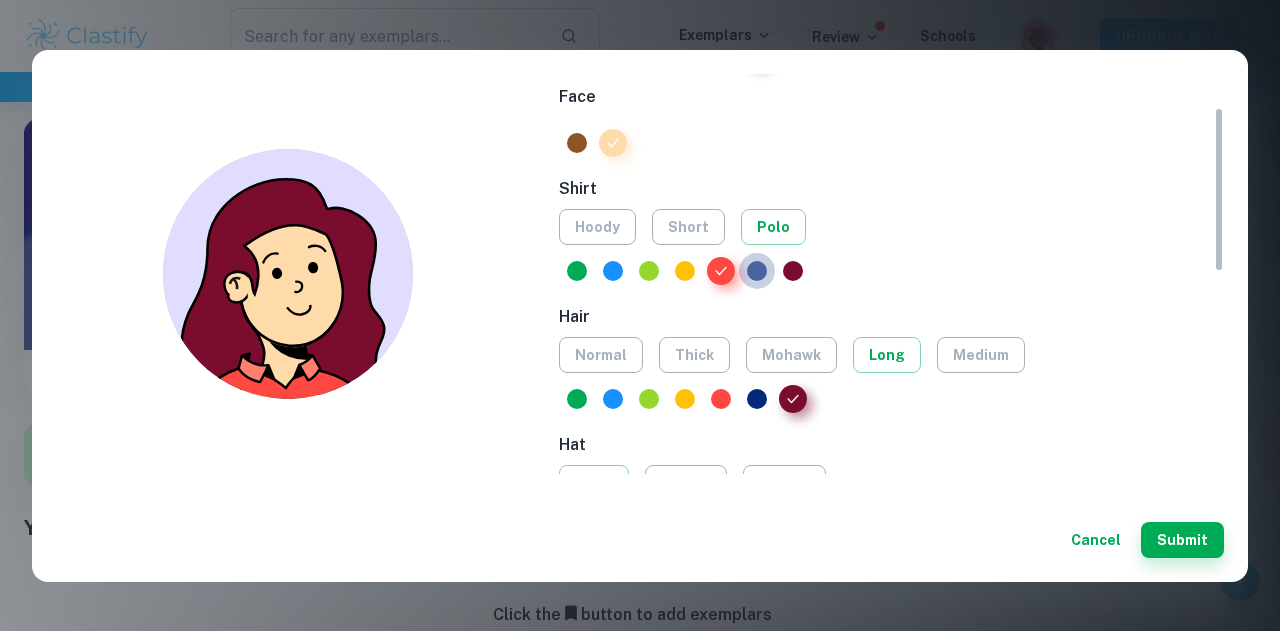 click at bounding box center [757, 271] 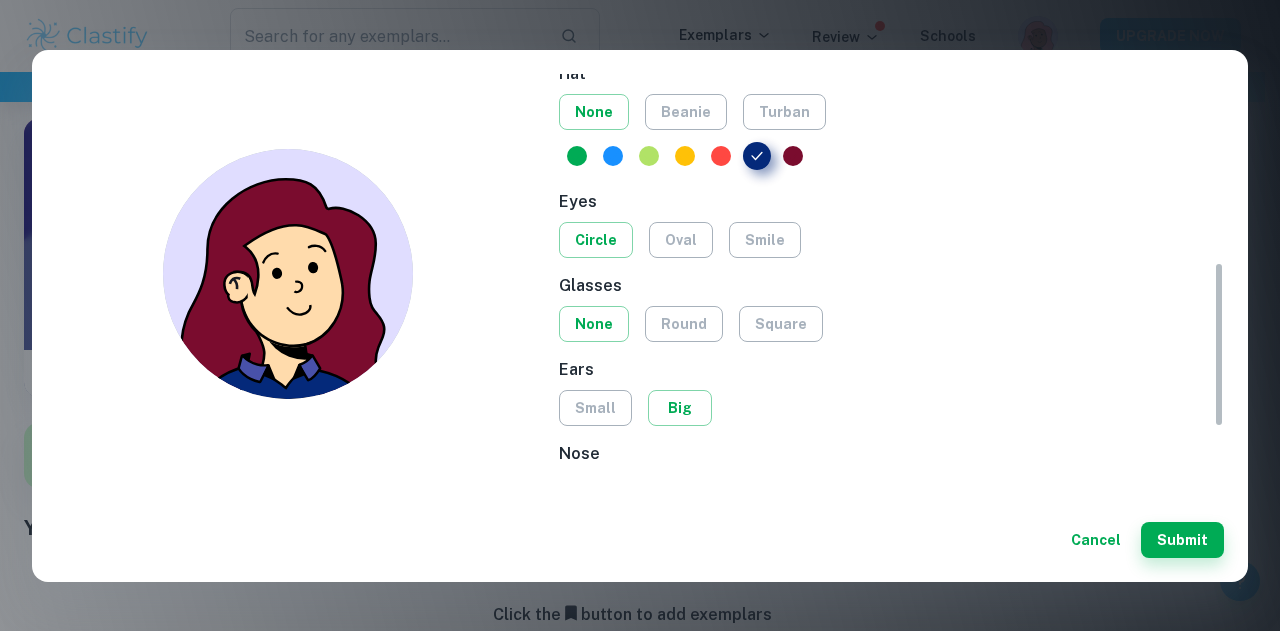 scroll, scrollTop: 469, scrollLeft: 0, axis: vertical 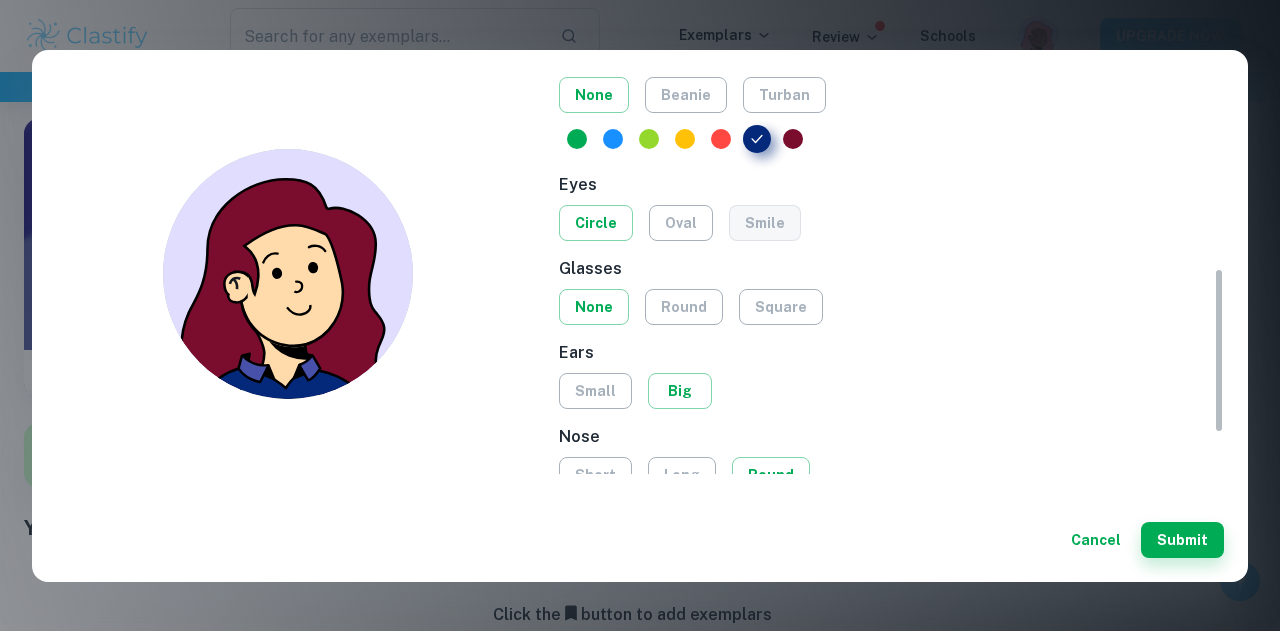 click on "smile" at bounding box center (765, 223) 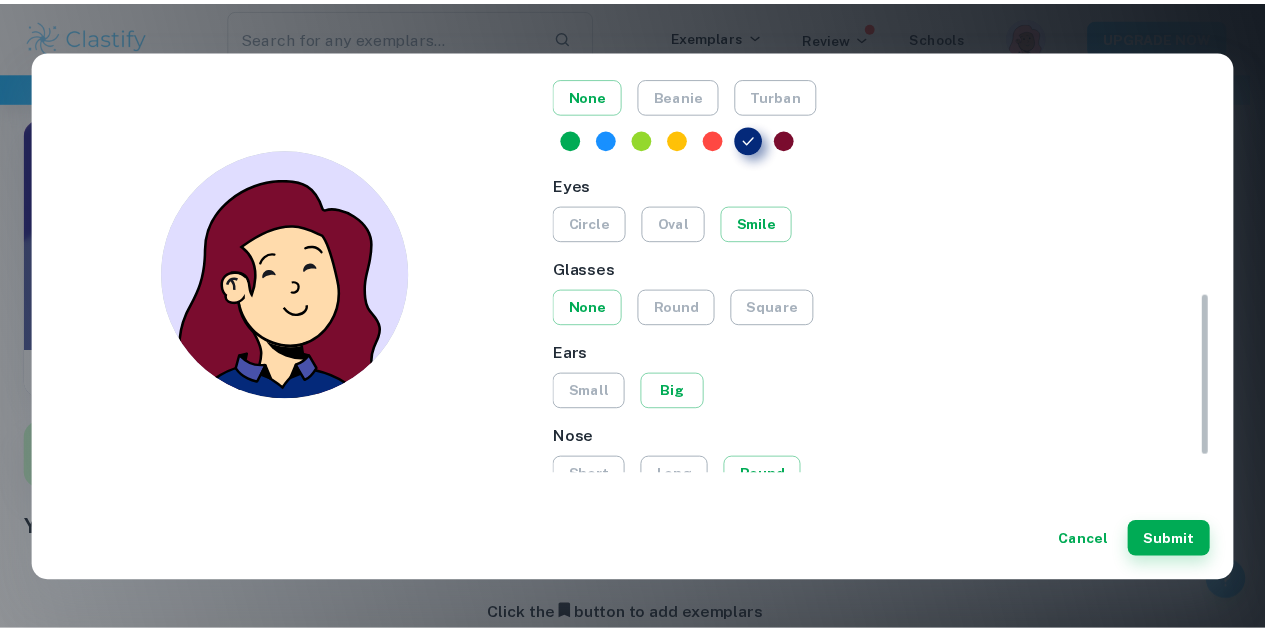 scroll, scrollTop: 566, scrollLeft: 0, axis: vertical 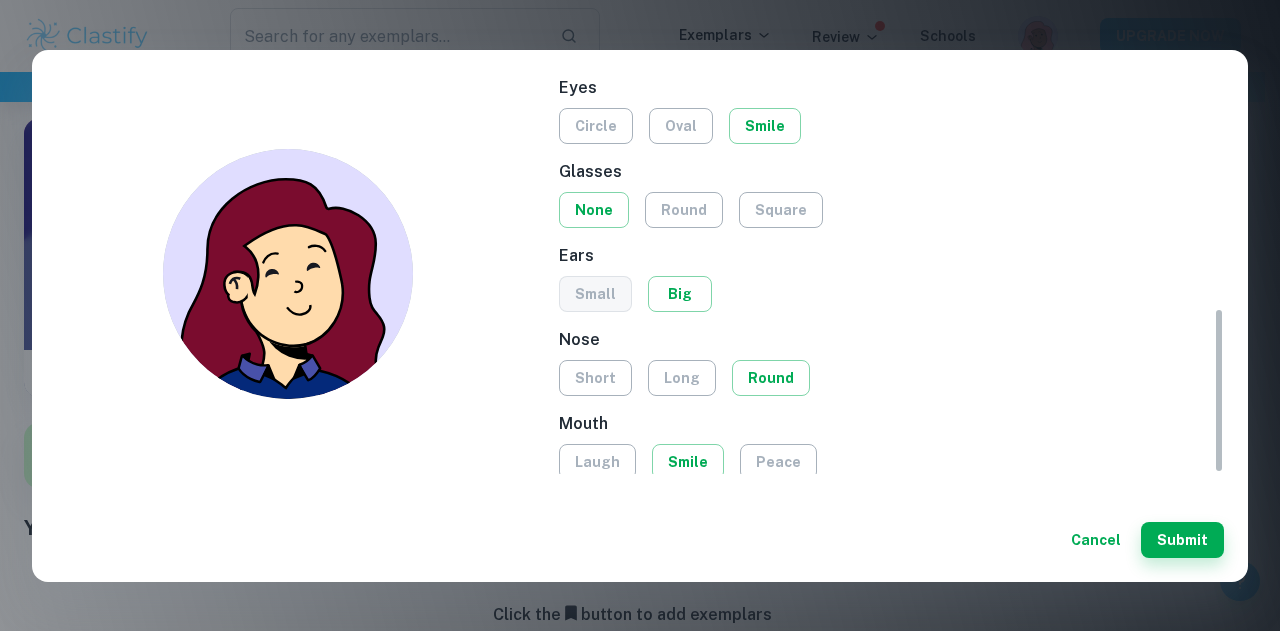 click on "small" at bounding box center (595, 294) 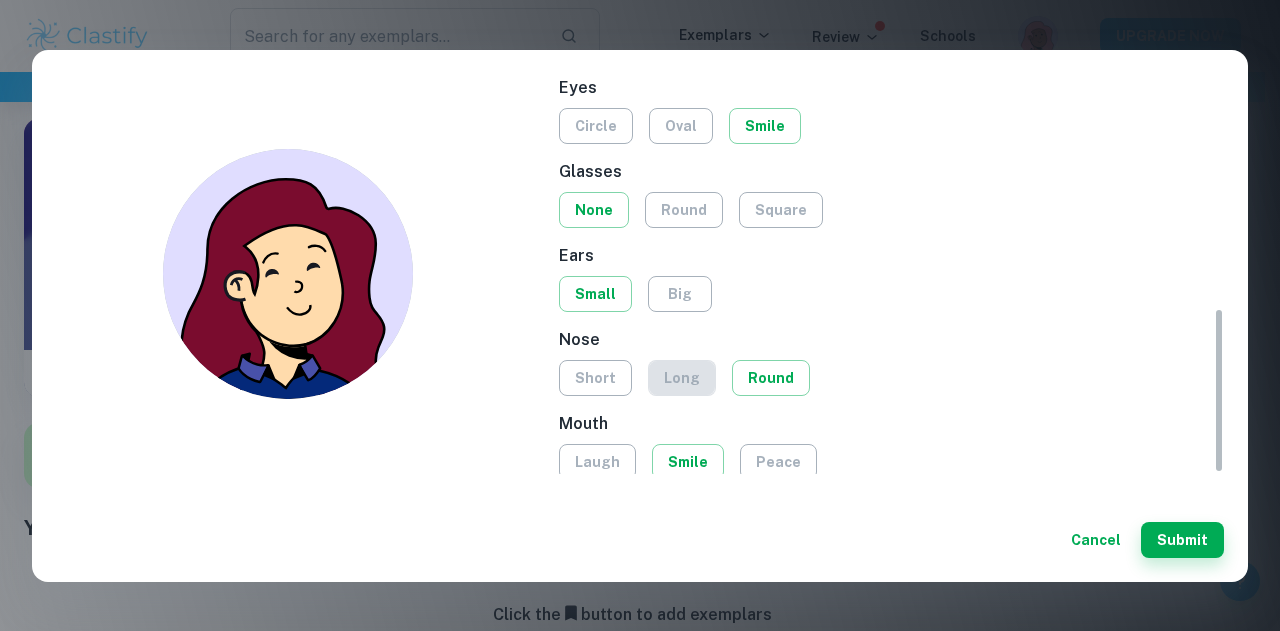 click on "long" at bounding box center [682, 378] 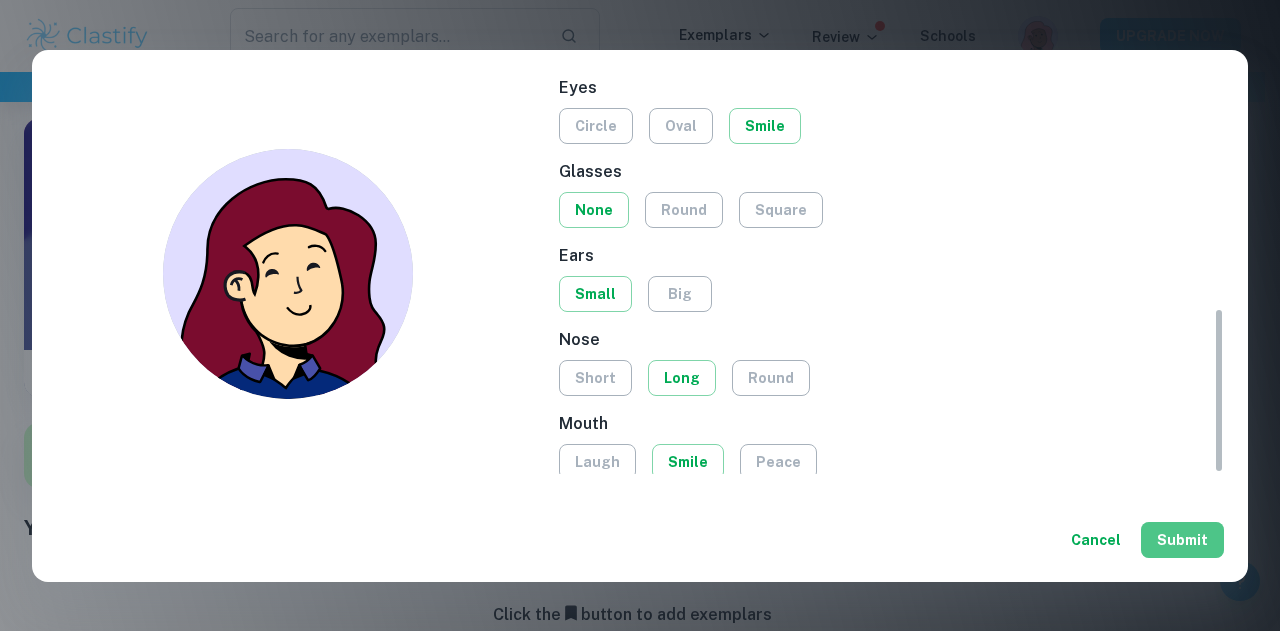 click on "Submit" at bounding box center (1182, 540) 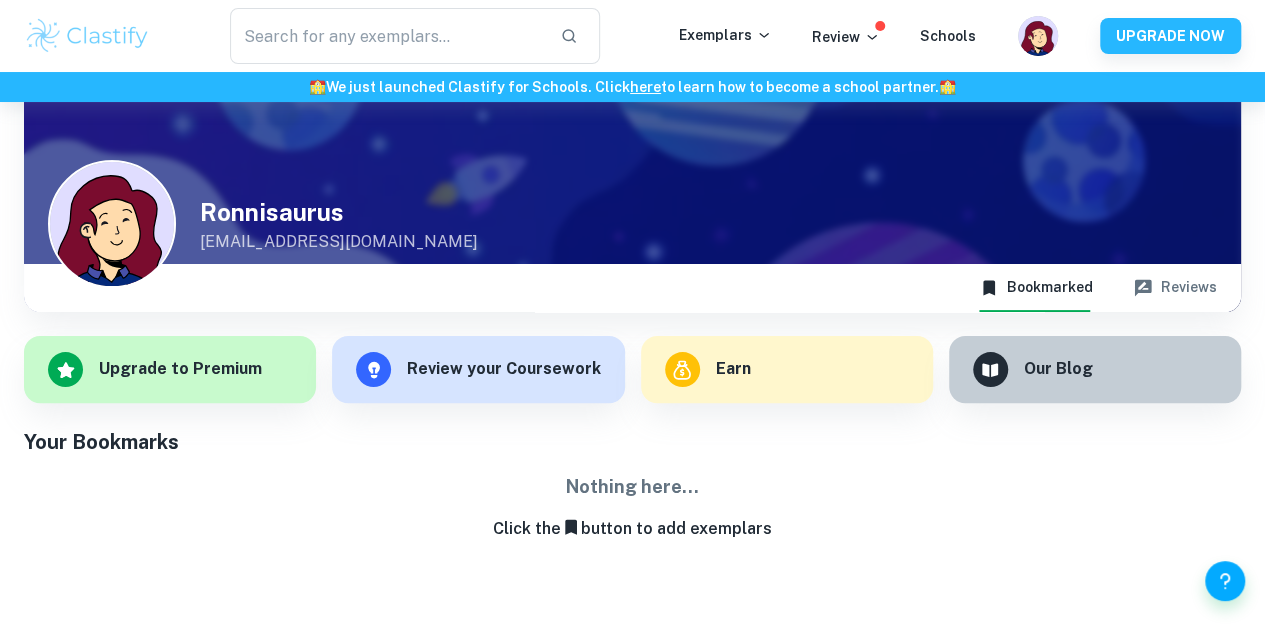 scroll, scrollTop: 102, scrollLeft: 0, axis: vertical 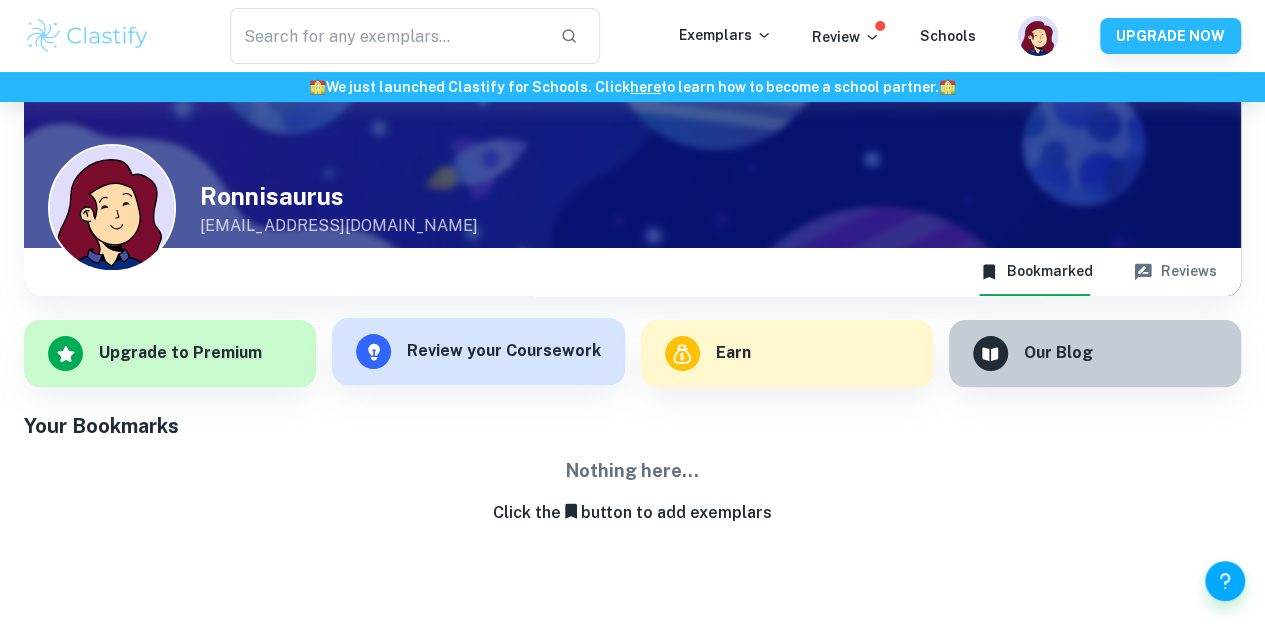 click on "Review your Coursework" at bounding box center [478, 351] 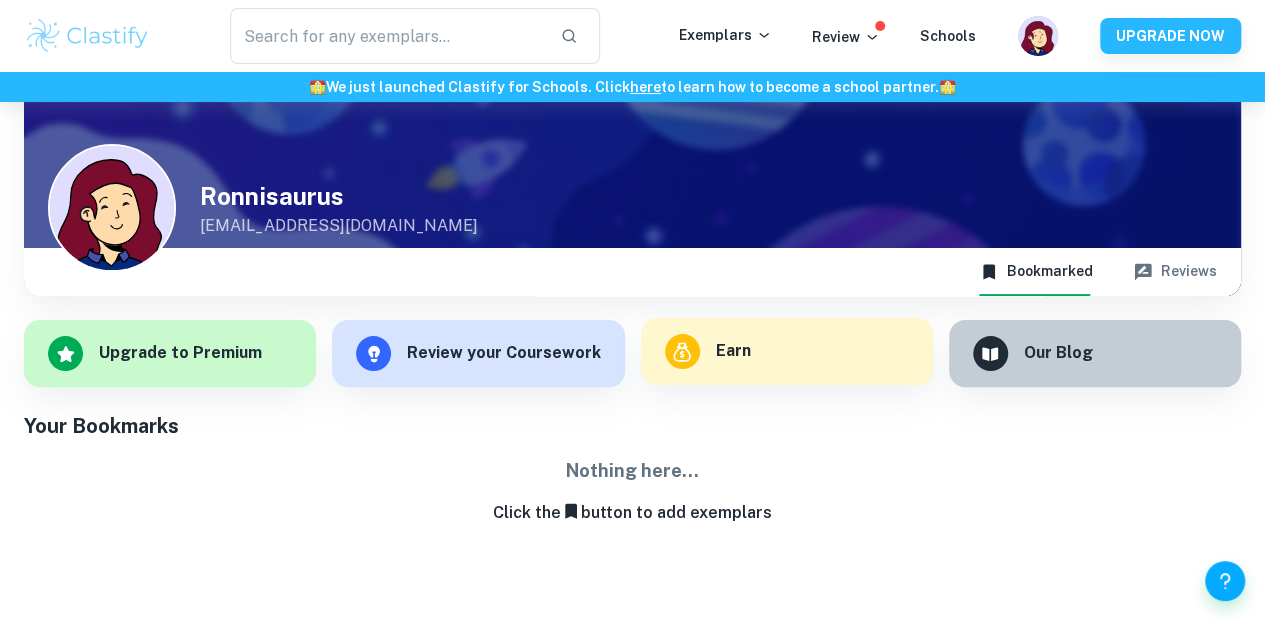 scroll, scrollTop: 0, scrollLeft: 0, axis: both 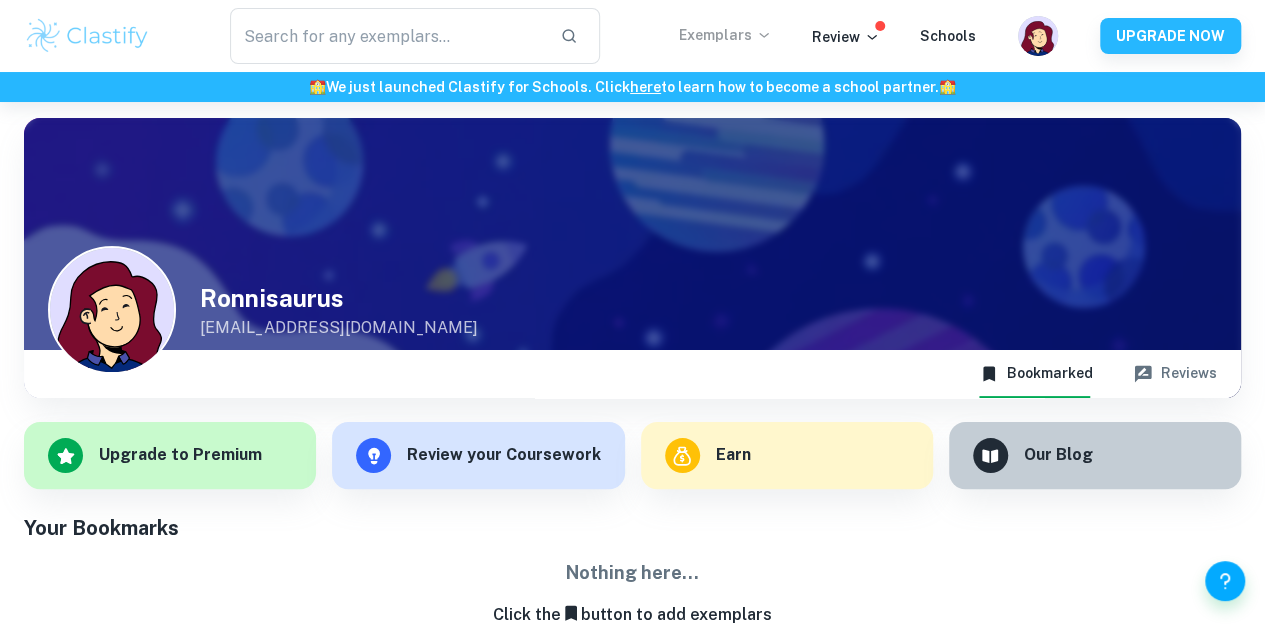 click 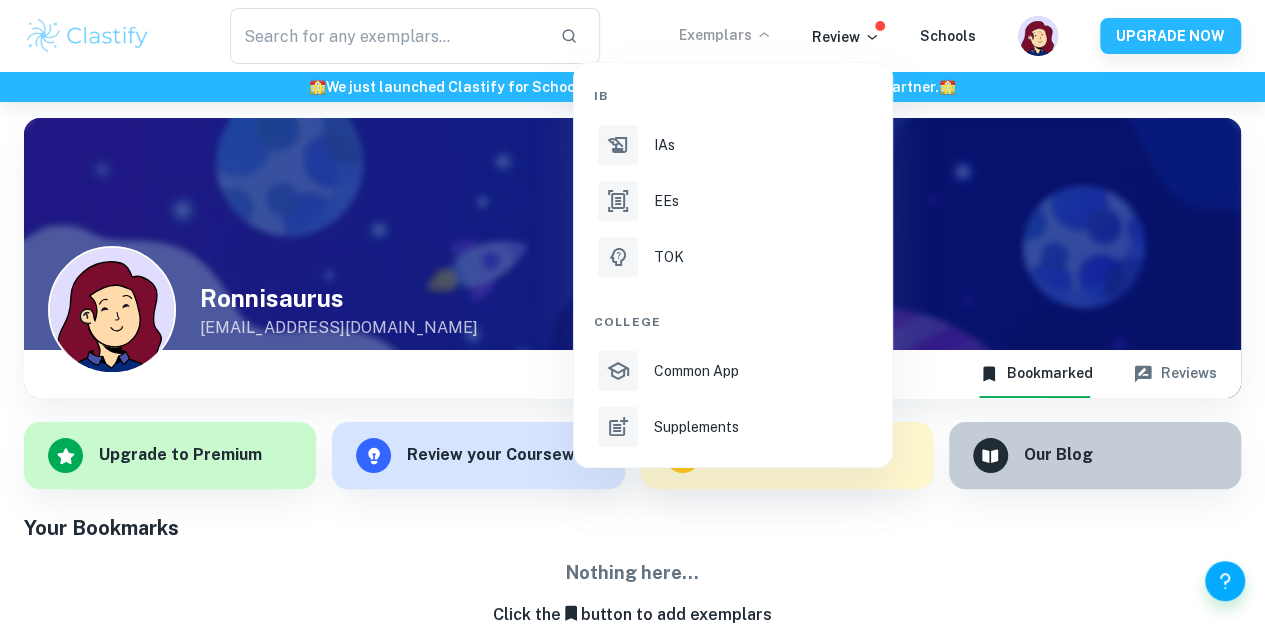 click at bounding box center [632, 315] 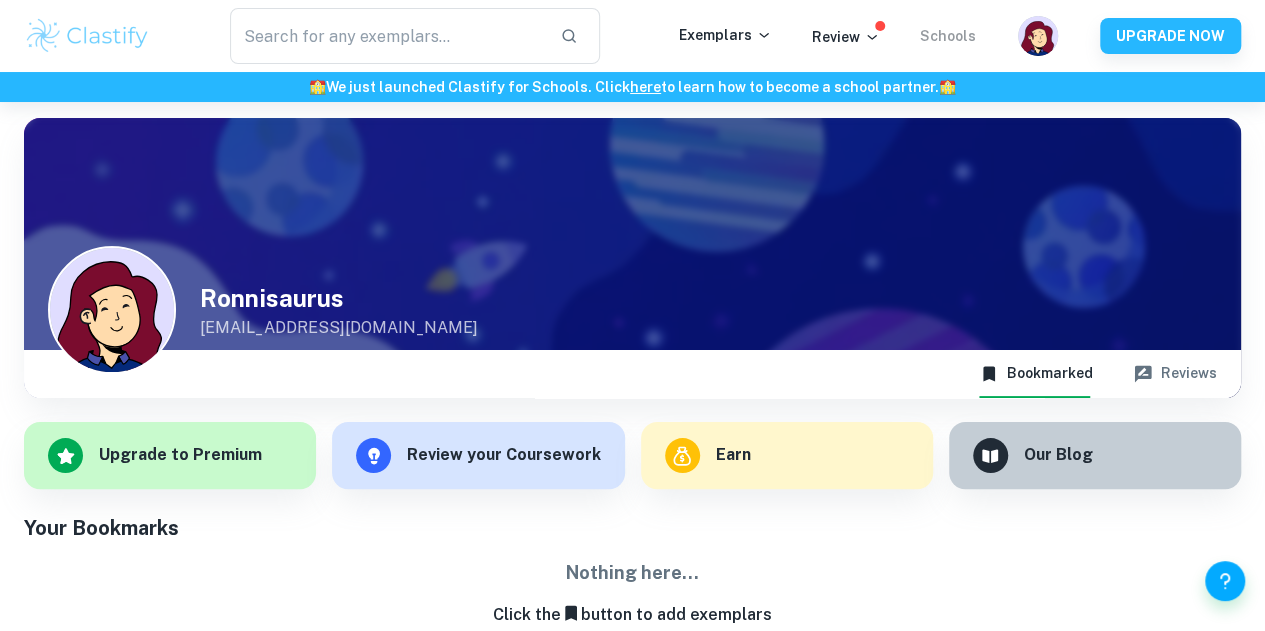 click on "Schools" at bounding box center (948, 36) 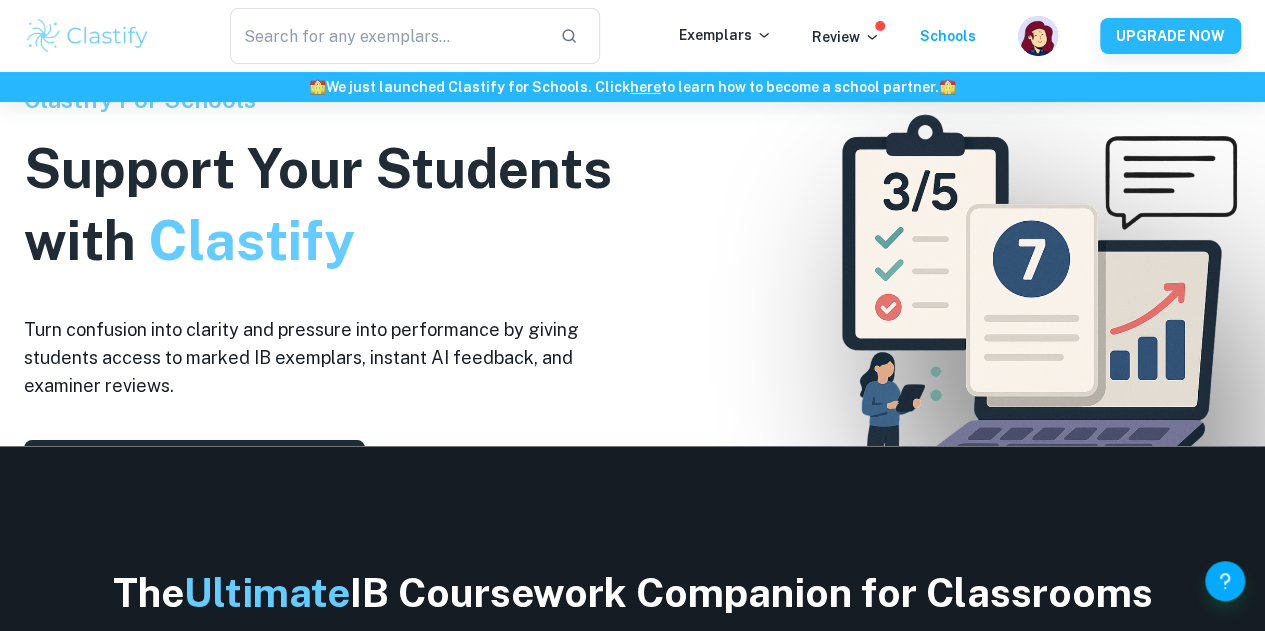 scroll, scrollTop: 0, scrollLeft: 0, axis: both 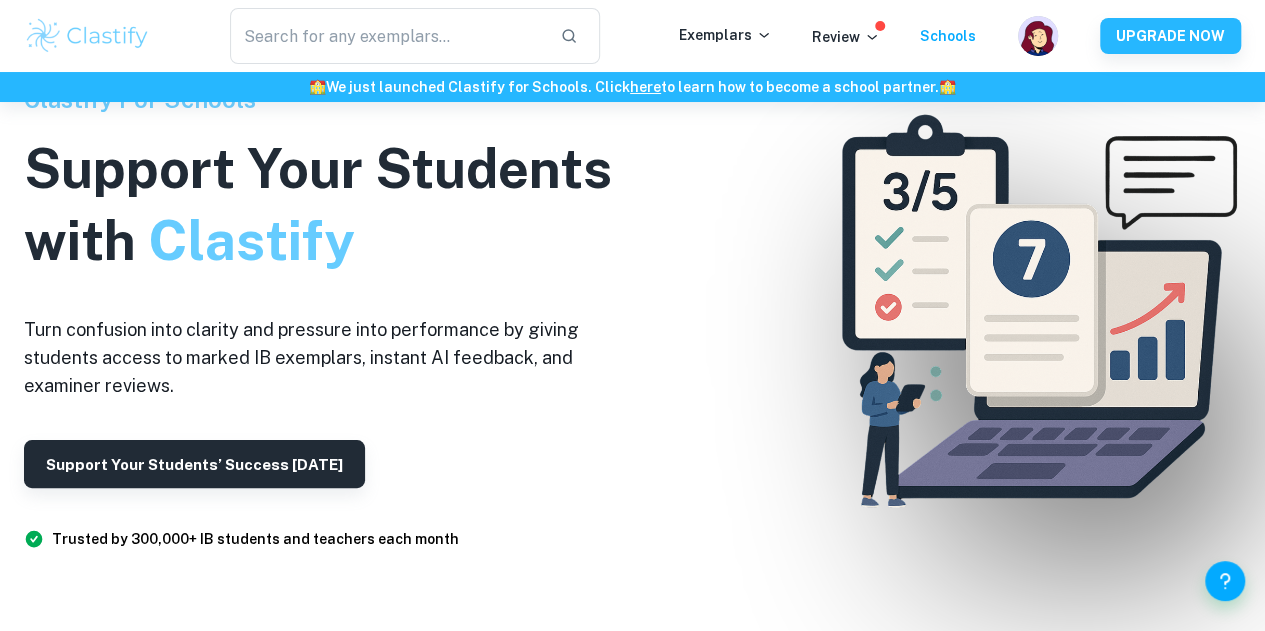 click on "​ Exemplars Review Schools UPGRADE NOW" at bounding box center (632, 36) 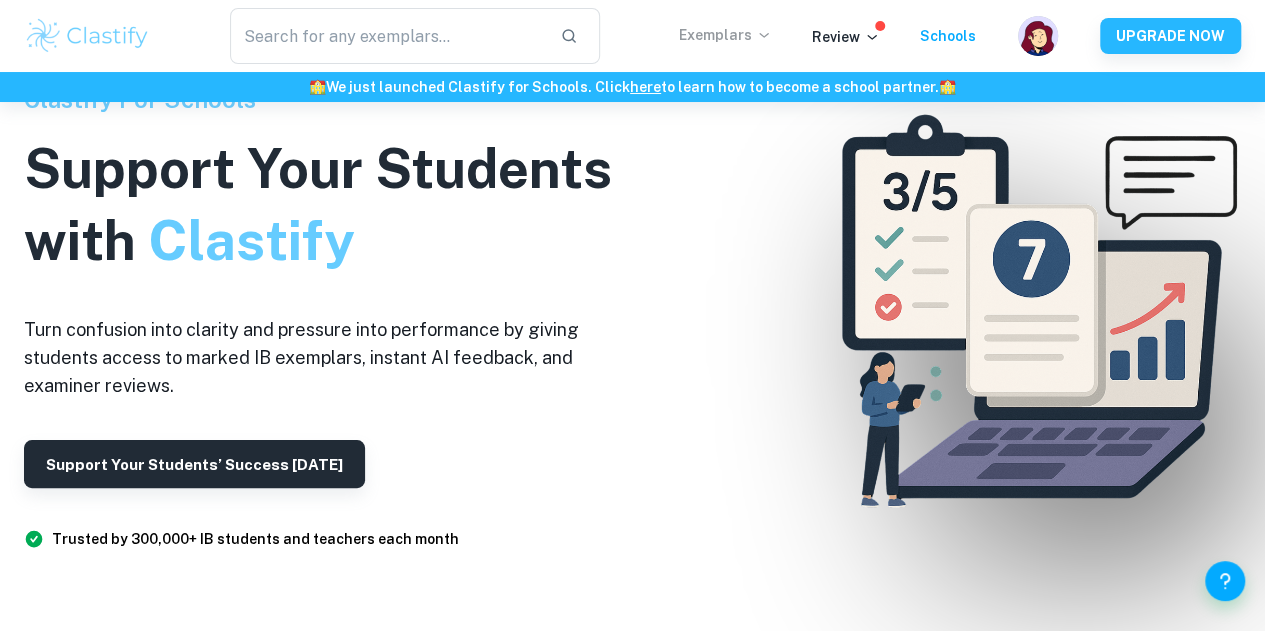click on "Exemplars" at bounding box center [725, 35] 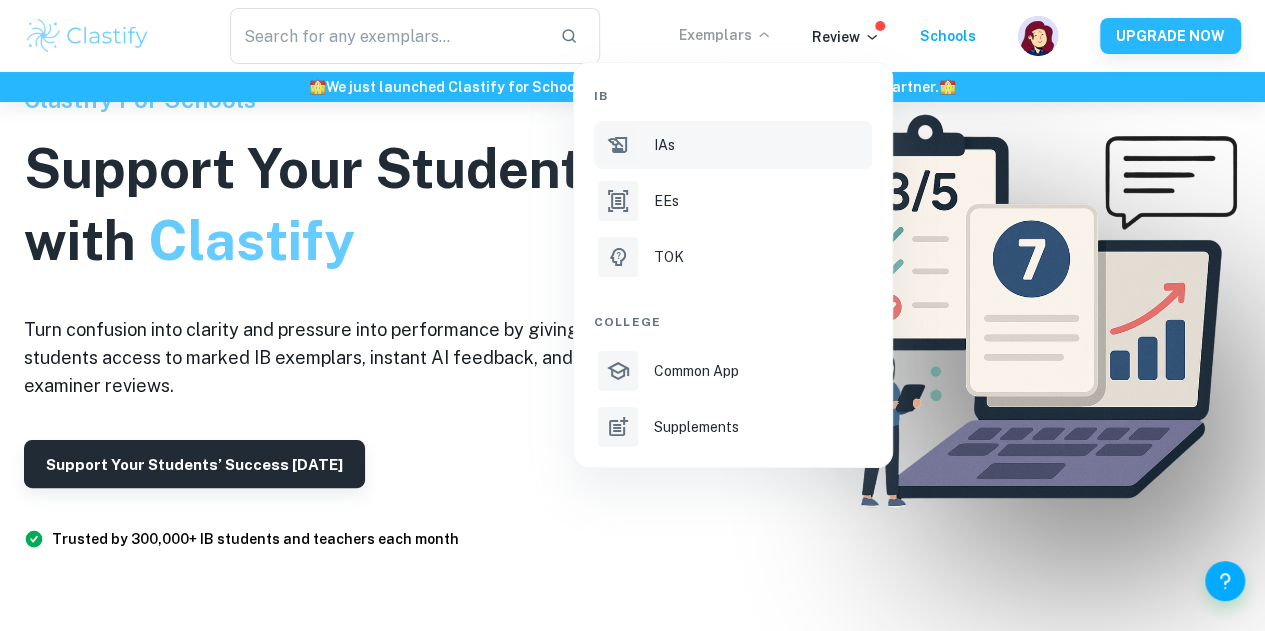 click on "IAs" at bounding box center (733, 145) 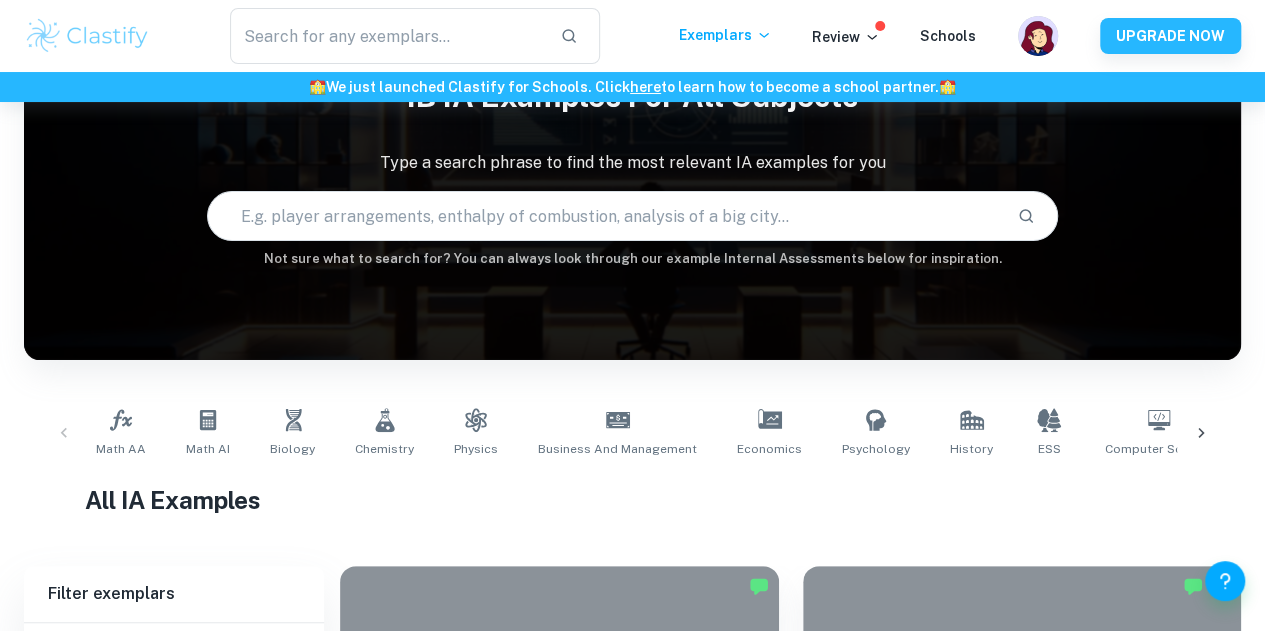 scroll, scrollTop: 632, scrollLeft: 0, axis: vertical 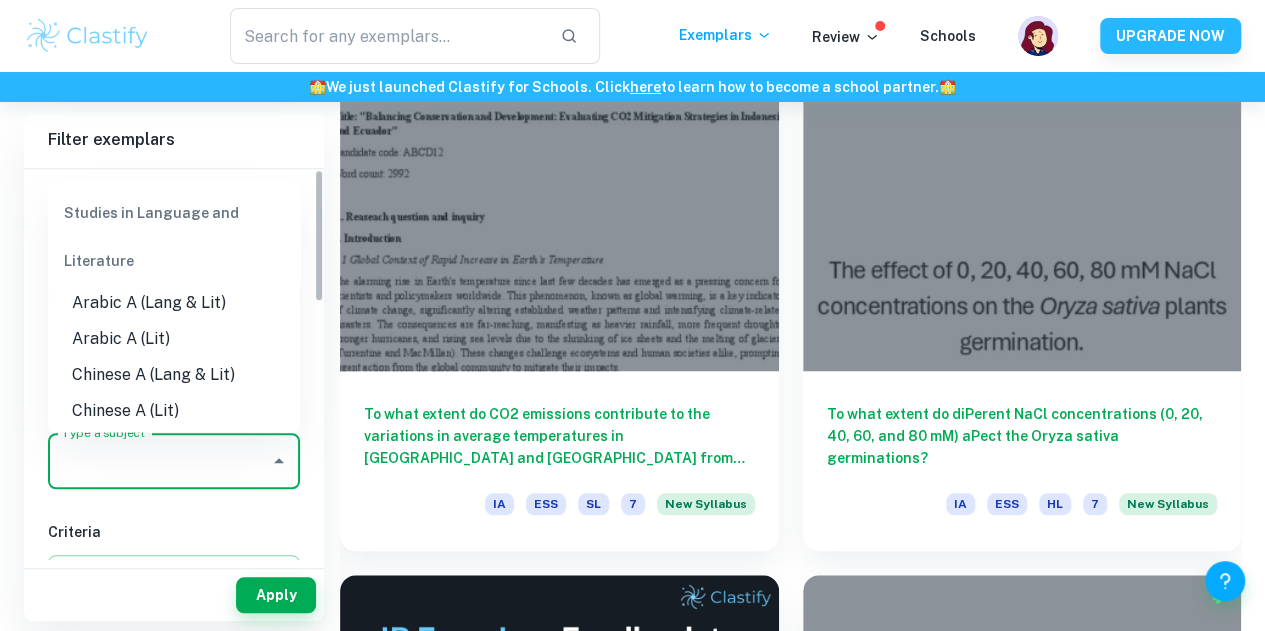 click on "Type a subject" at bounding box center [159, 461] 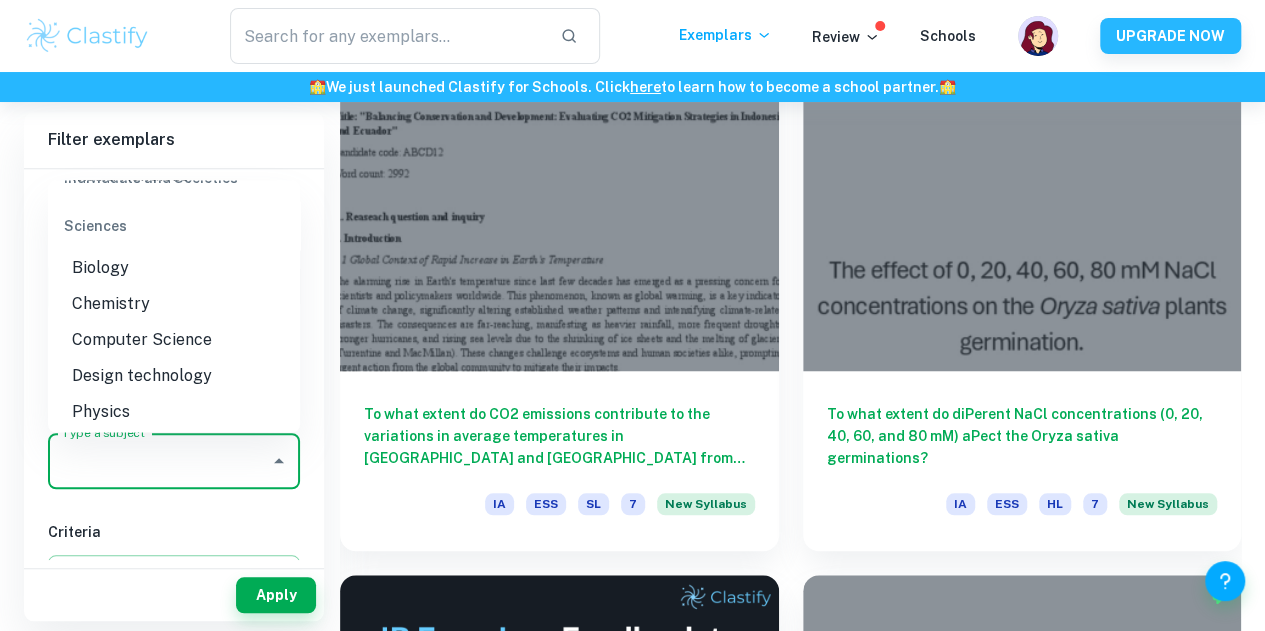 scroll, scrollTop: 2458, scrollLeft: 0, axis: vertical 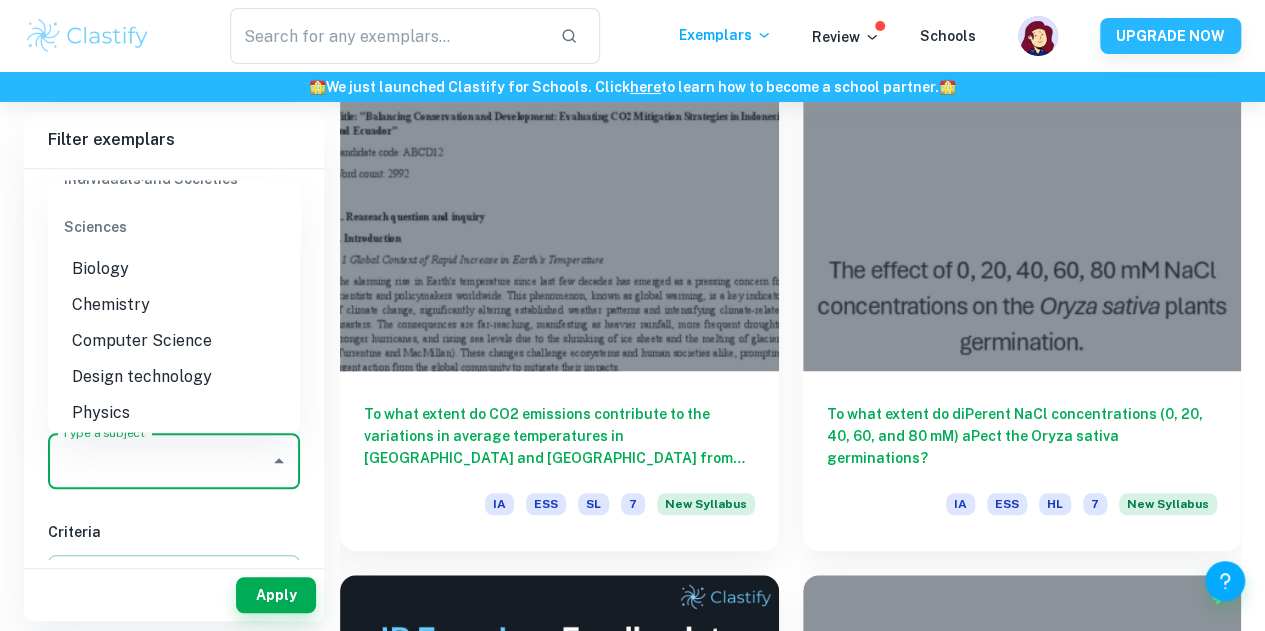click on "Biology" at bounding box center [174, 268] 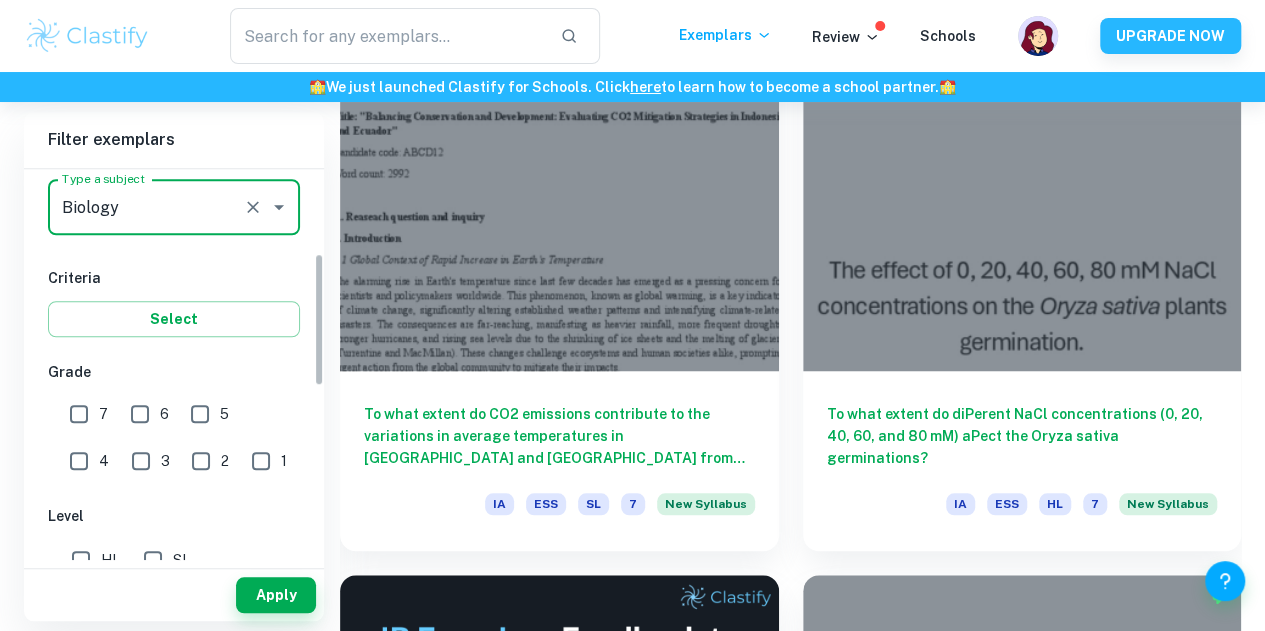 scroll, scrollTop: 258, scrollLeft: 0, axis: vertical 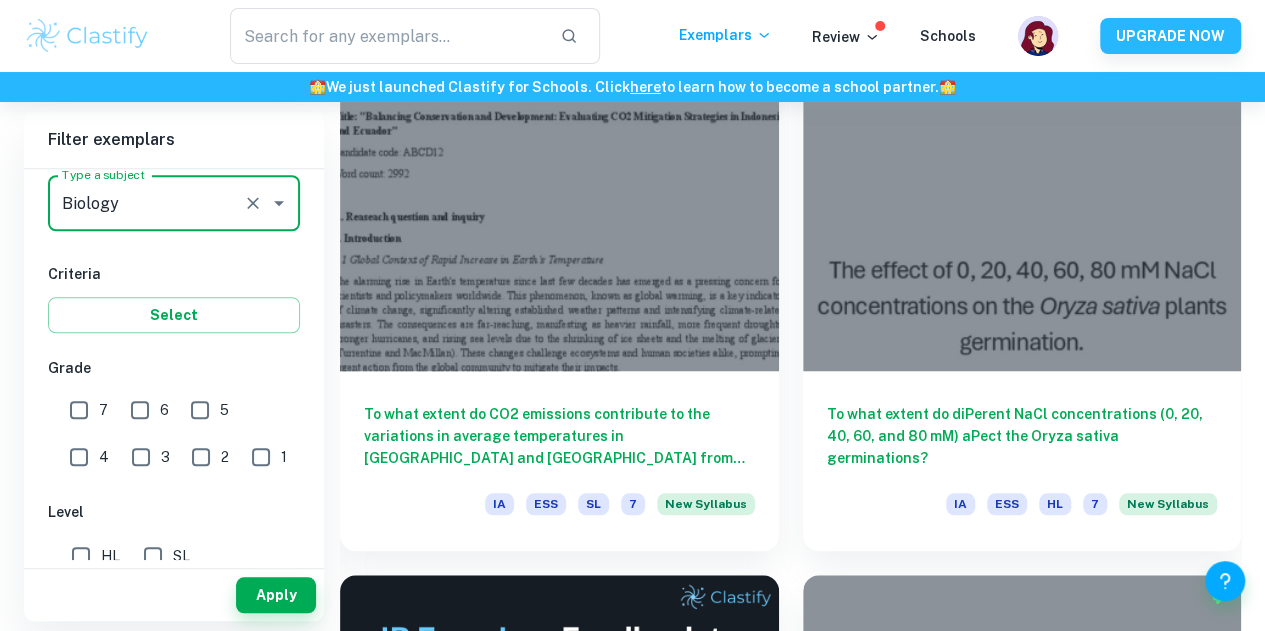click on "7" at bounding box center [79, 410] 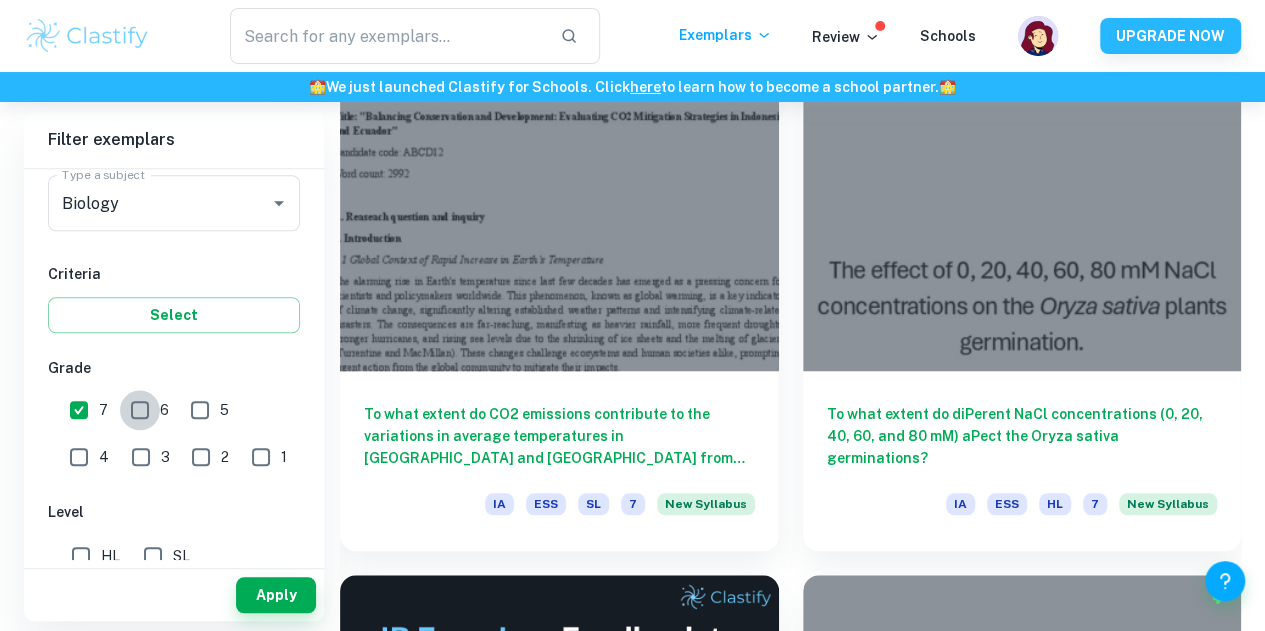 click on "6" at bounding box center [140, 410] 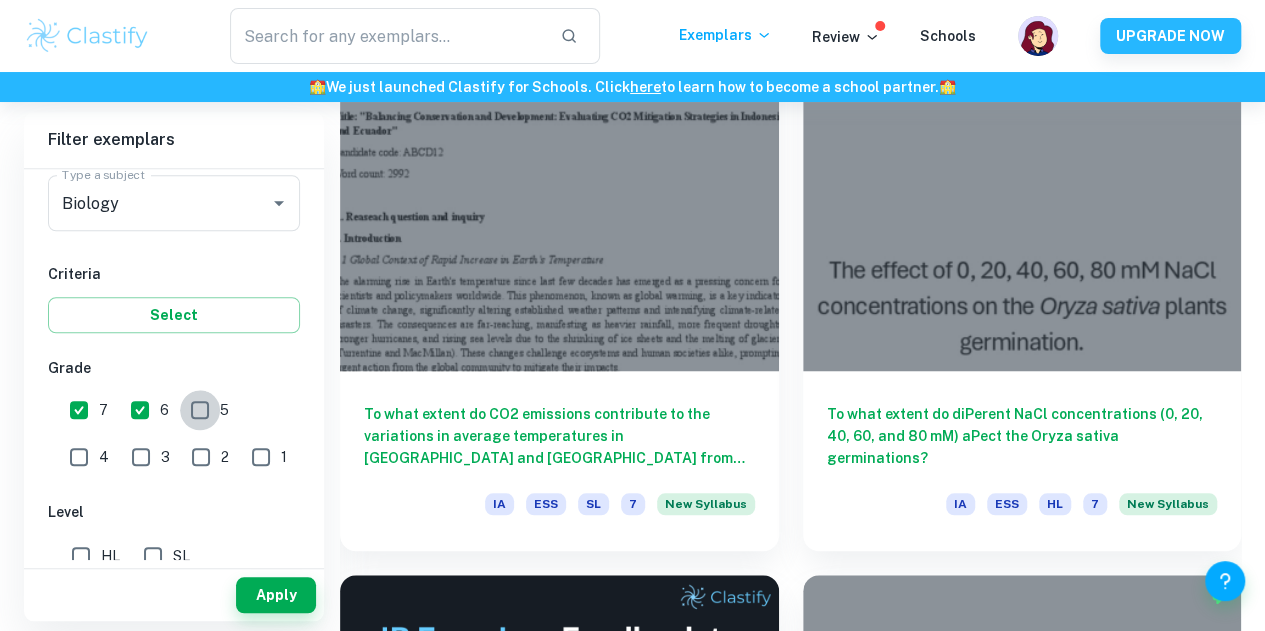 click on "5" at bounding box center [200, 410] 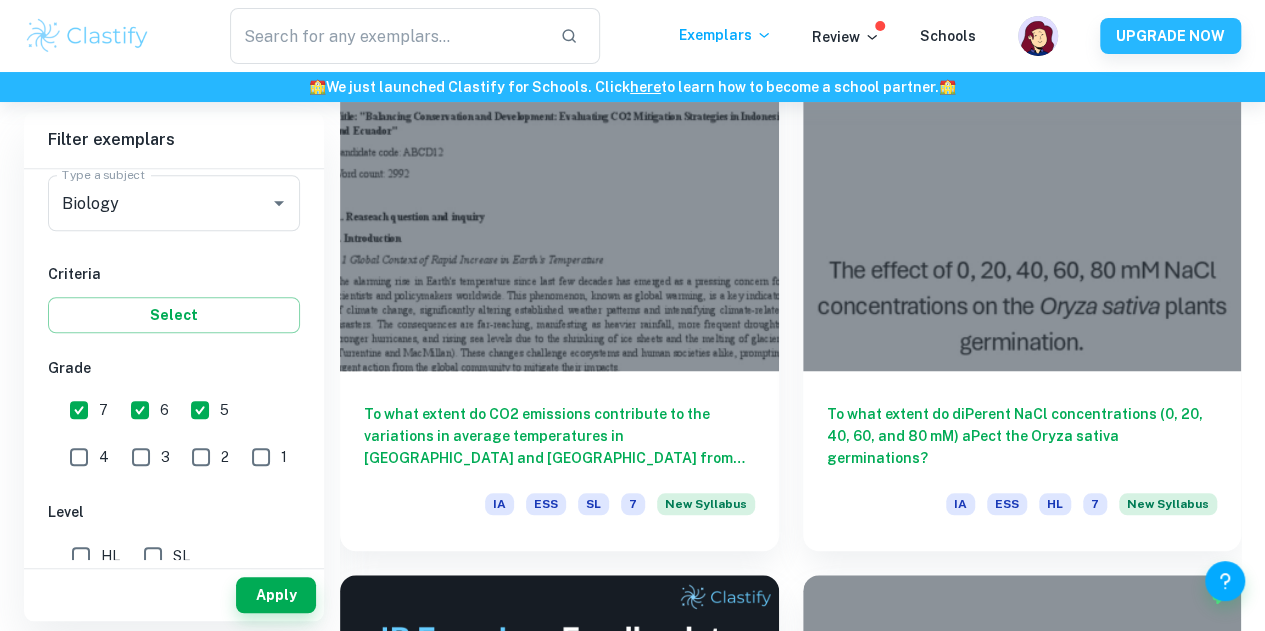 click on "4" at bounding box center [79, 457] 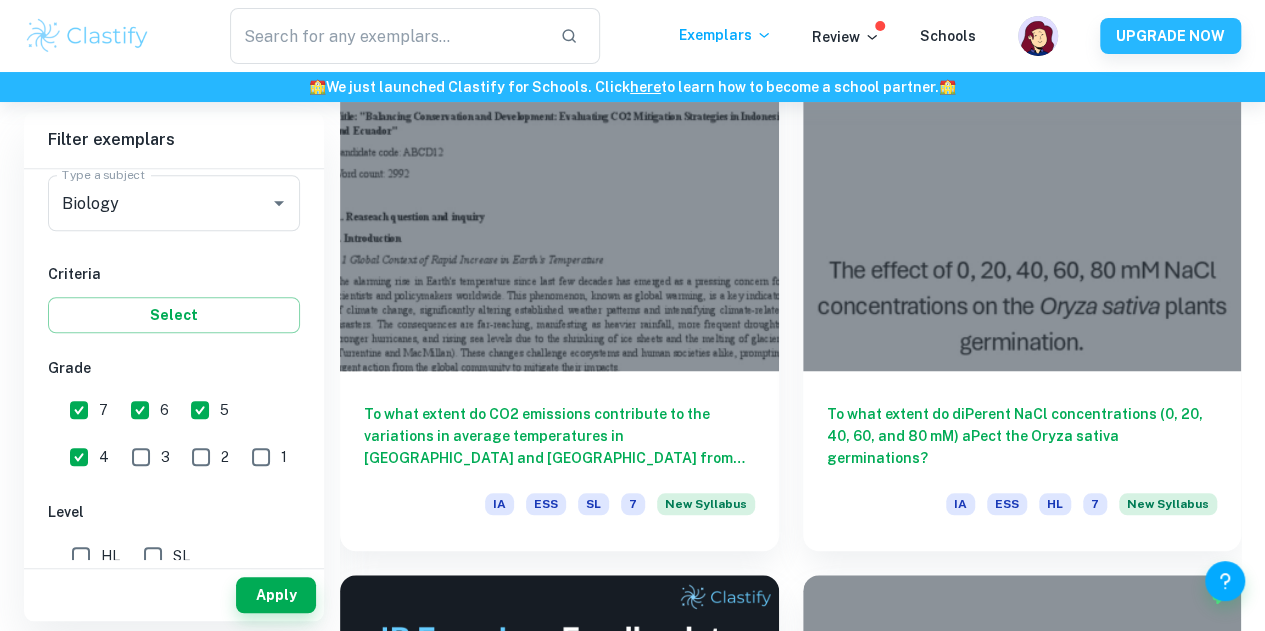 click on "3" at bounding box center (141, 457) 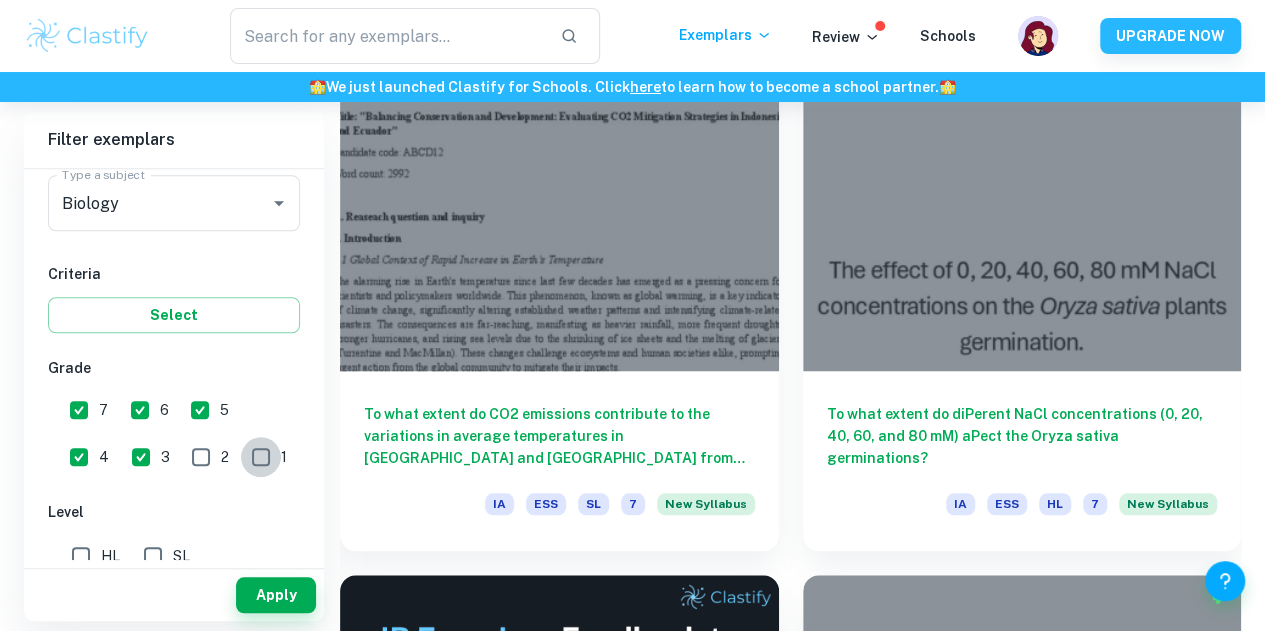 click on "1" at bounding box center (261, 457) 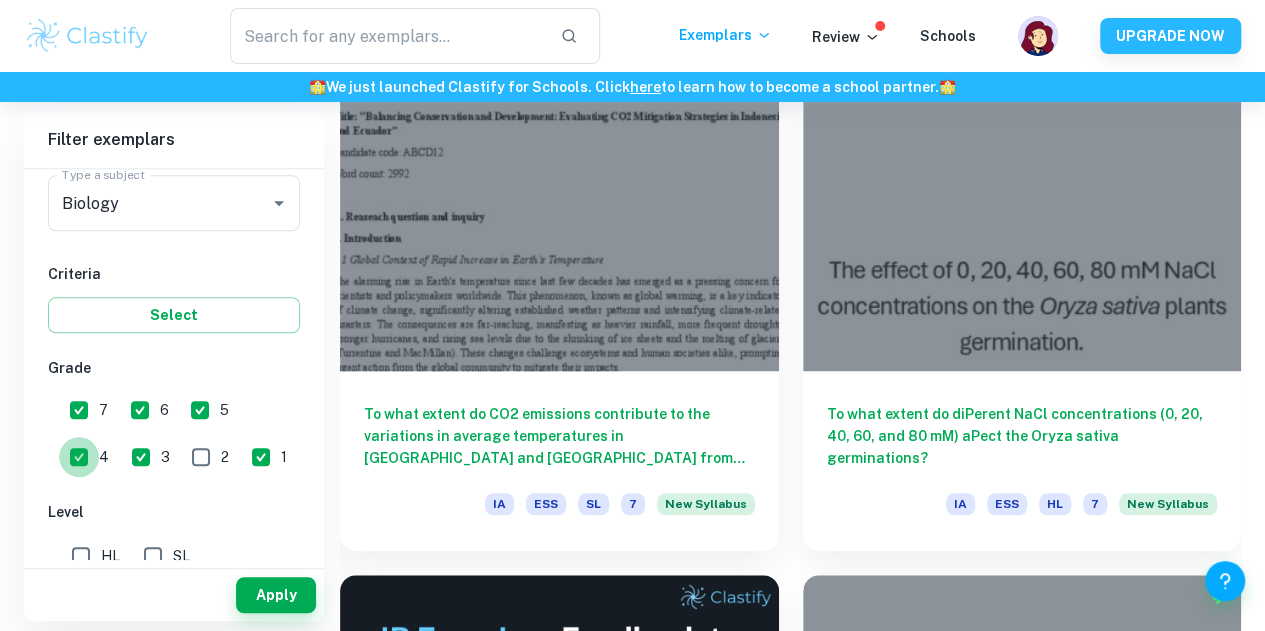 click on "4" at bounding box center (79, 457) 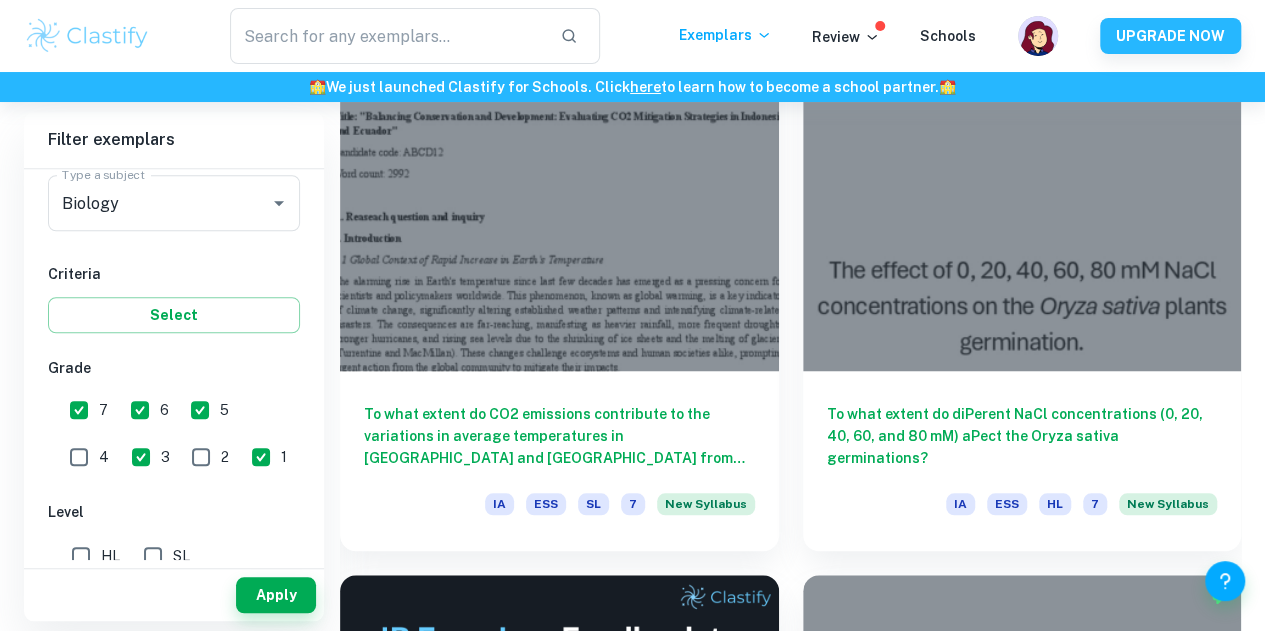 click on "5" at bounding box center (200, 410) 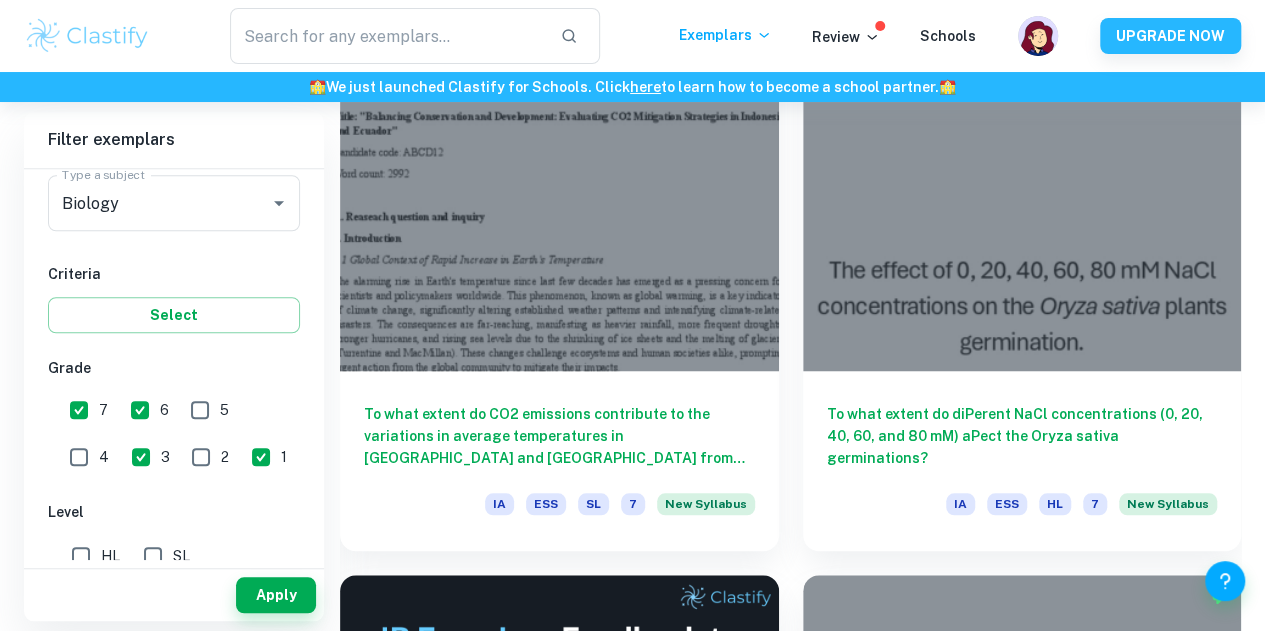 click on "6" at bounding box center [140, 410] 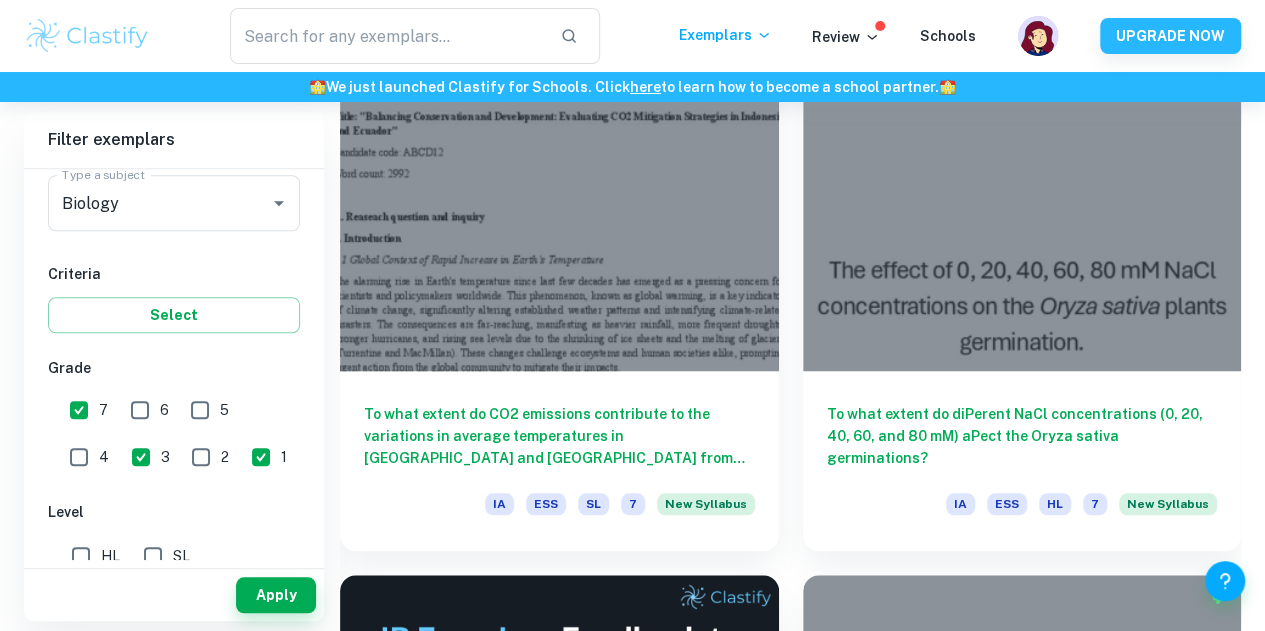 click on "7" at bounding box center [79, 410] 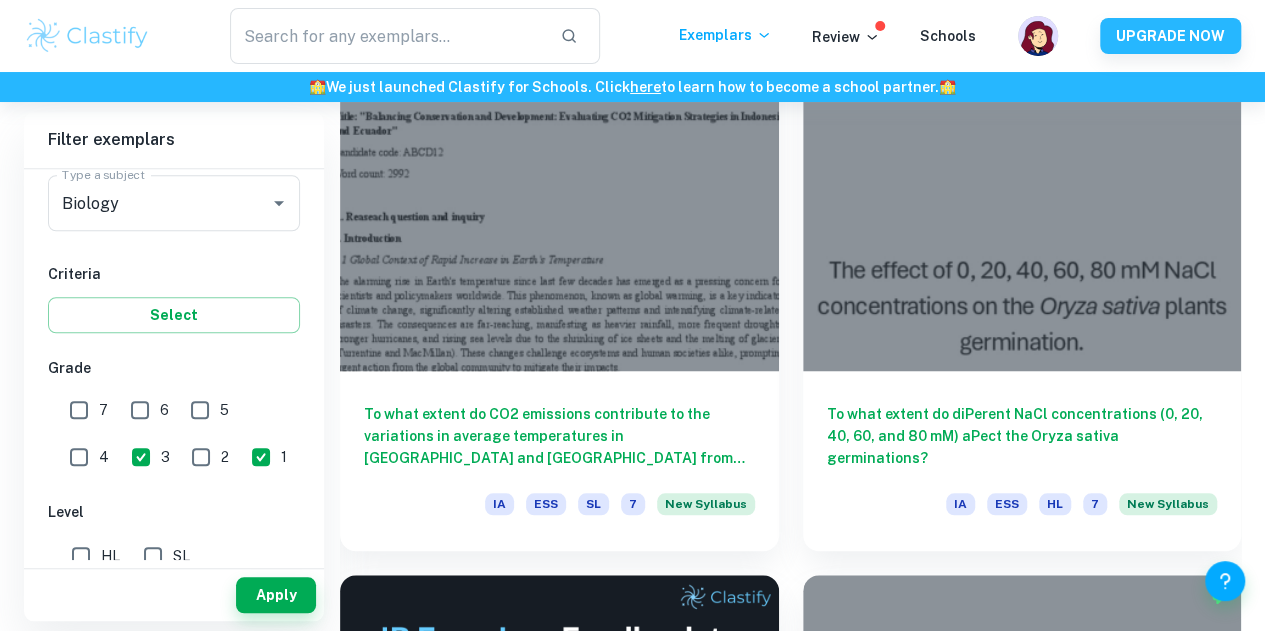 click on "3" at bounding box center [141, 457] 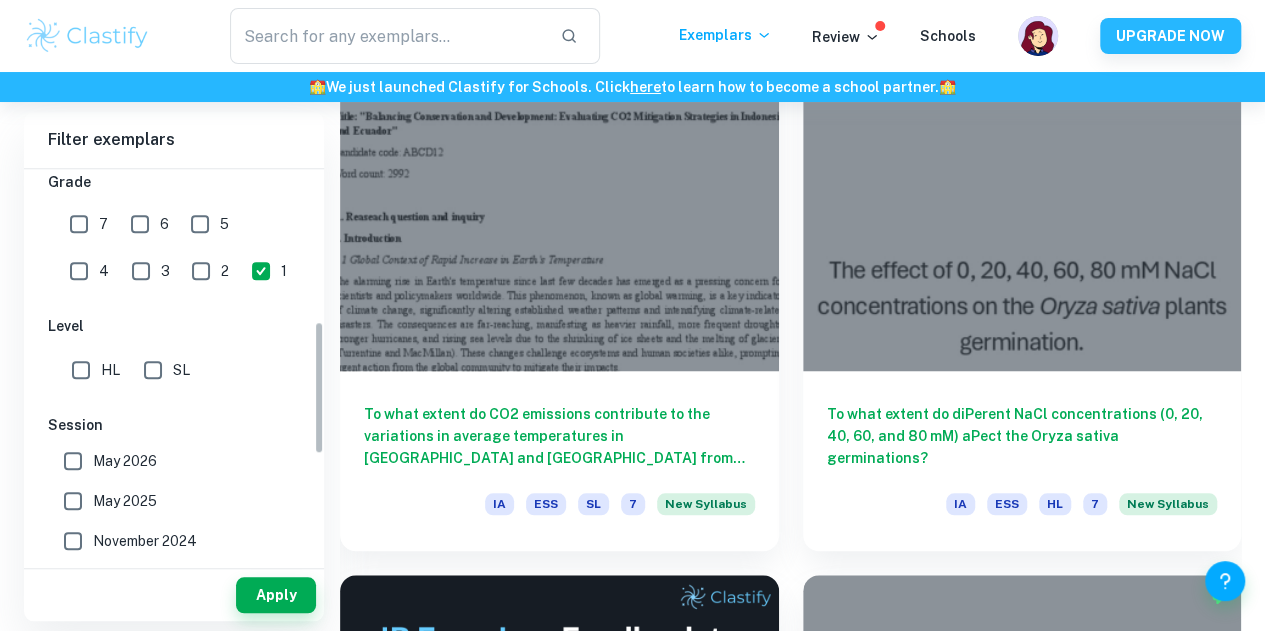 scroll, scrollTop: 448, scrollLeft: 0, axis: vertical 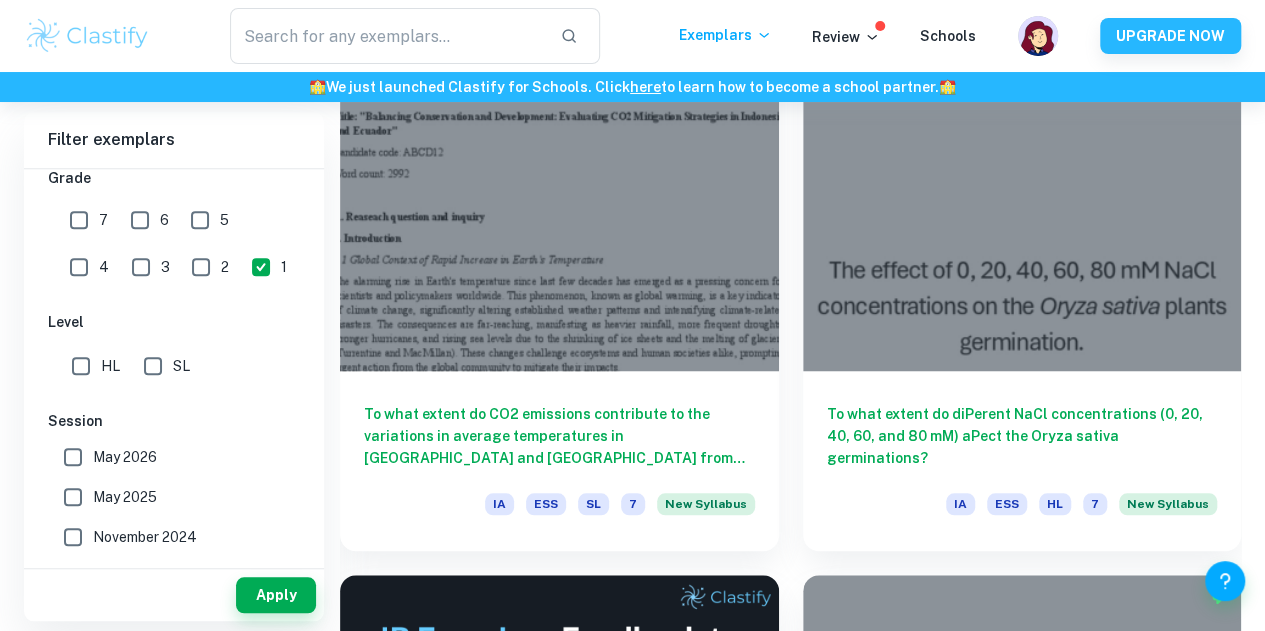 click on "HL" at bounding box center (81, 366) 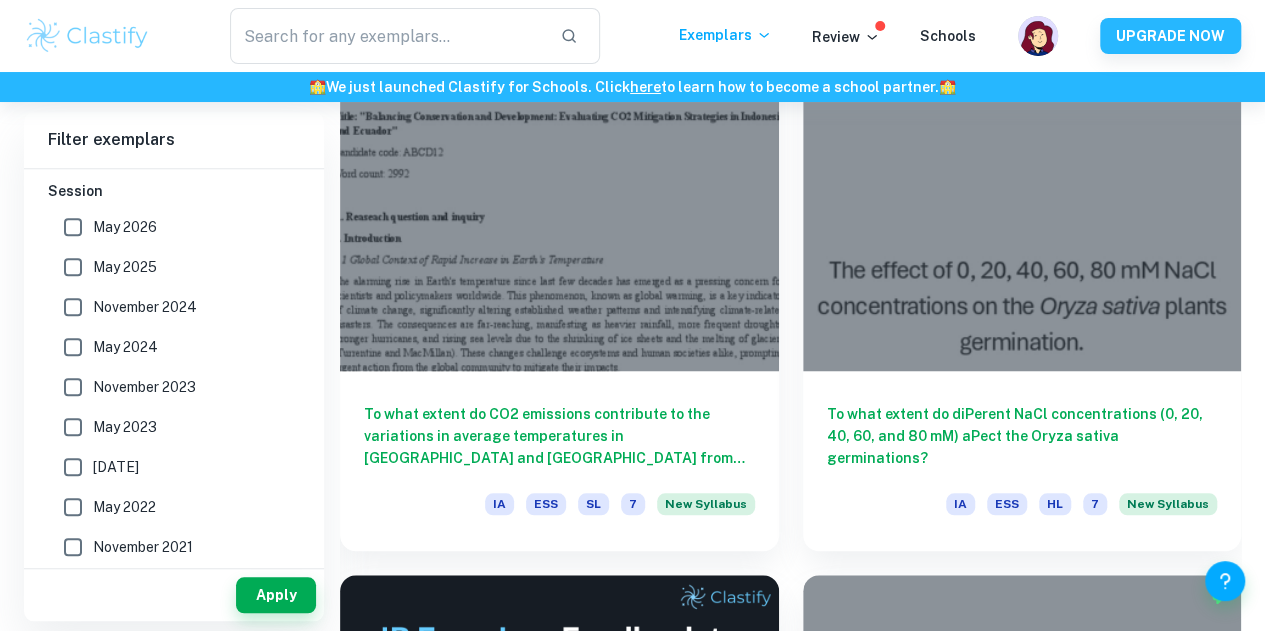 scroll, scrollTop: 762, scrollLeft: 0, axis: vertical 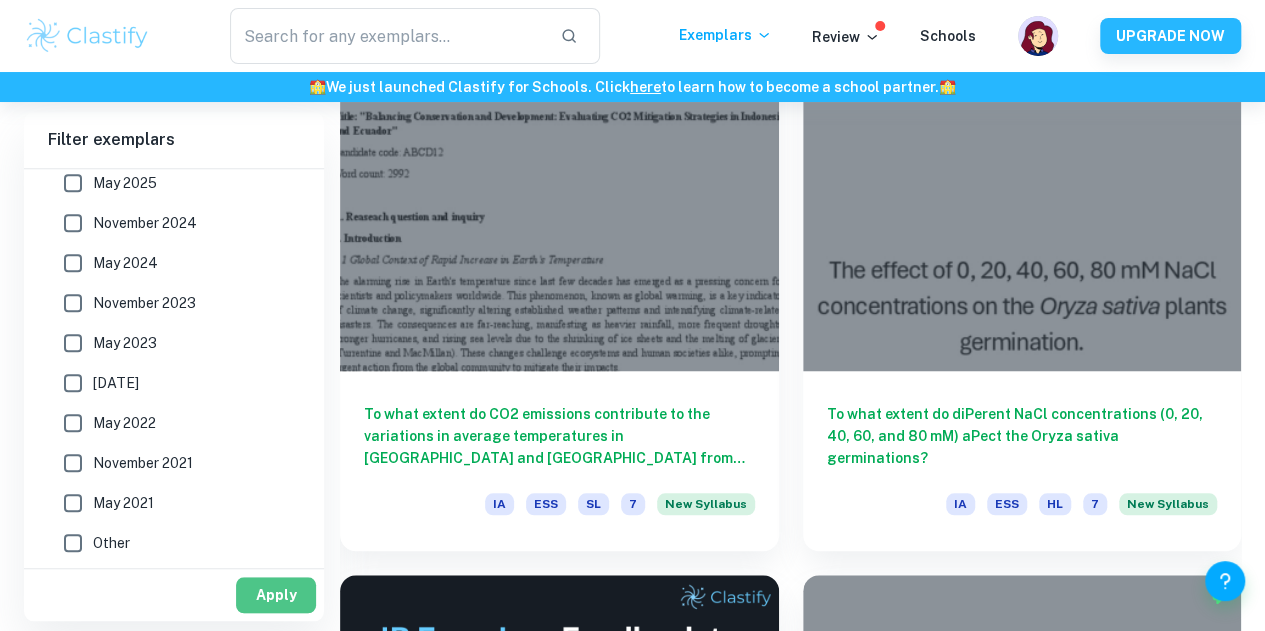 click on "Apply" at bounding box center (276, 595) 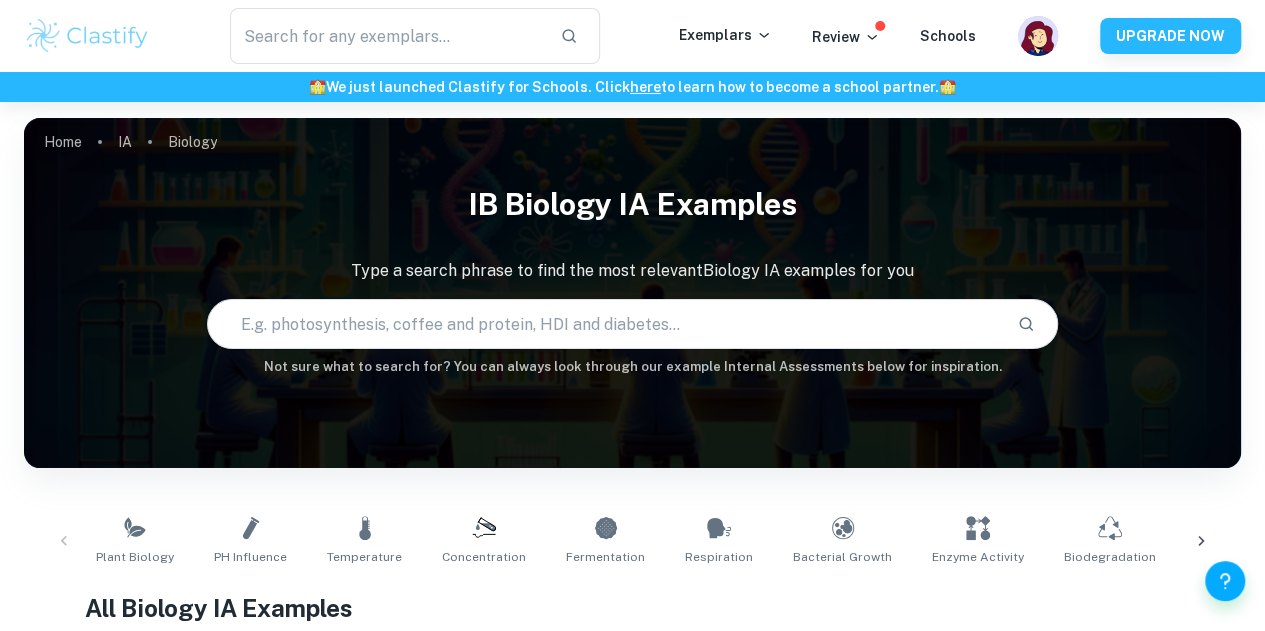 scroll, scrollTop: 342, scrollLeft: 0, axis: vertical 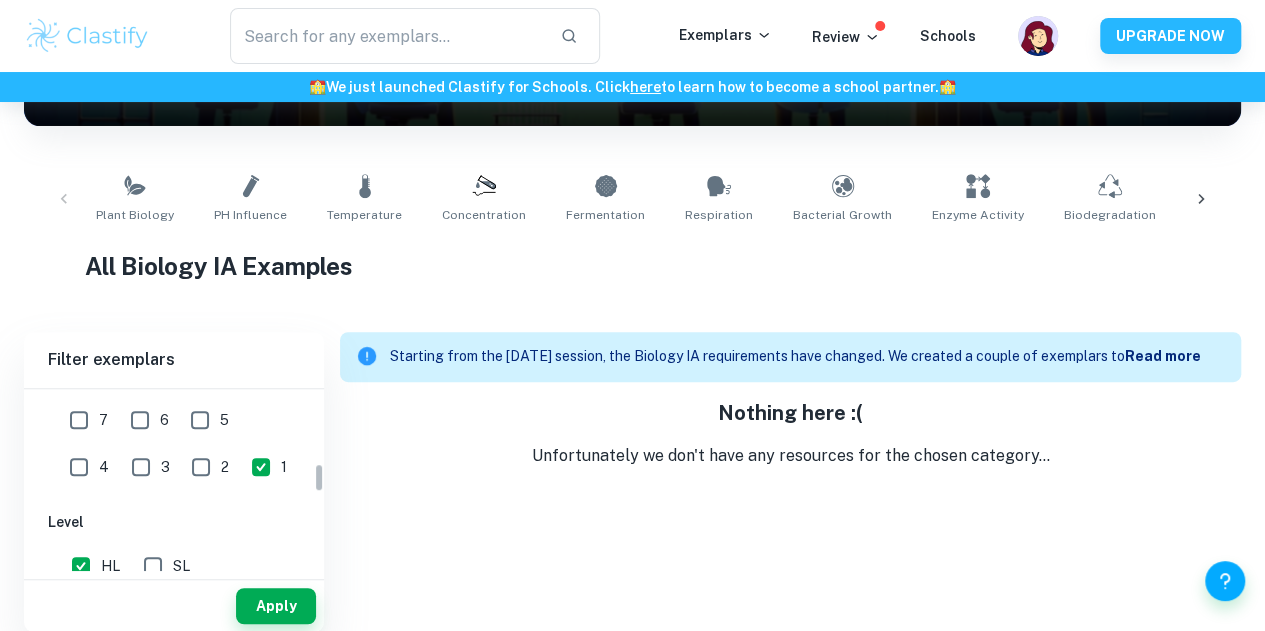 click on "7" at bounding box center (79, 420) 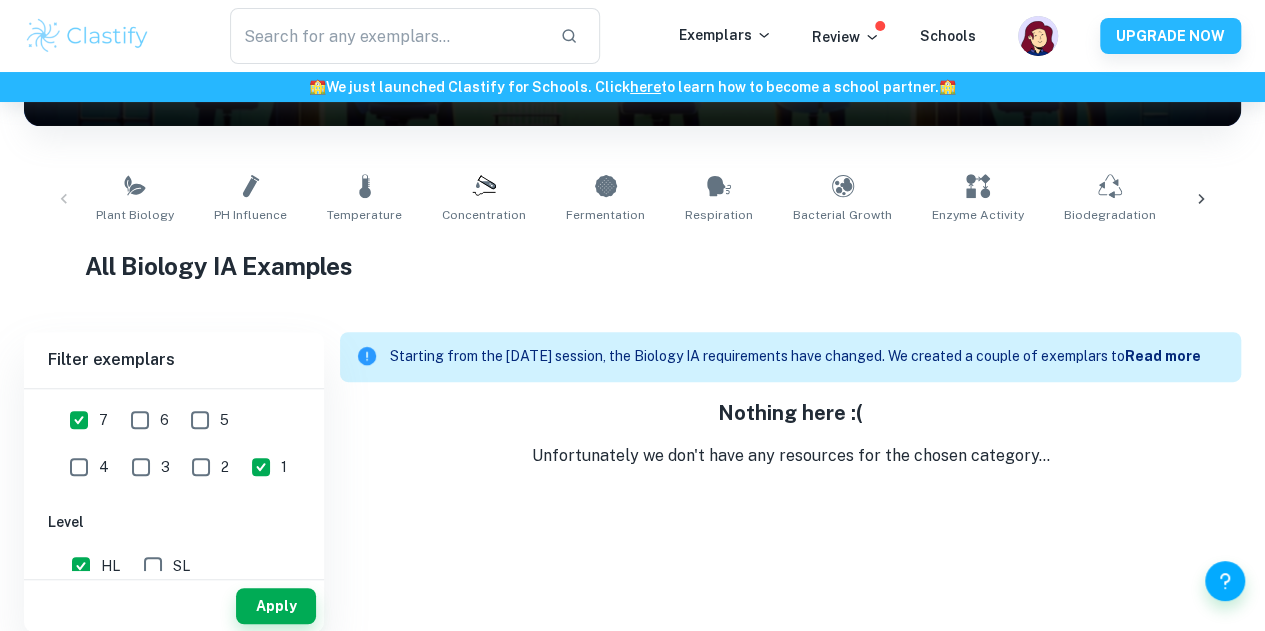 click on "1" at bounding box center (261, 467) 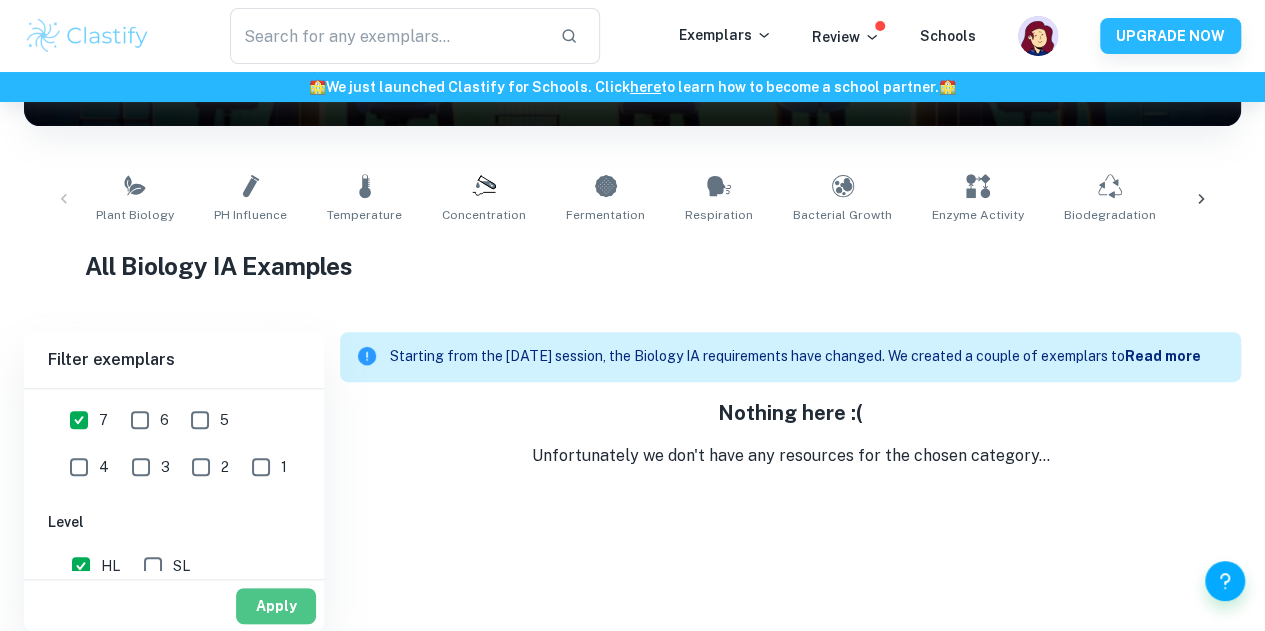 click on "Apply" at bounding box center [276, 606] 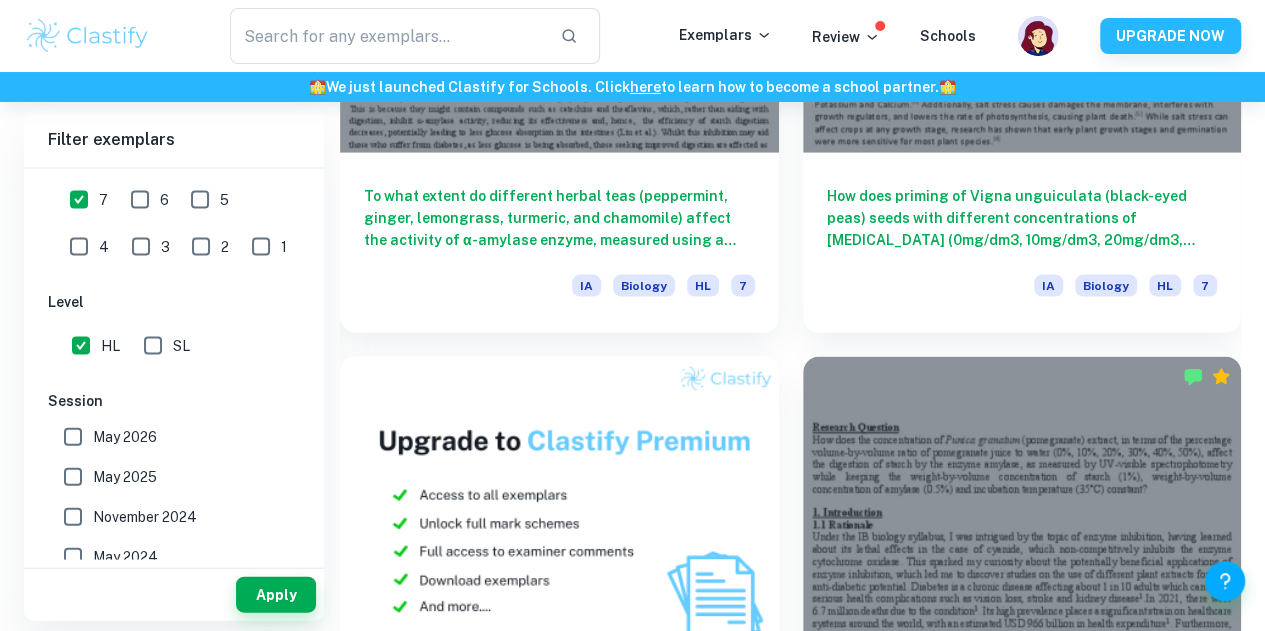 scroll, scrollTop: 1982, scrollLeft: 0, axis: vertical 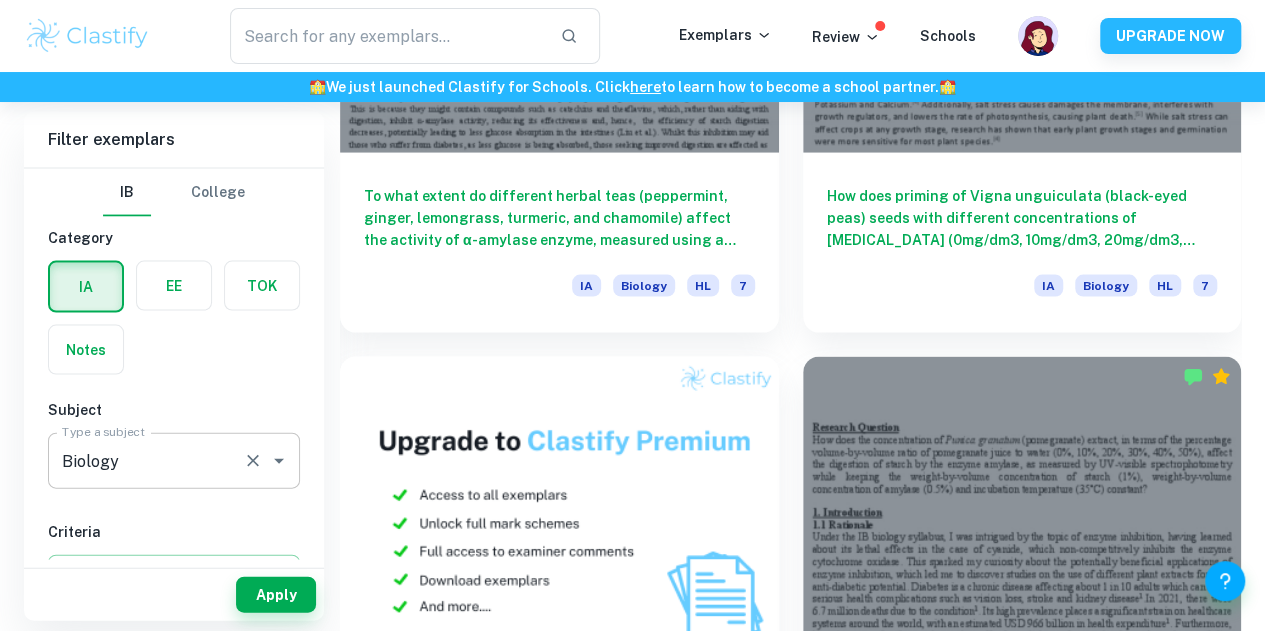 click 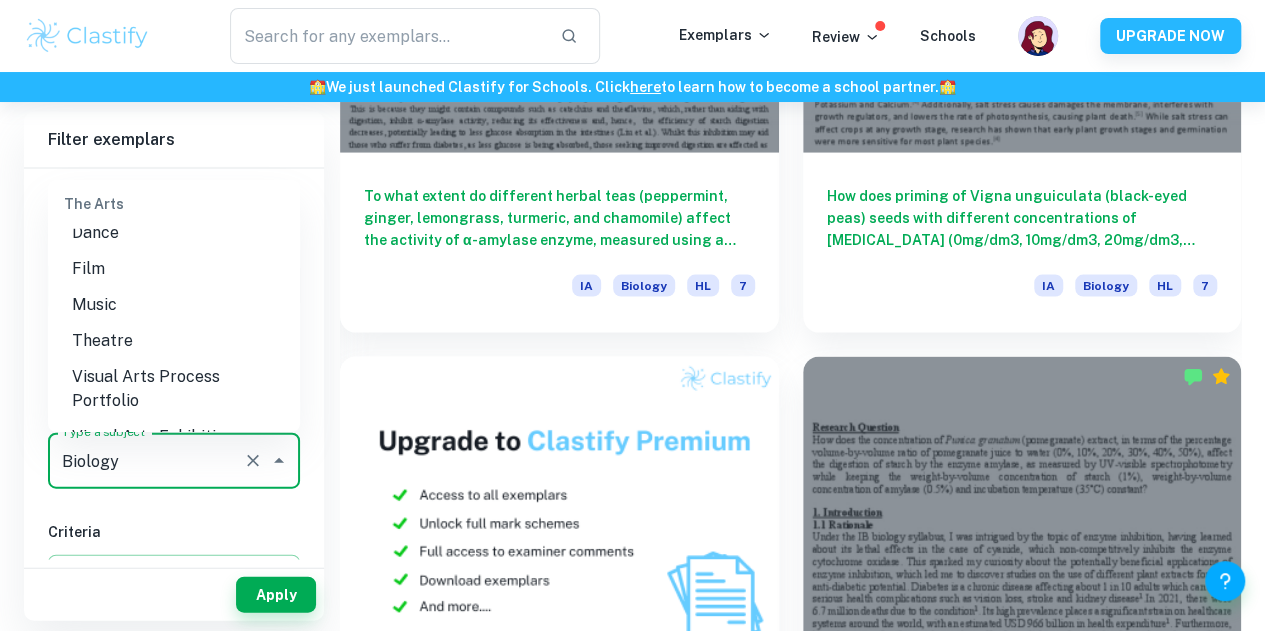 scroll, scrollTop: 2912, scrollLeft: 0, axis: vertical 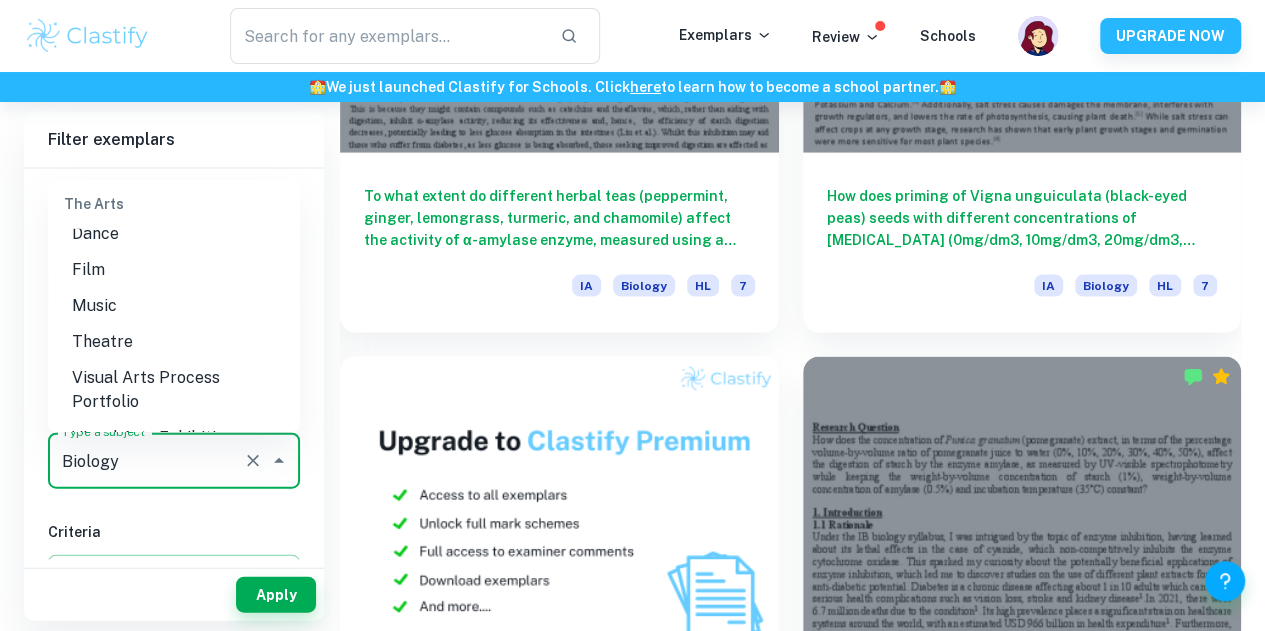 click on "Theatre" at bounding box center (174, 342) 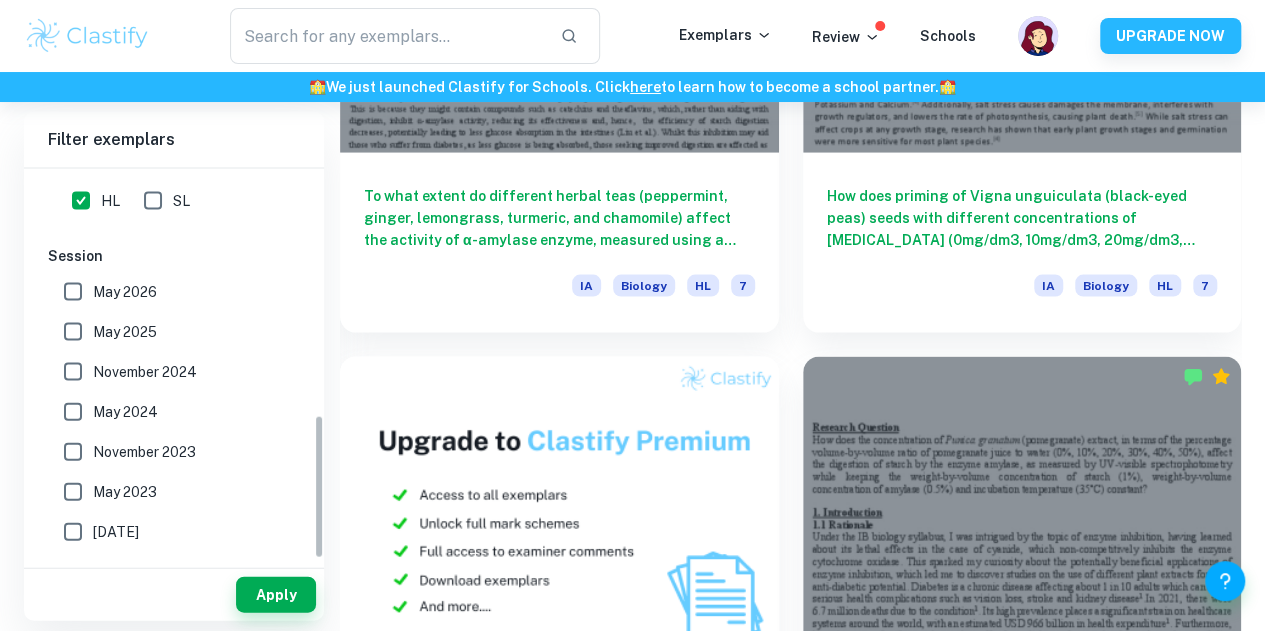 scroll, scrollTop: 669, scrollLeft: 0, axis: vertical 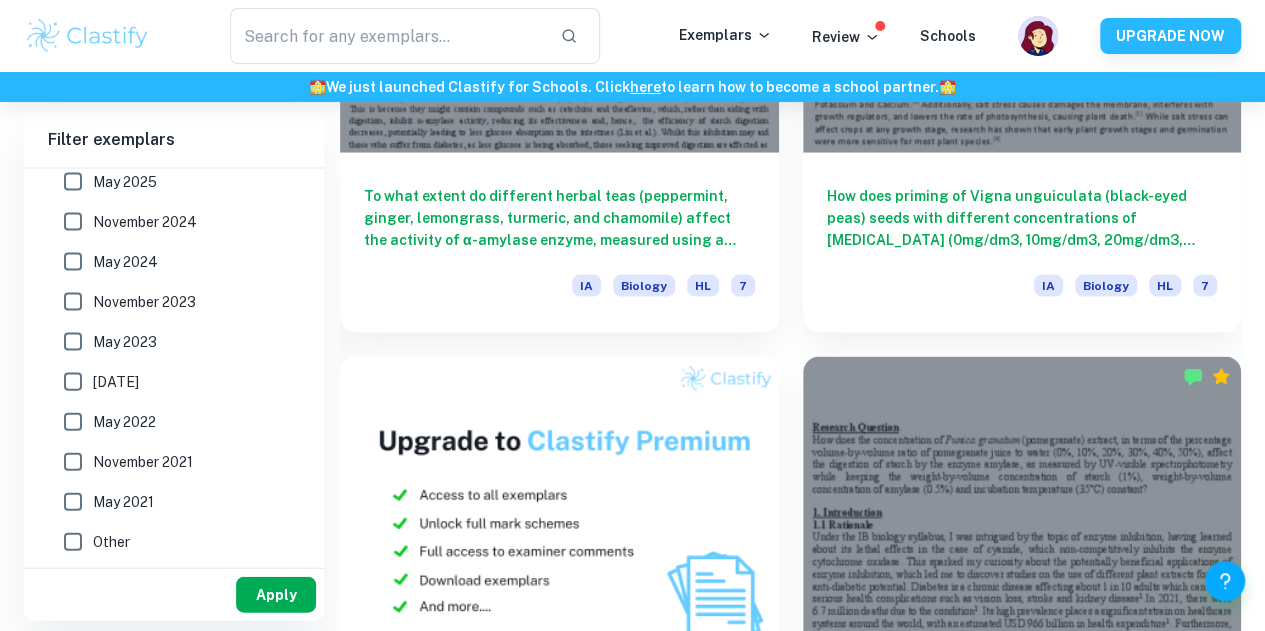 click on "Apply" at bounding box center (276, 595) 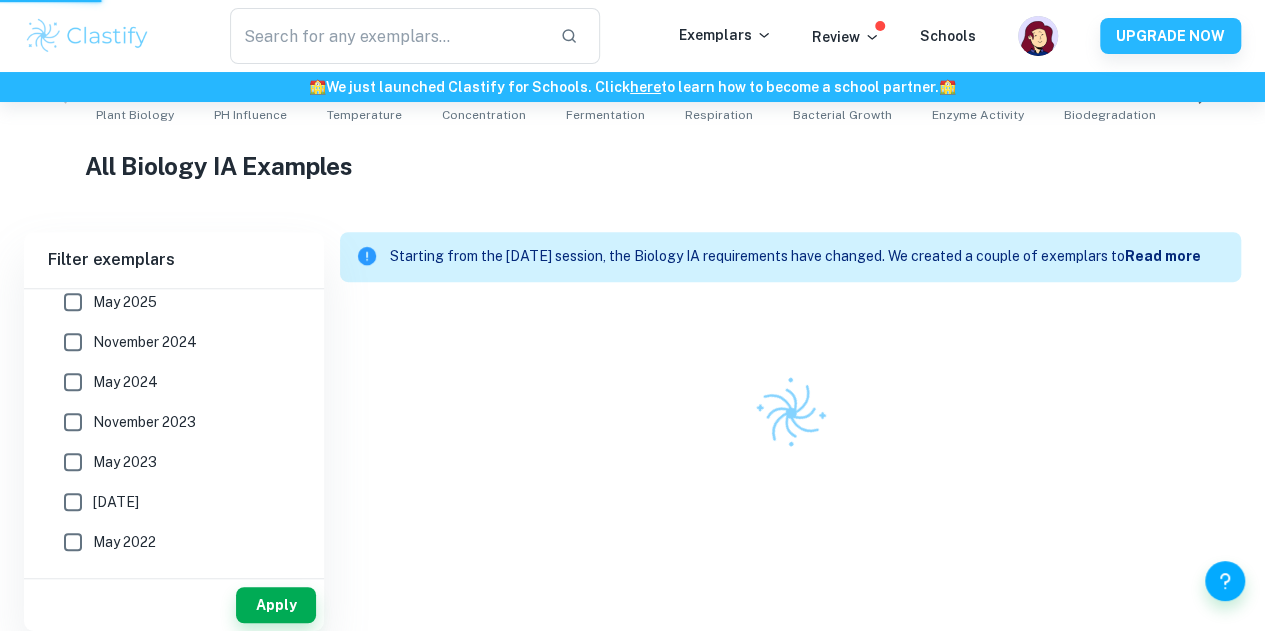 scroll, scrollTop: 412, scrollLeft: 0, axis: vertical 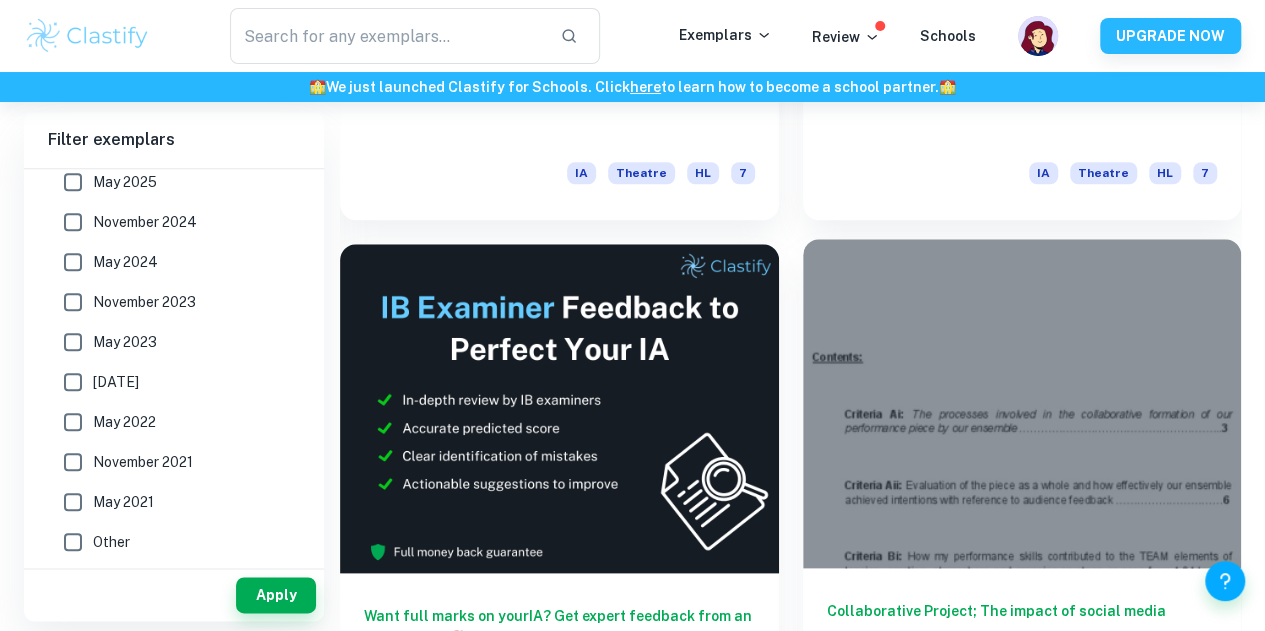 click on "Collaborative Project; The impact of social media" at bounding box center [1022, 633] 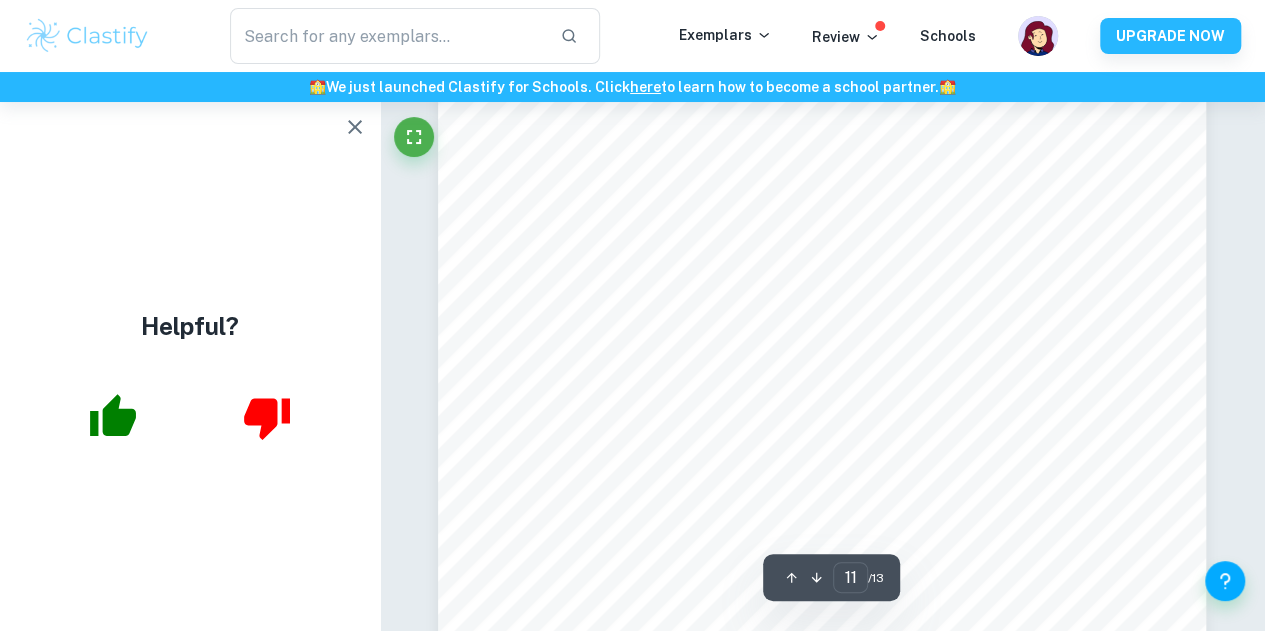 scroll, scrollTop: 11781, scrollLeft: 0, axis: vertical 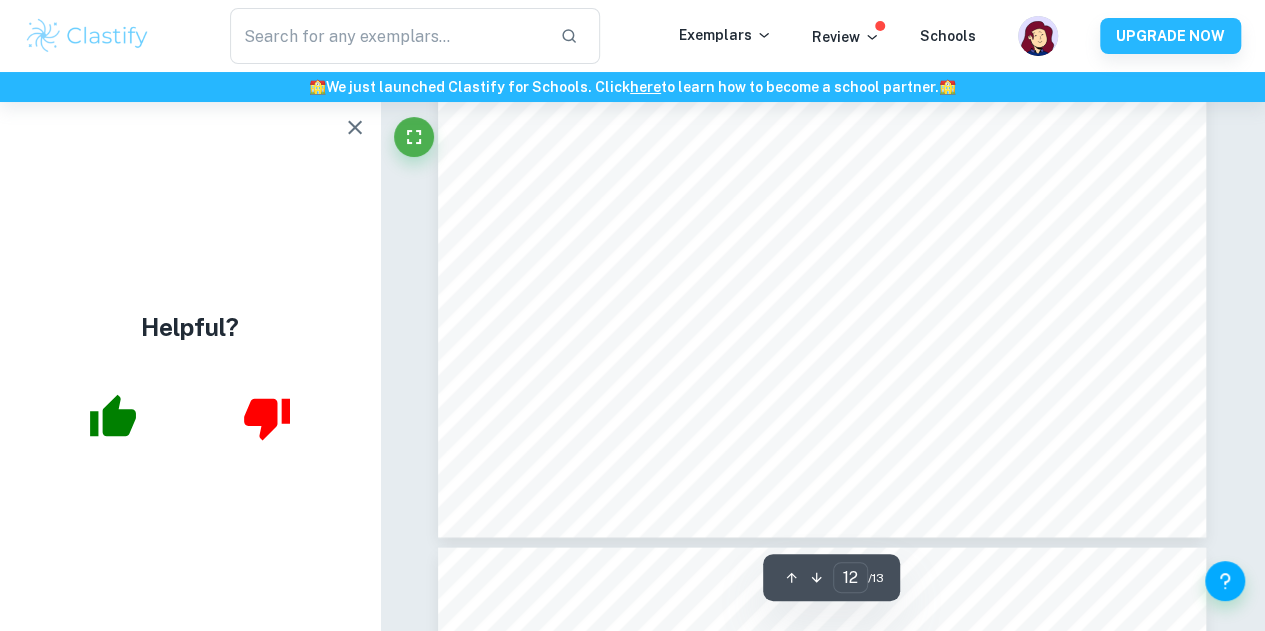 type on "13" 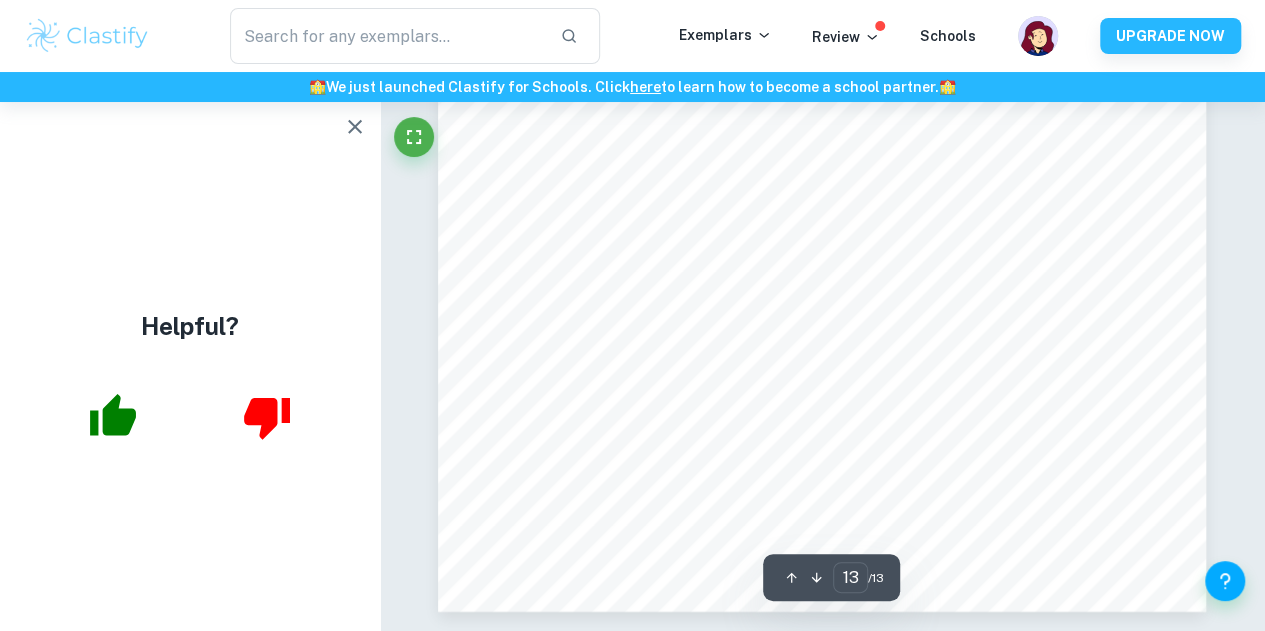 scroll, scrollTop: 14121, scrollLeft: 0, axis: vertical 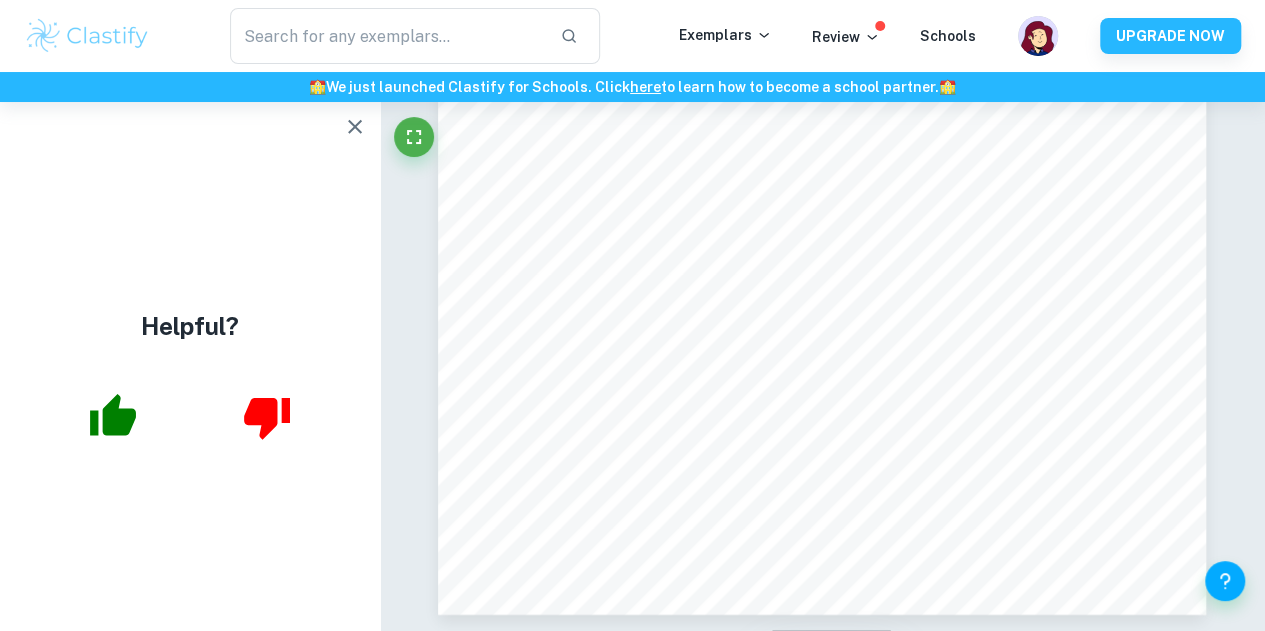 click 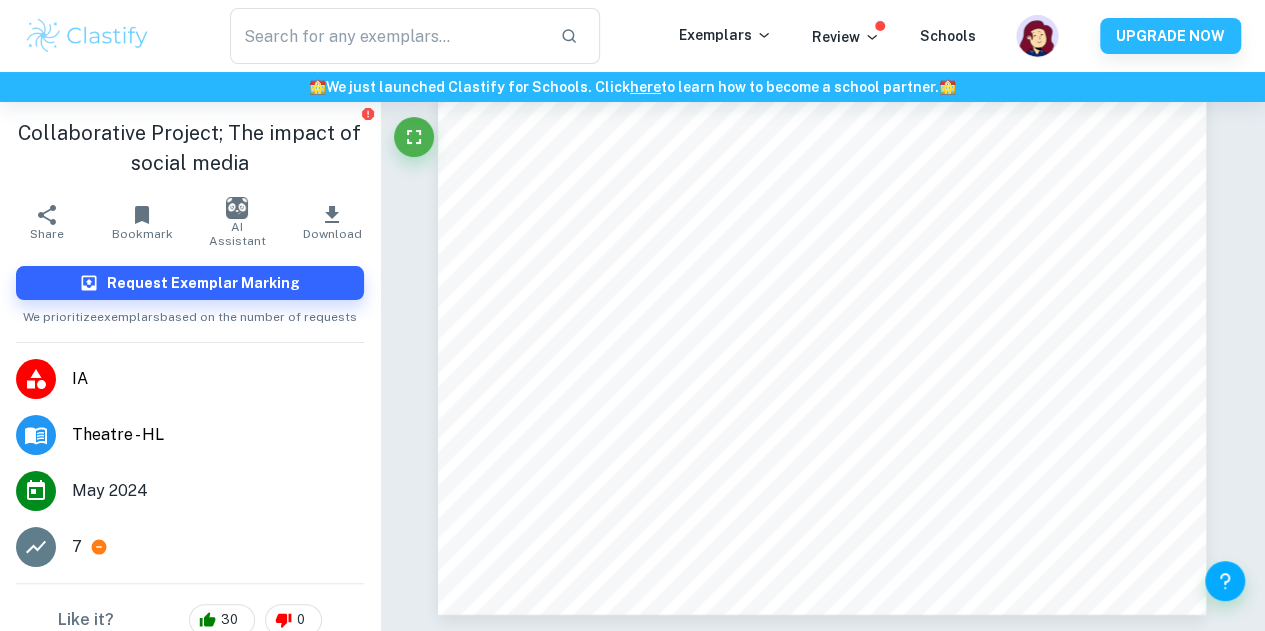 click at bounding box center [1039, 49] 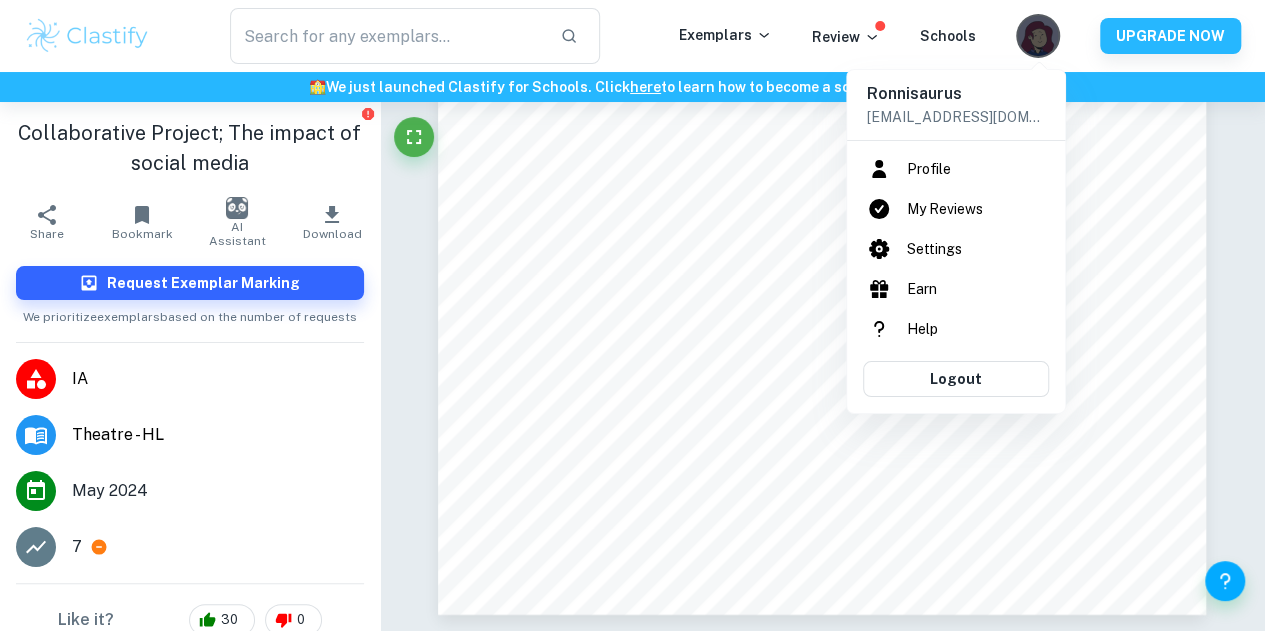 click on "Profile" at bounding box center [956, 169] 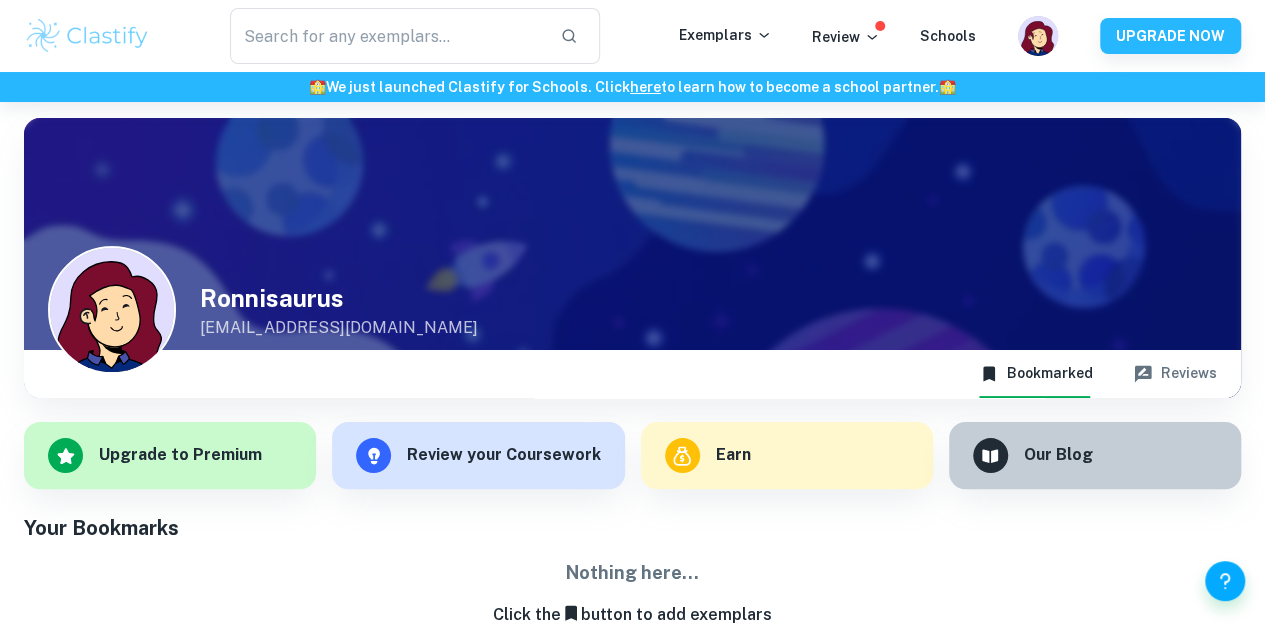 scroll, scrollTop: 102, scrollLeft: 0, axis: vertical 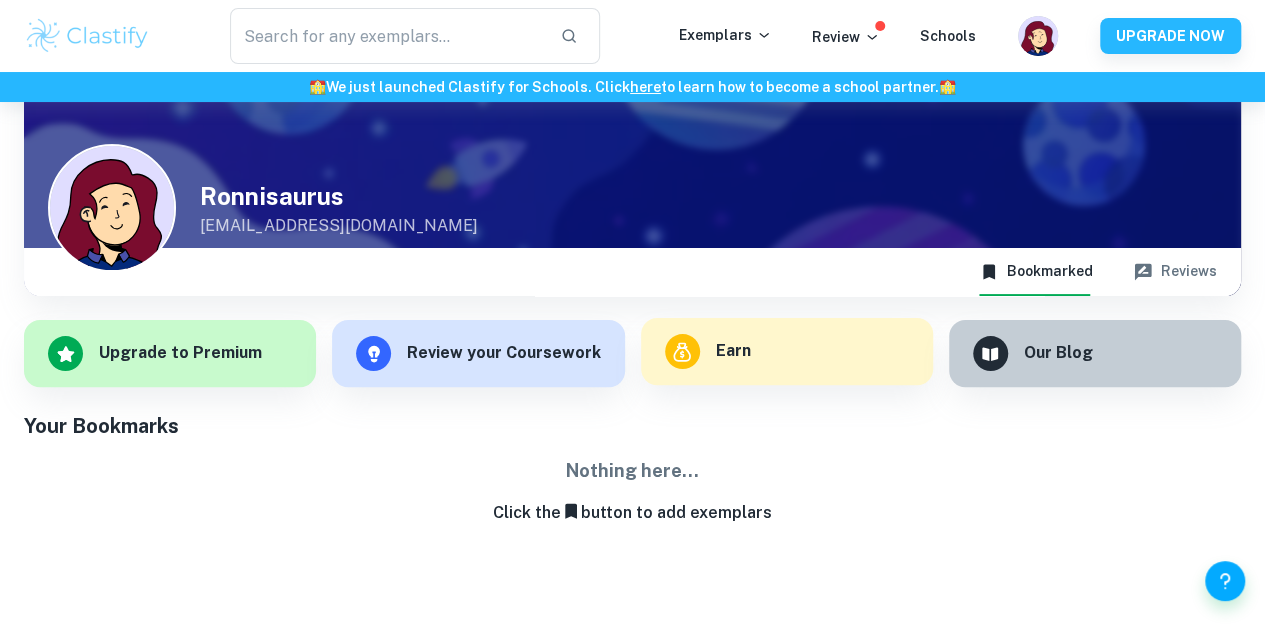 click on "Earn" at bounding box center [733, 351] 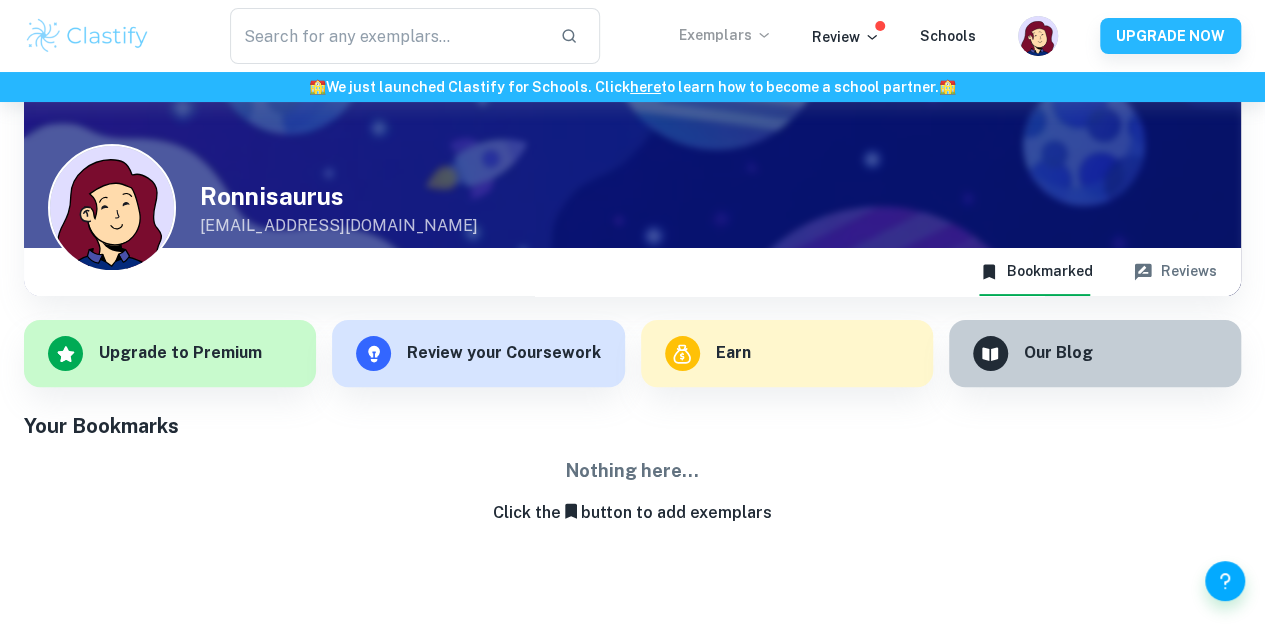 click 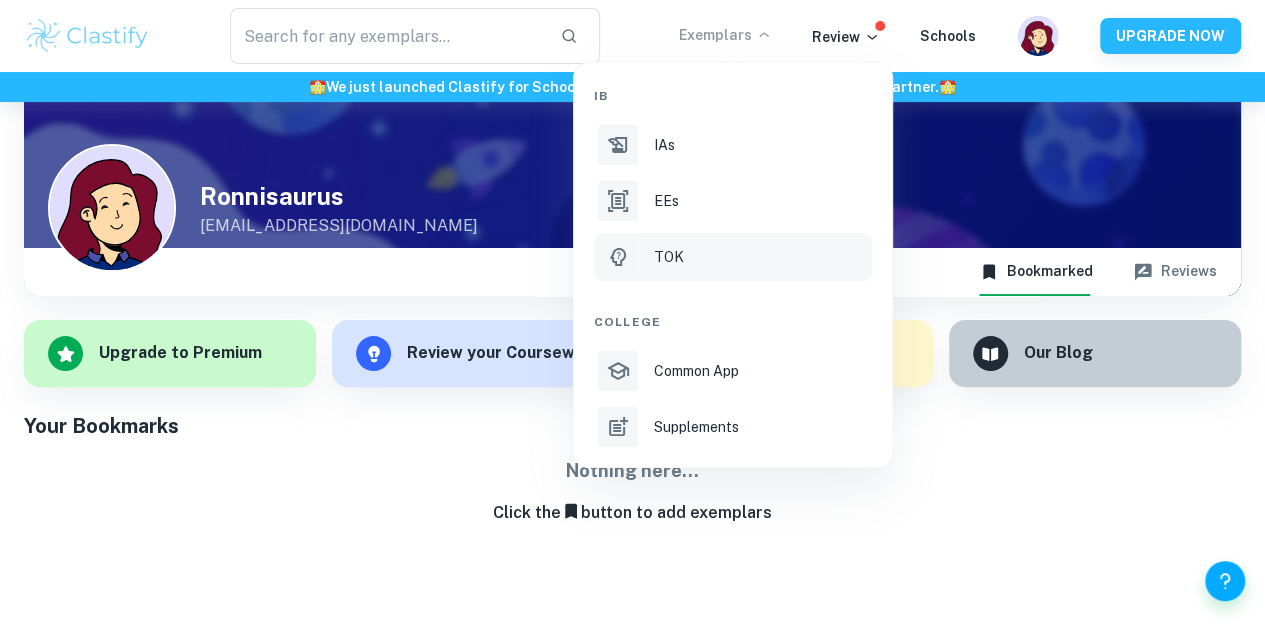 click on "TOK" at bounding box center [733, 257] 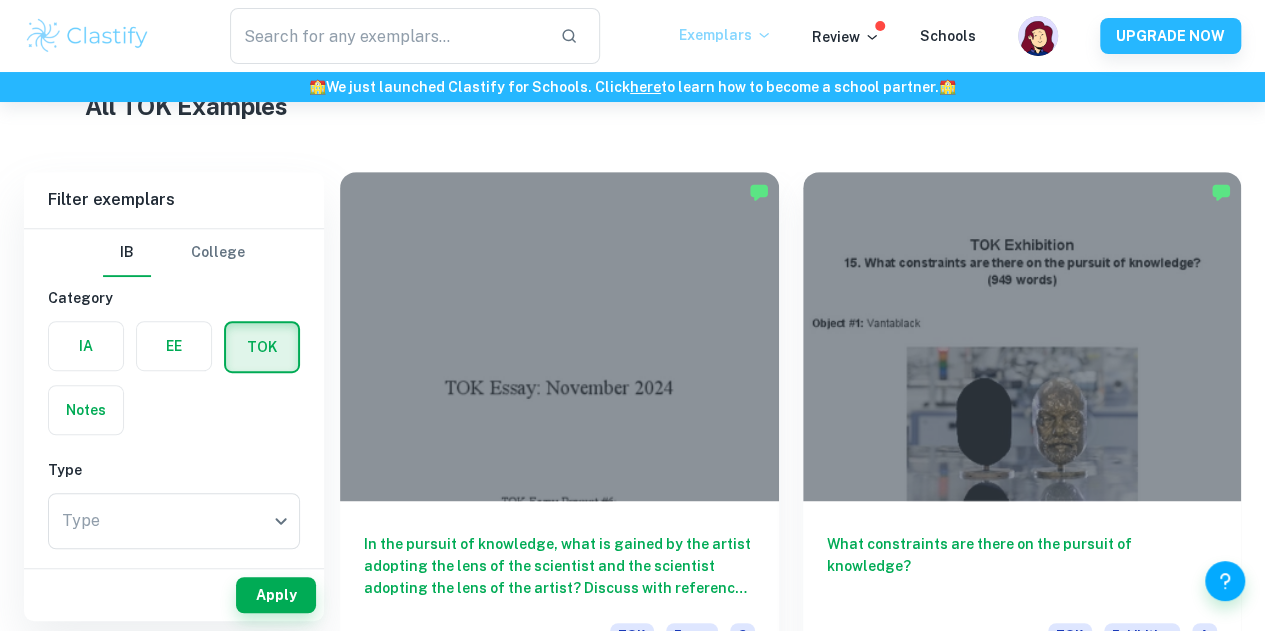scroll, scrollTop: 553, scrollLeft: 0, axis: vertical 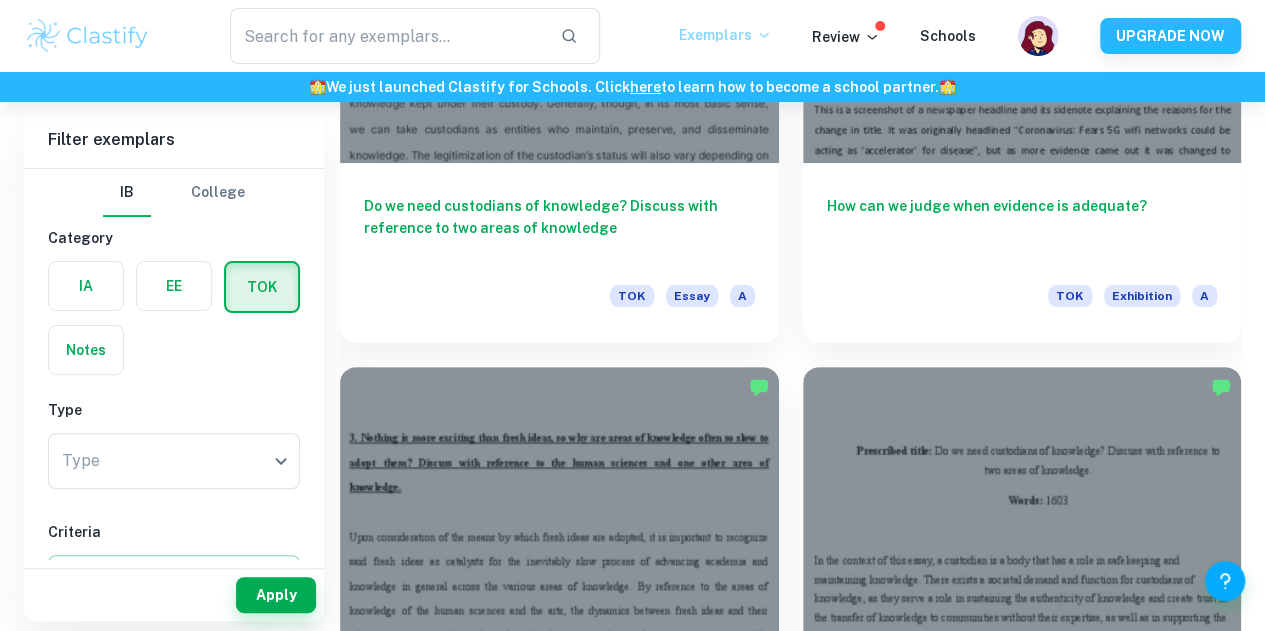 click on "Does some knowledge belong only to particular communities of knowers? TOK Exhibition B" at bounding box center [1022, 3445] 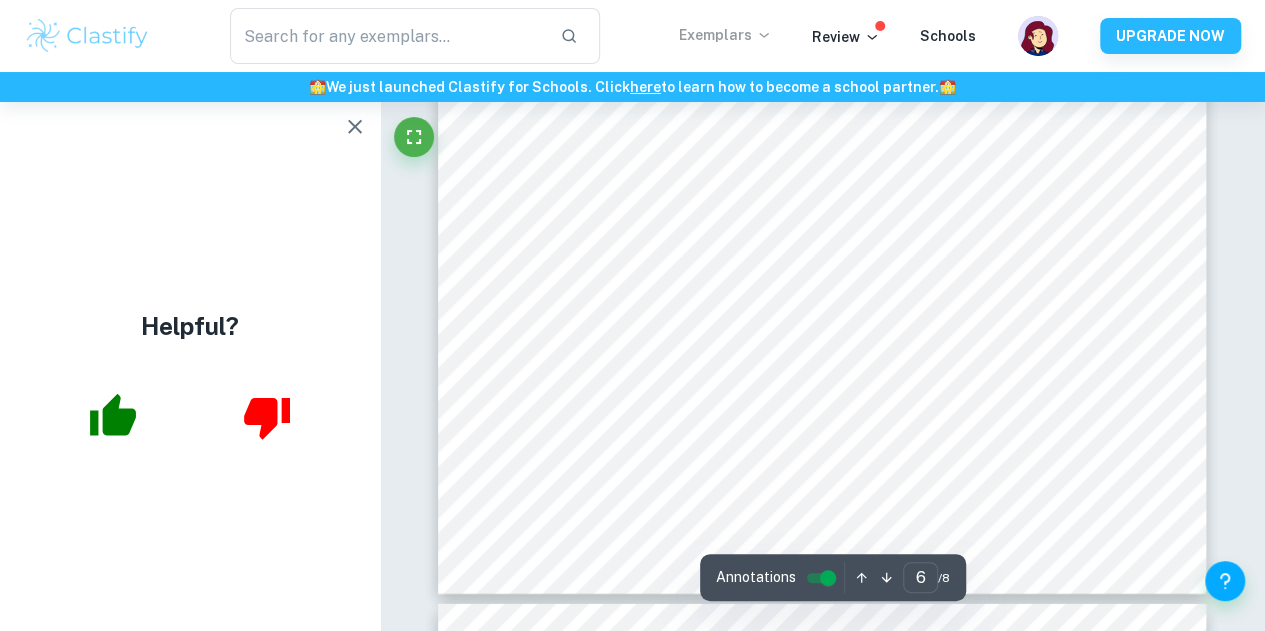 scroll, scrollTop: 6344, scrollLeft: 0, axis: vertical 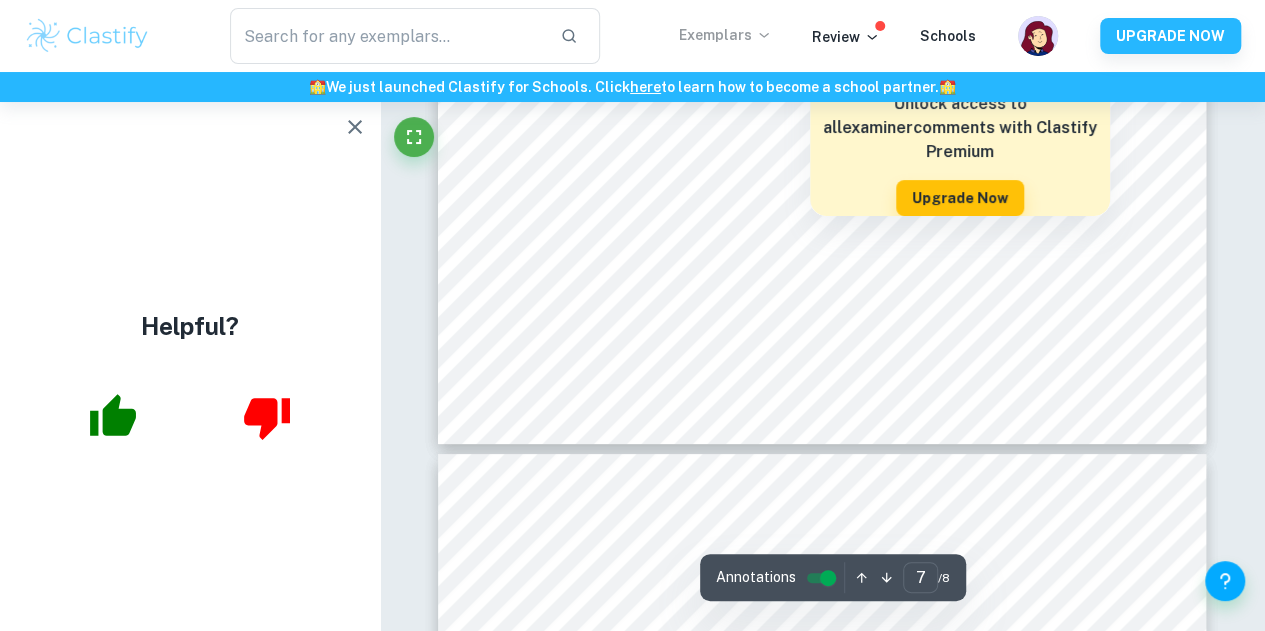 type on "8" 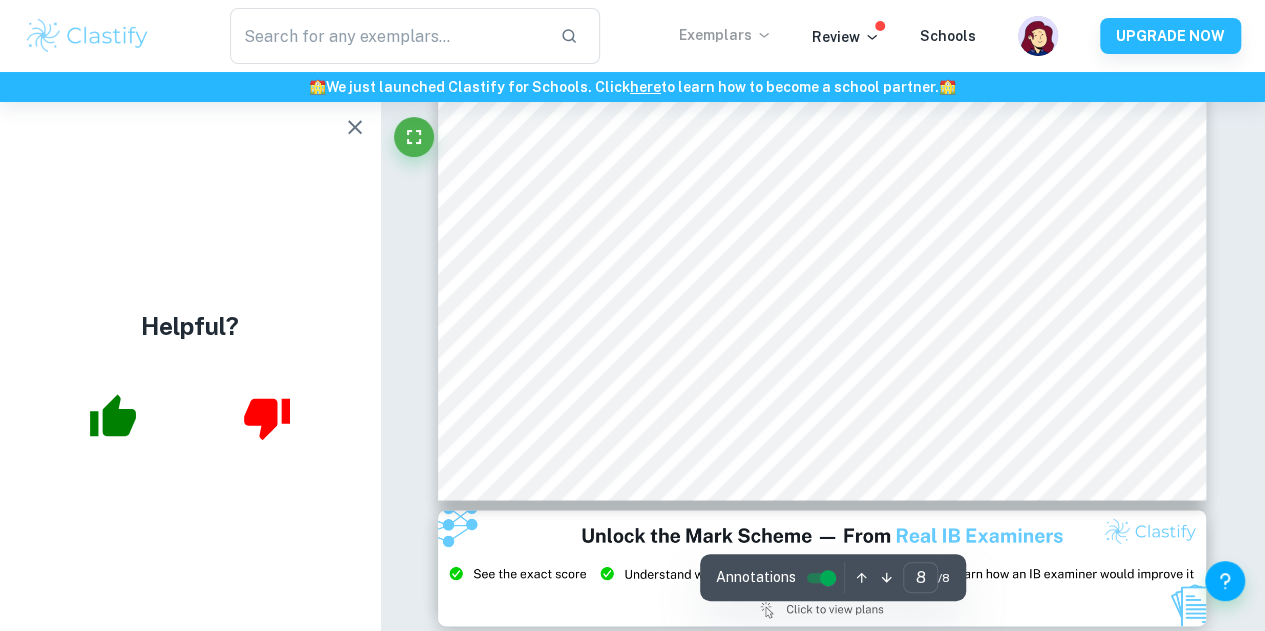 scroll, scrollTop: 8618, scrollLeft: 0, axis: vertical 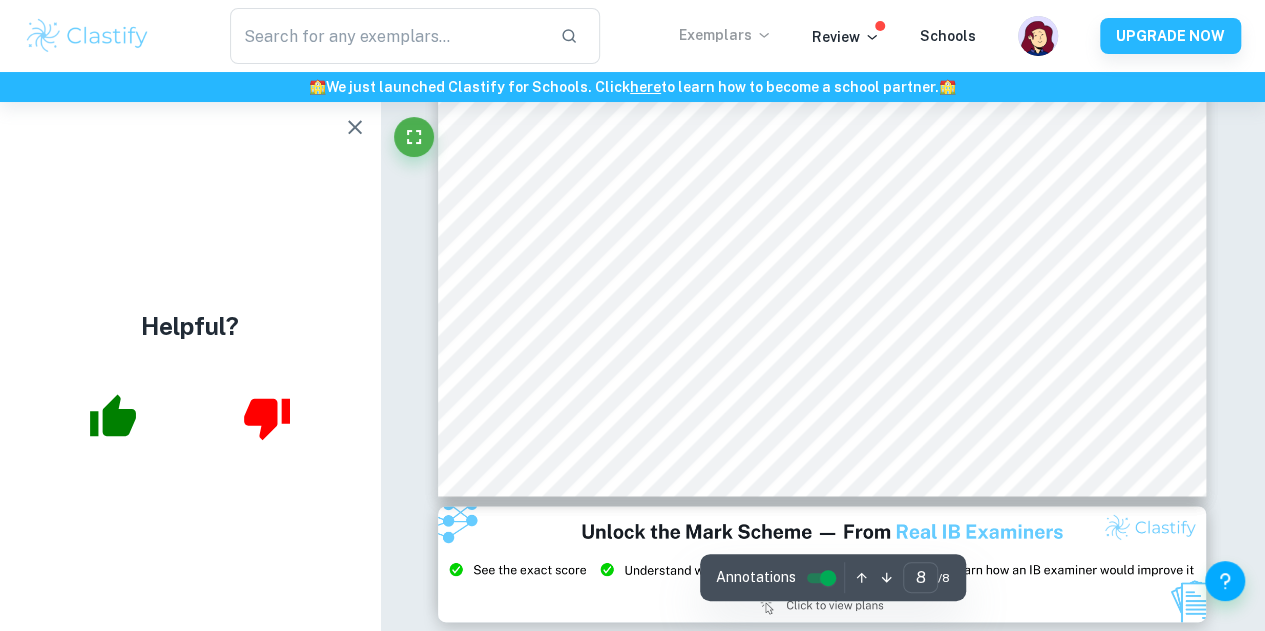 click 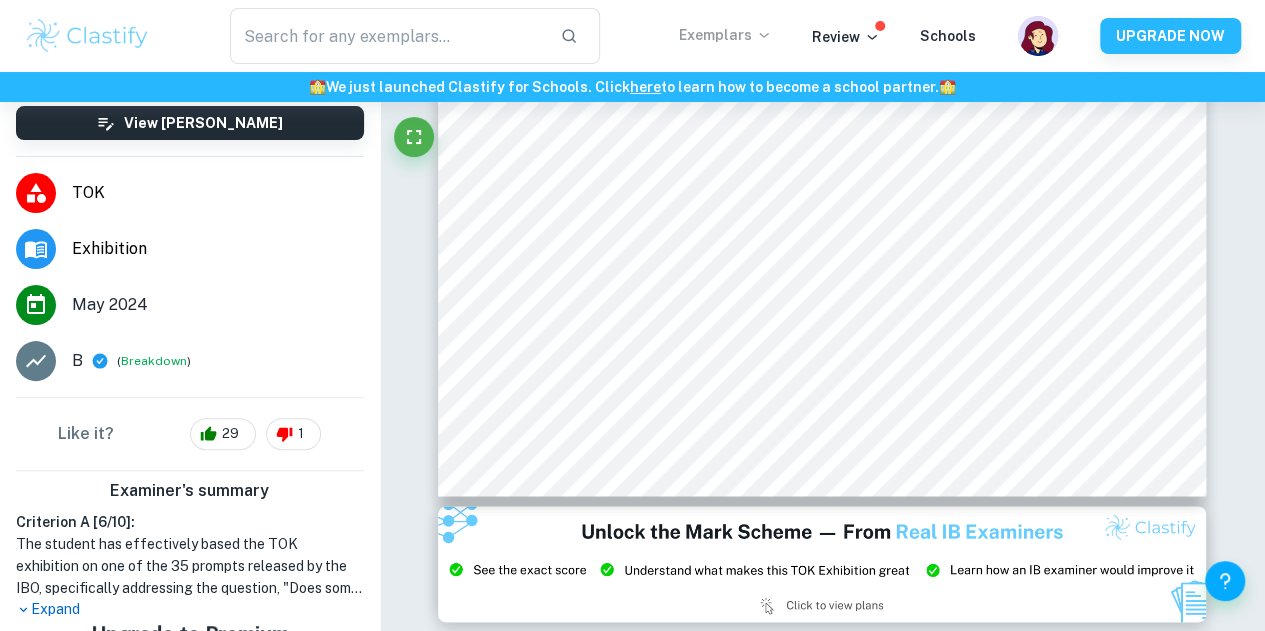 scroll, scrollTop: 0, scrollLeft: 0, axis: both 